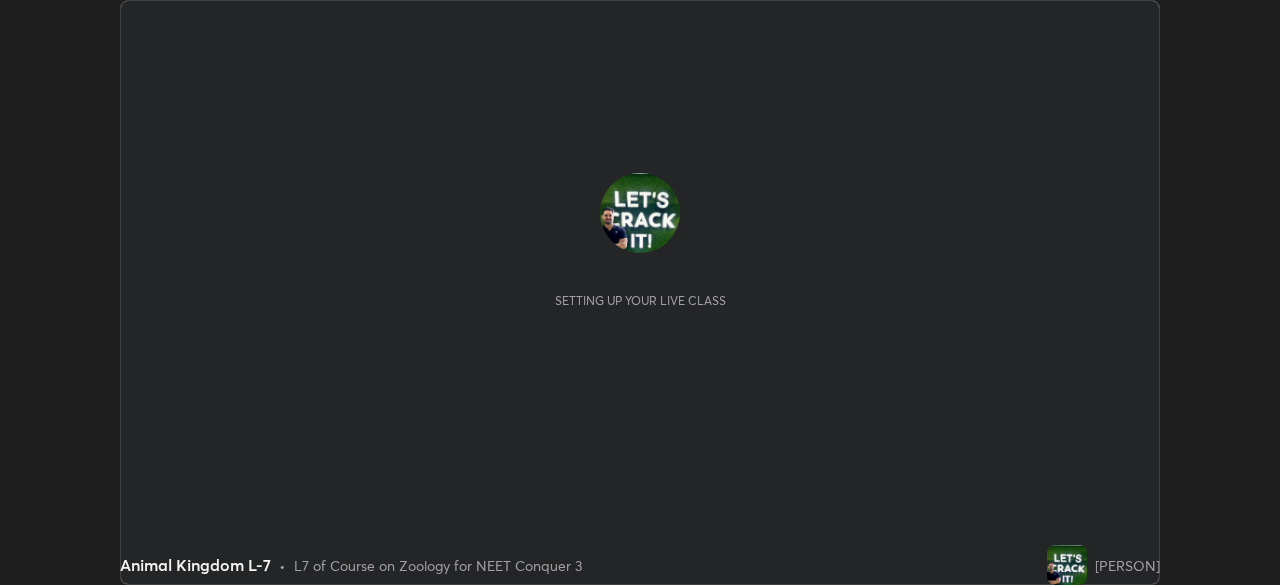 scroll, scrollTop: 0, scrollLeft: 0, axis: both 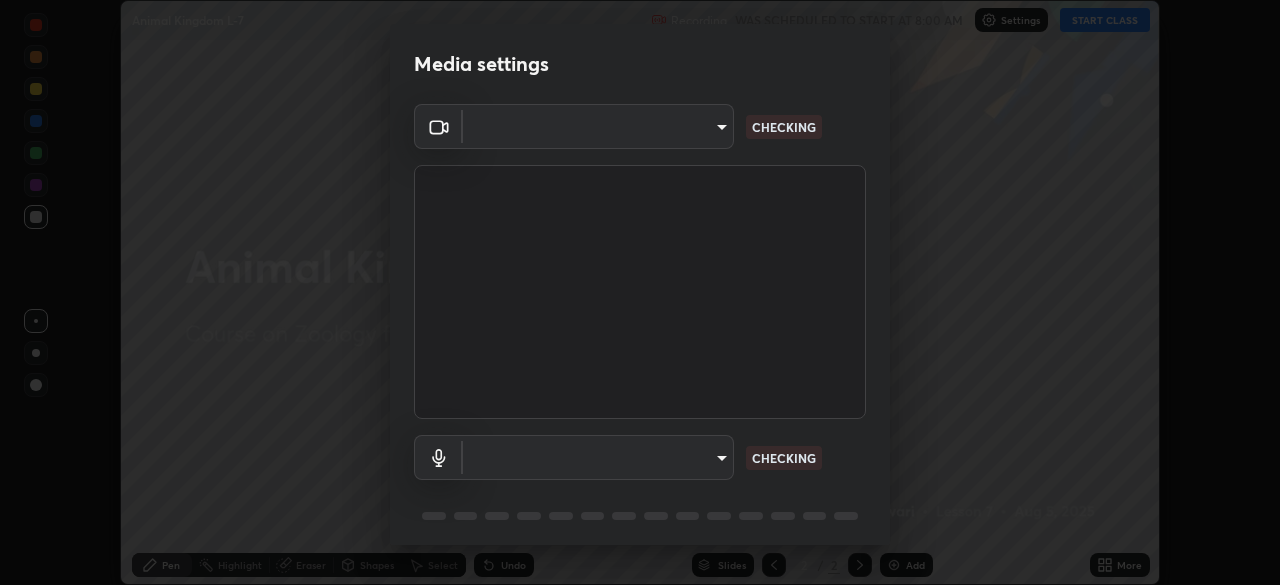 type on "fec30703c8e22cf69a8f77a224c2d994de0da897dc859dbf546555d8622b01d3" 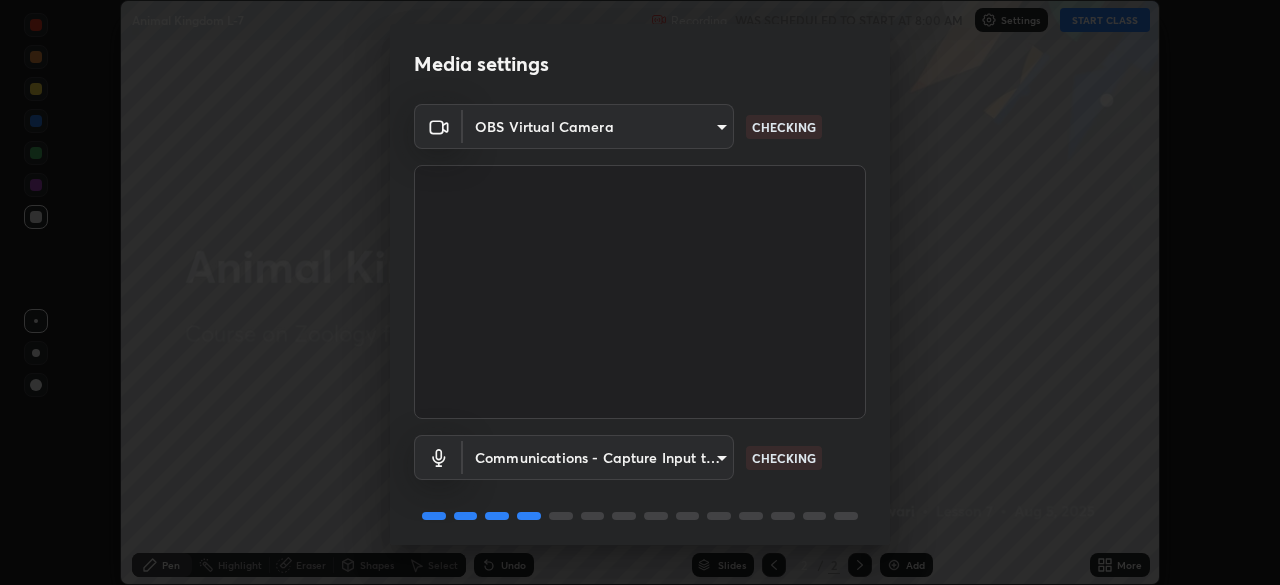 scroll, scrollTop: 71, scrollLeft: 0, axis: vertical 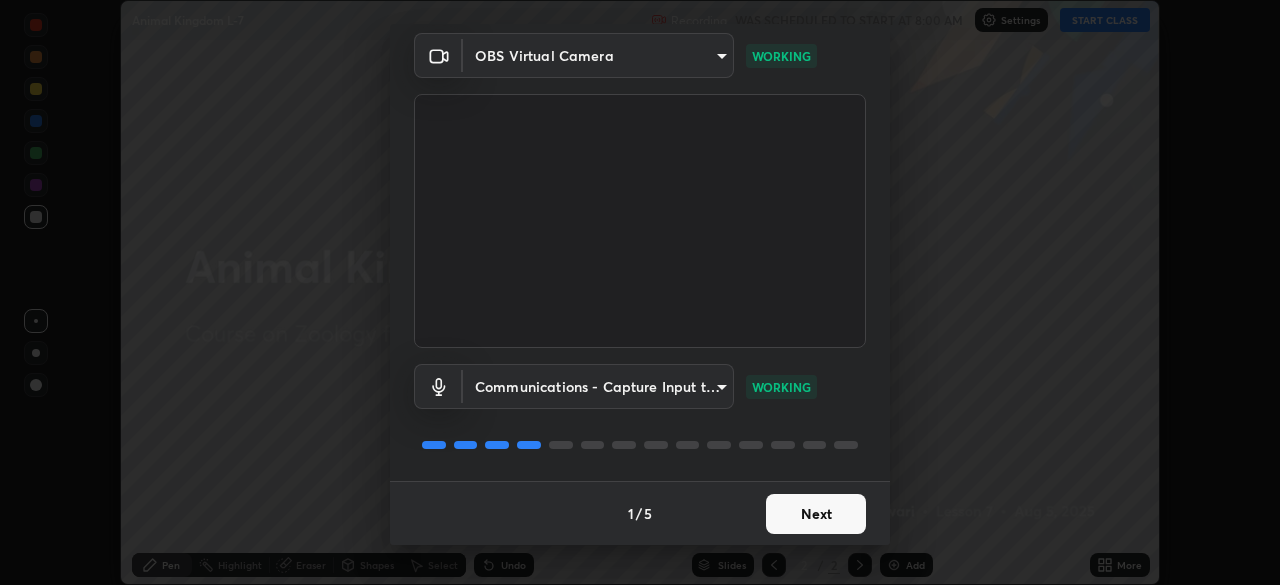 click on "Next" at bounding box center [816, 514] 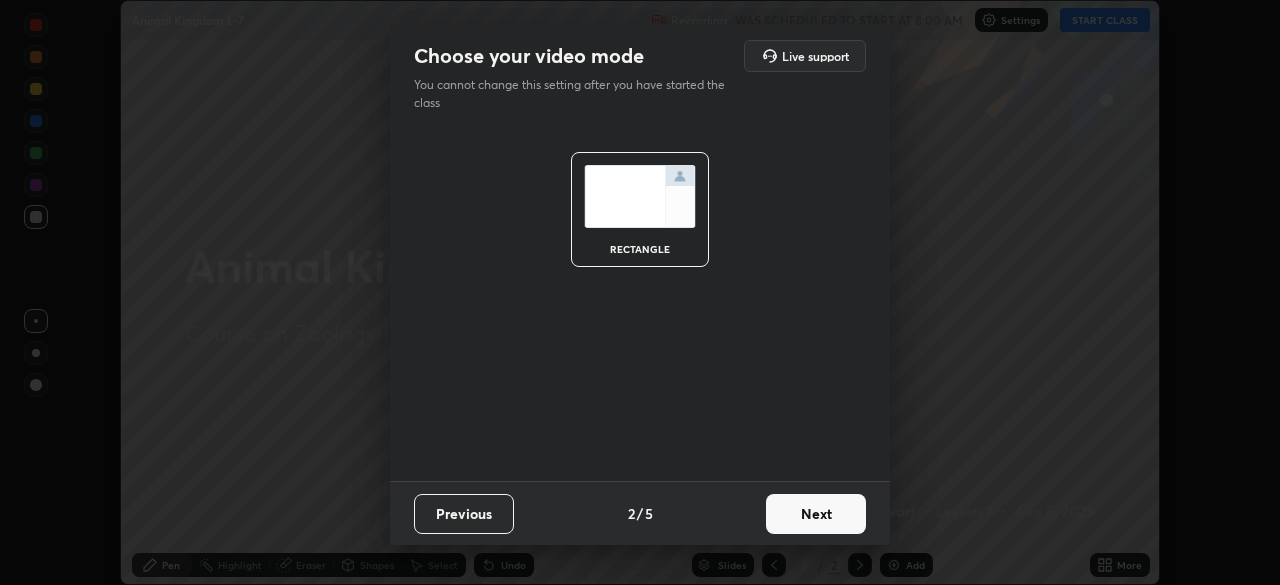scroll, scrollTop: 0, scrollLeft: 0, axis: both 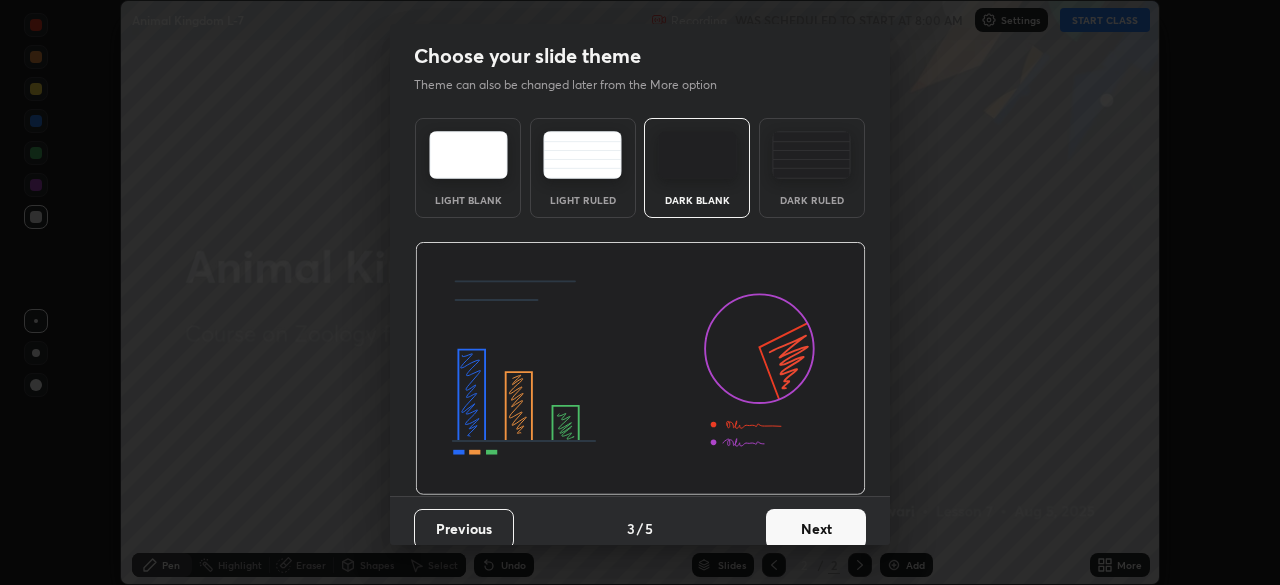click on "Next" at bounding box center [816, 529] 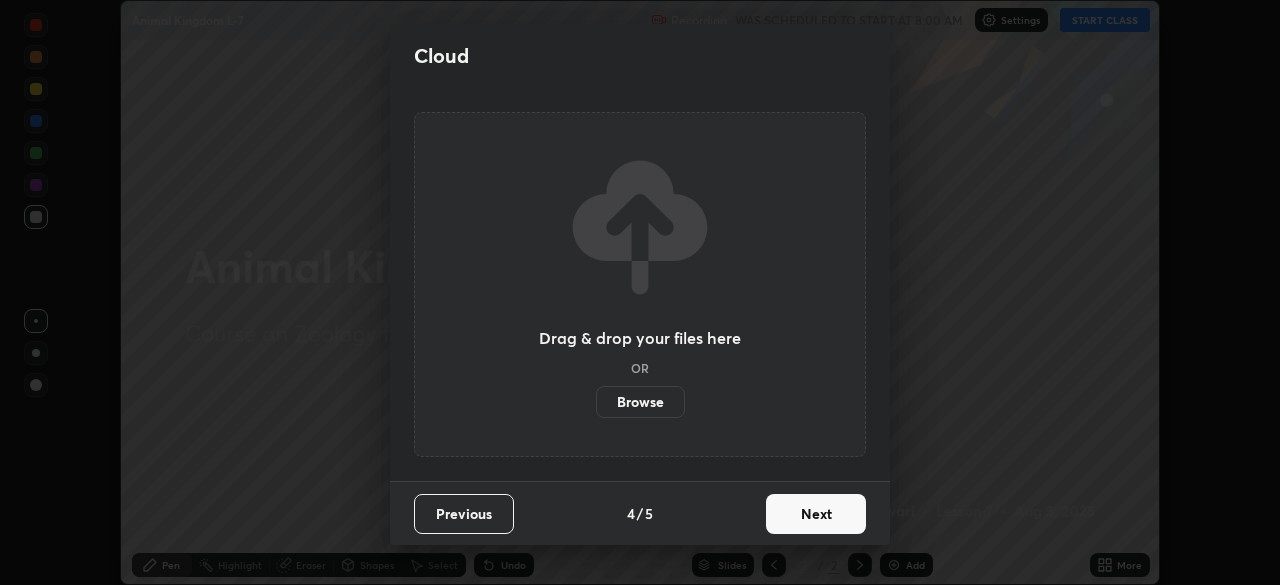 click on "Next" at bounding box center [816, 514] 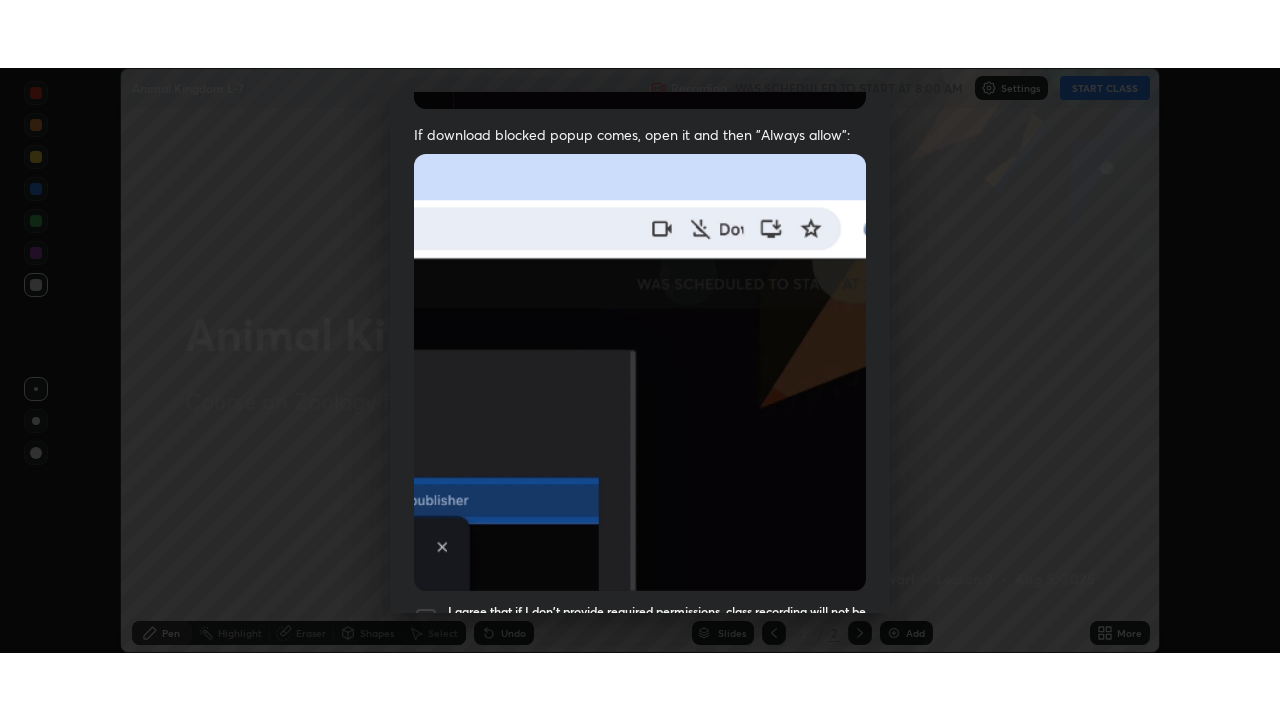 scroll, scrollTop: 479, scrollLeft: 0, axis: vertical 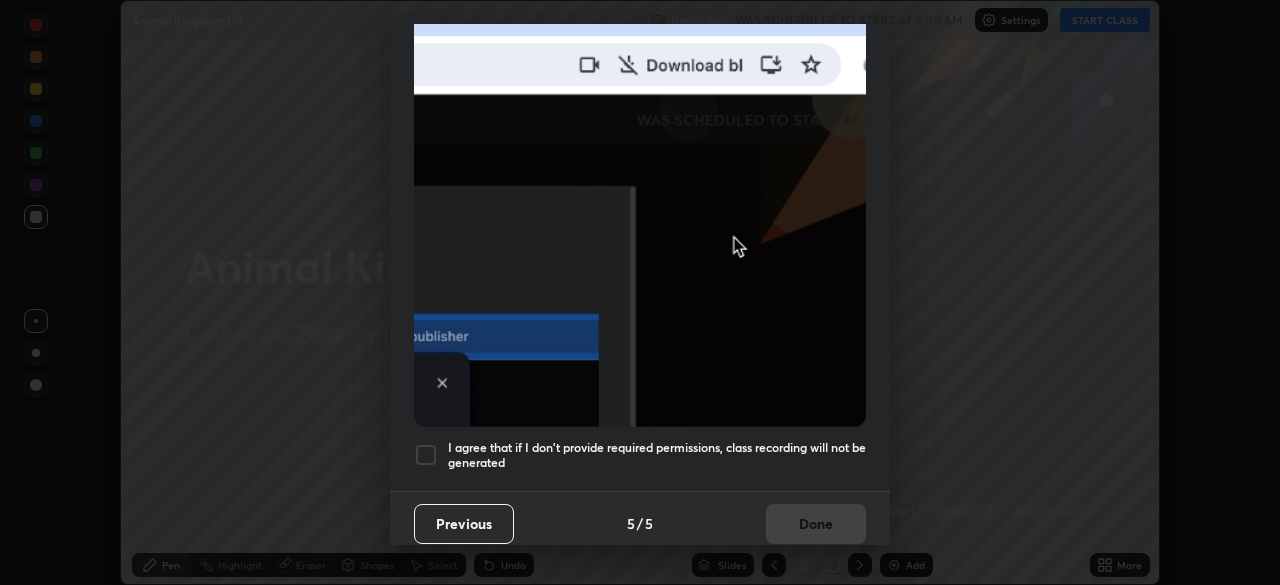click at bounding box center [426, 455] 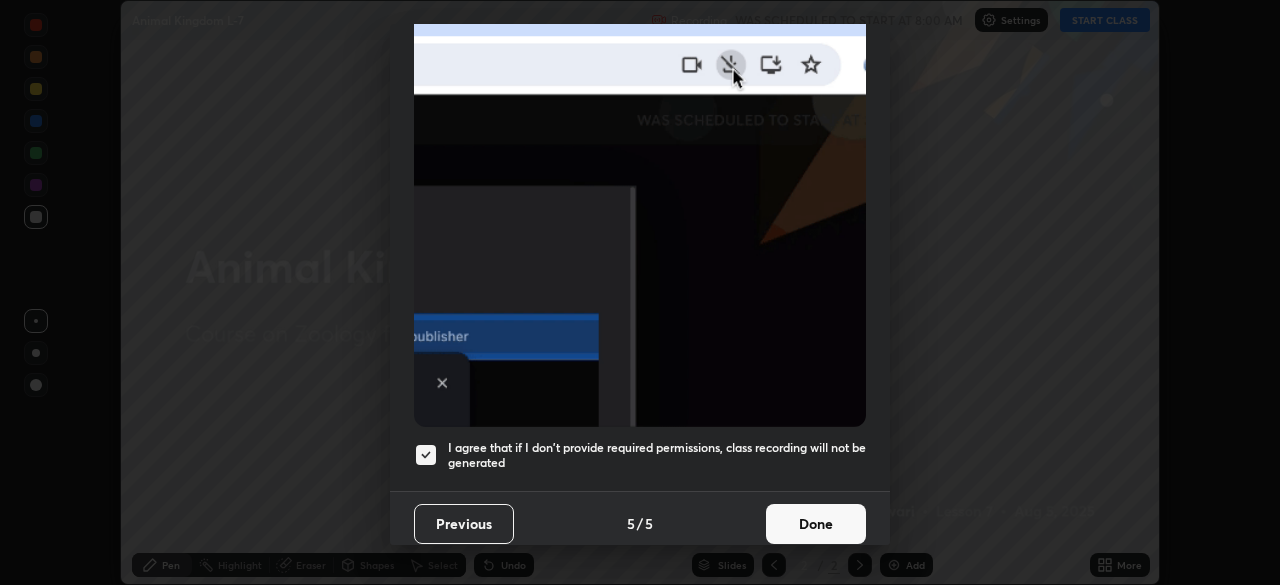 click on "Done" at bounding box center (816, 524) 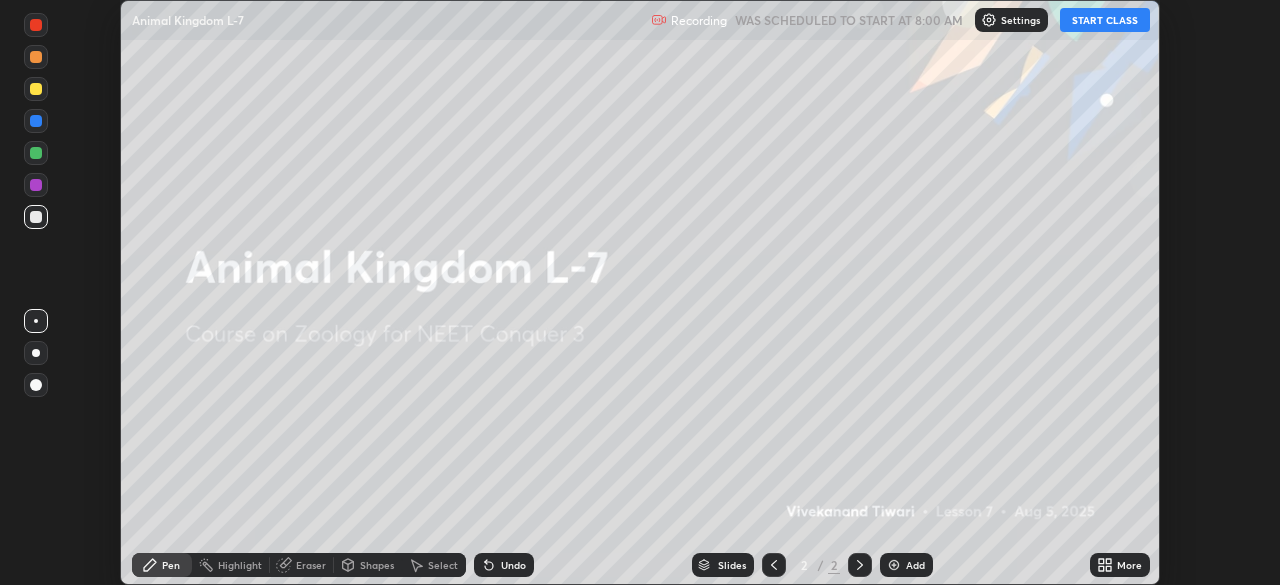click on "More" at bounding box center (1129, 565) 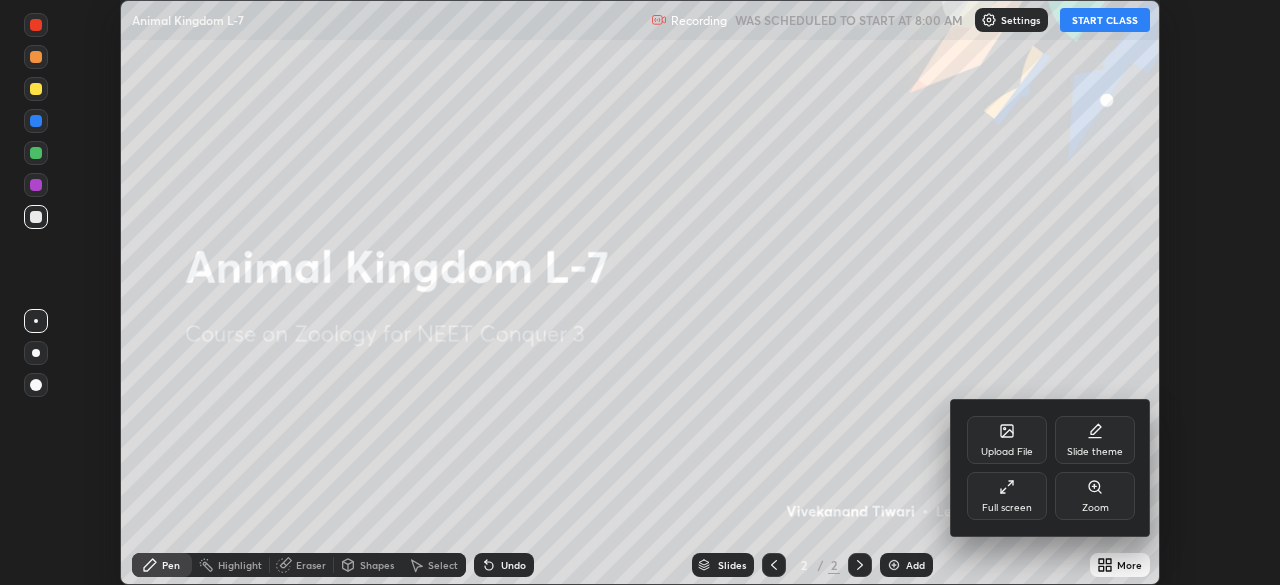 click on "Full screen" at bounding box center (1007, 496) 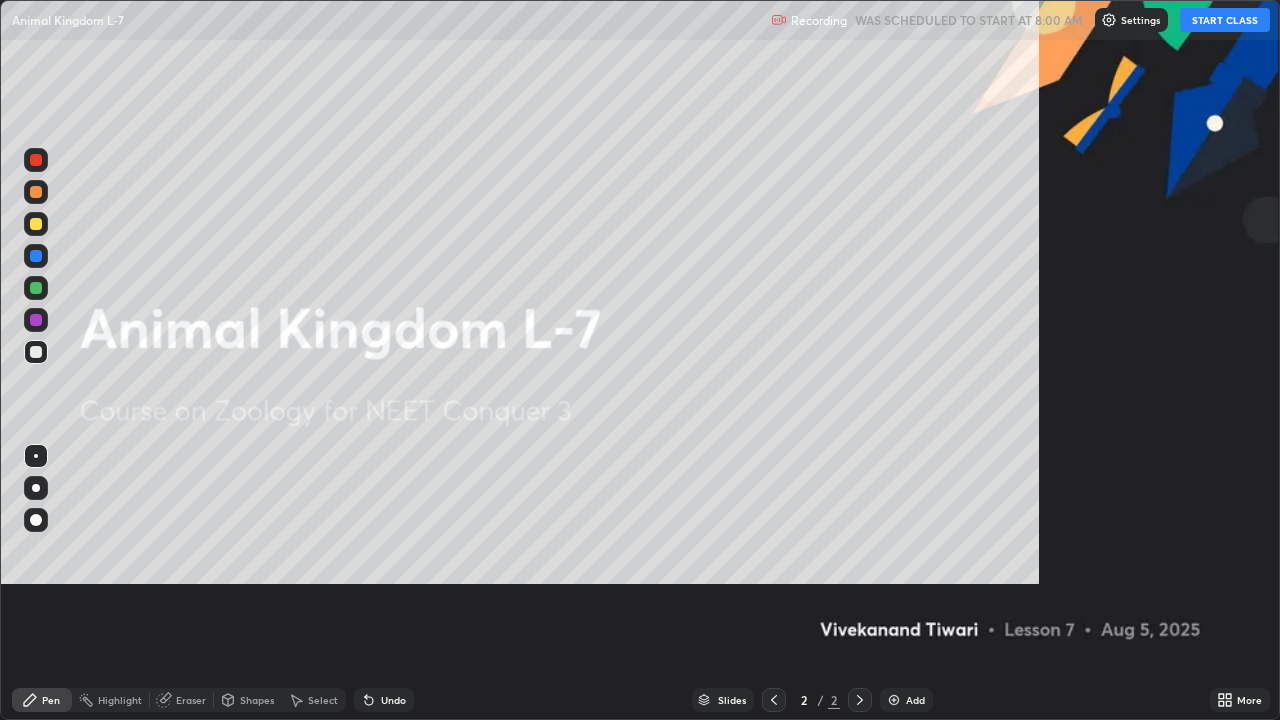 scroll, scrollTop: 99280, scrollLeft: 98720, axis: both 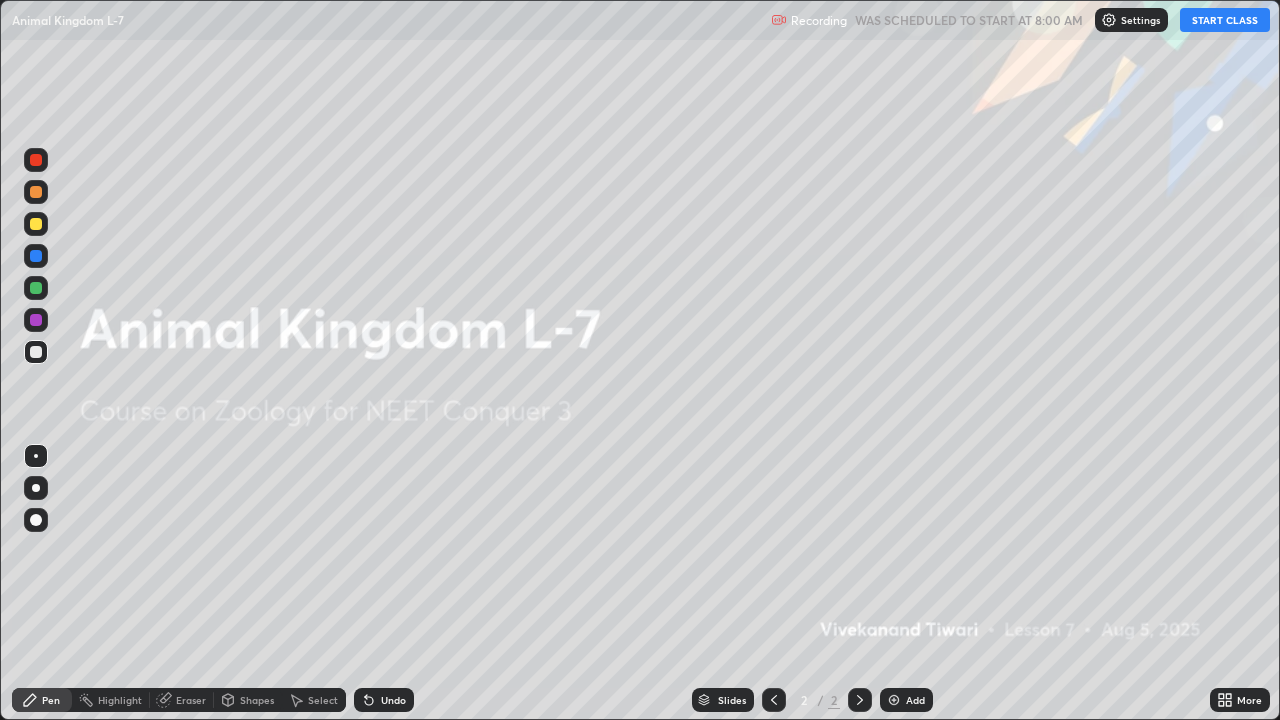 click on "START CLASS" at bounding box center (1225, 20) 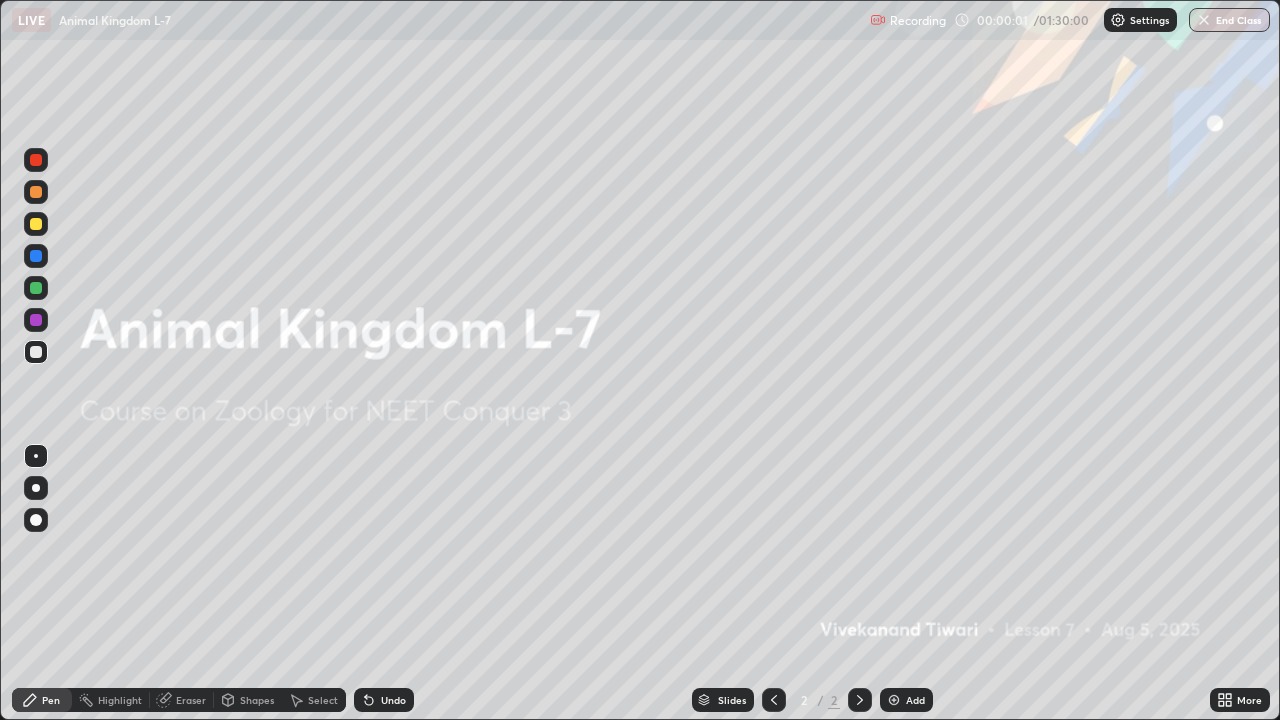 click on "Add" at bounding box center [906, 700] 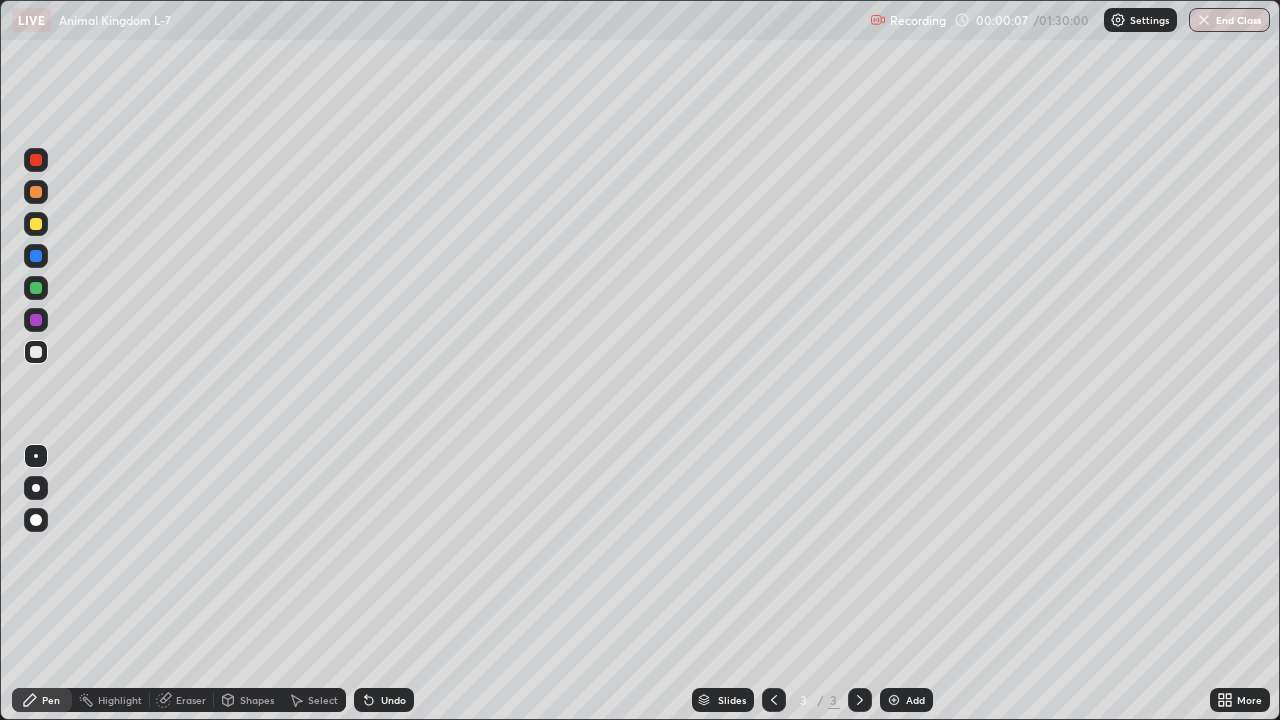 click at bounding box center (36, 192) 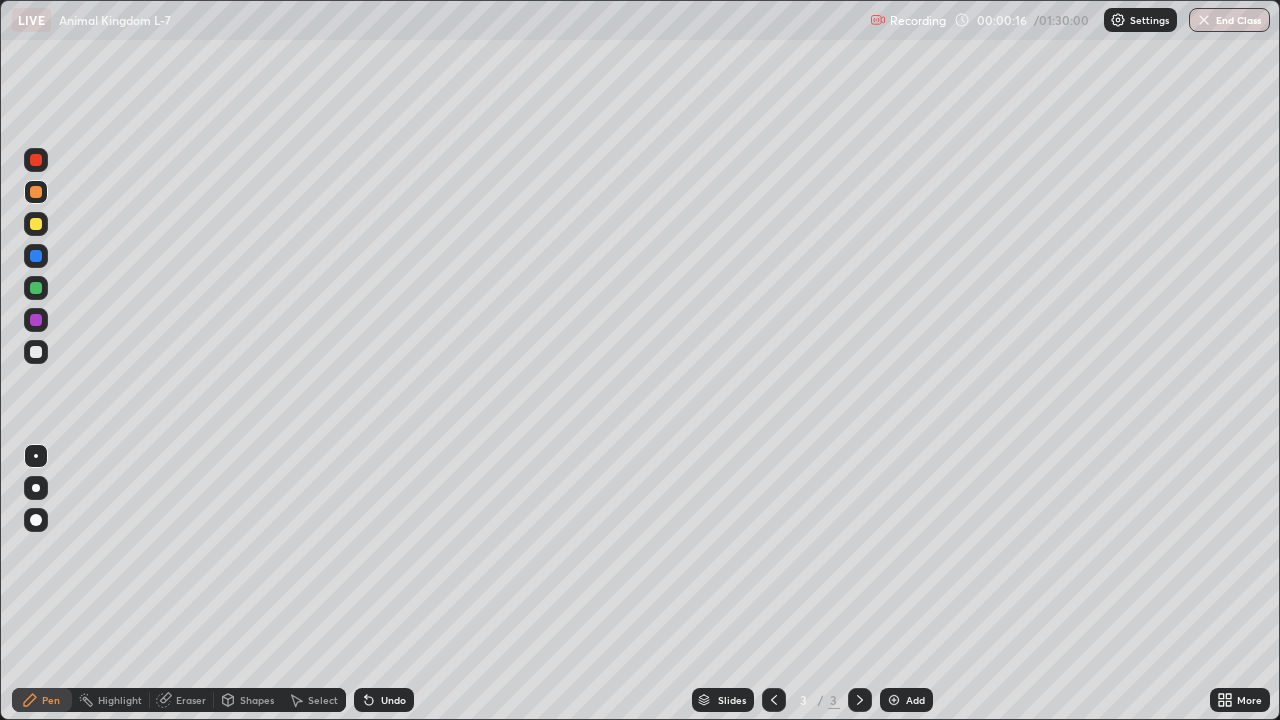 click at bounding box center (36, 224) 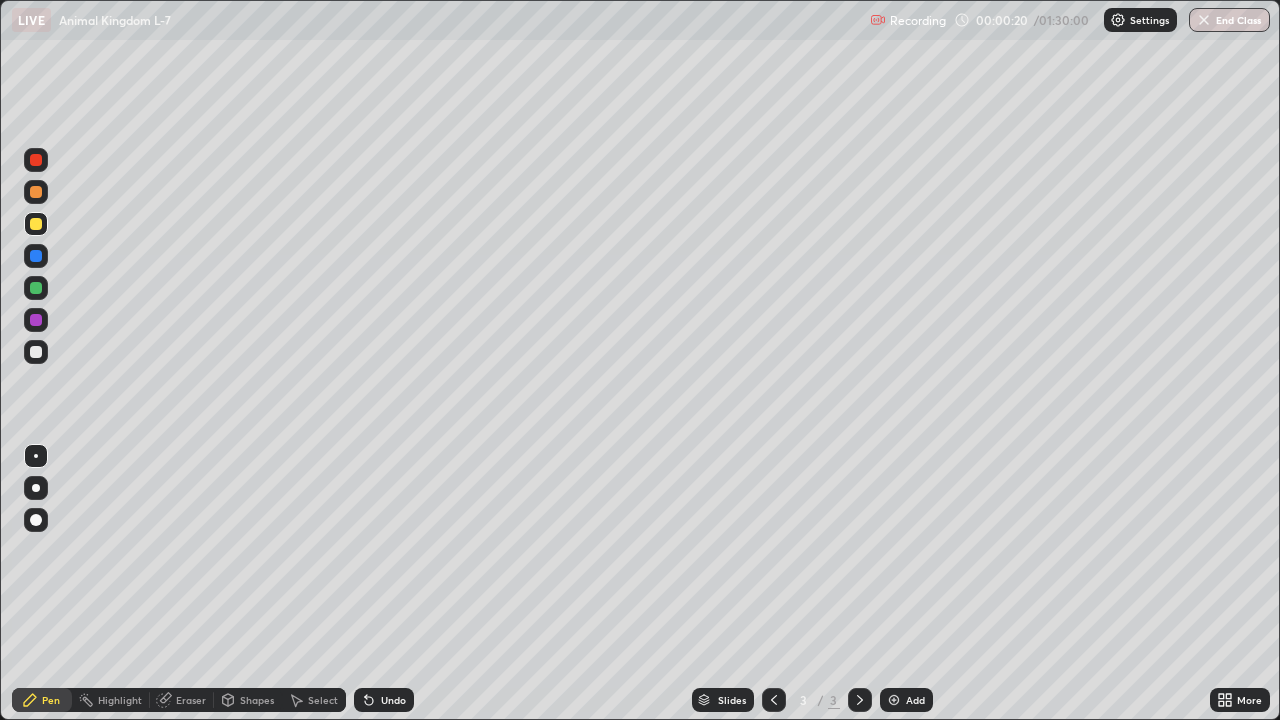 click on "Eraser" at bounding box center [182, 700] 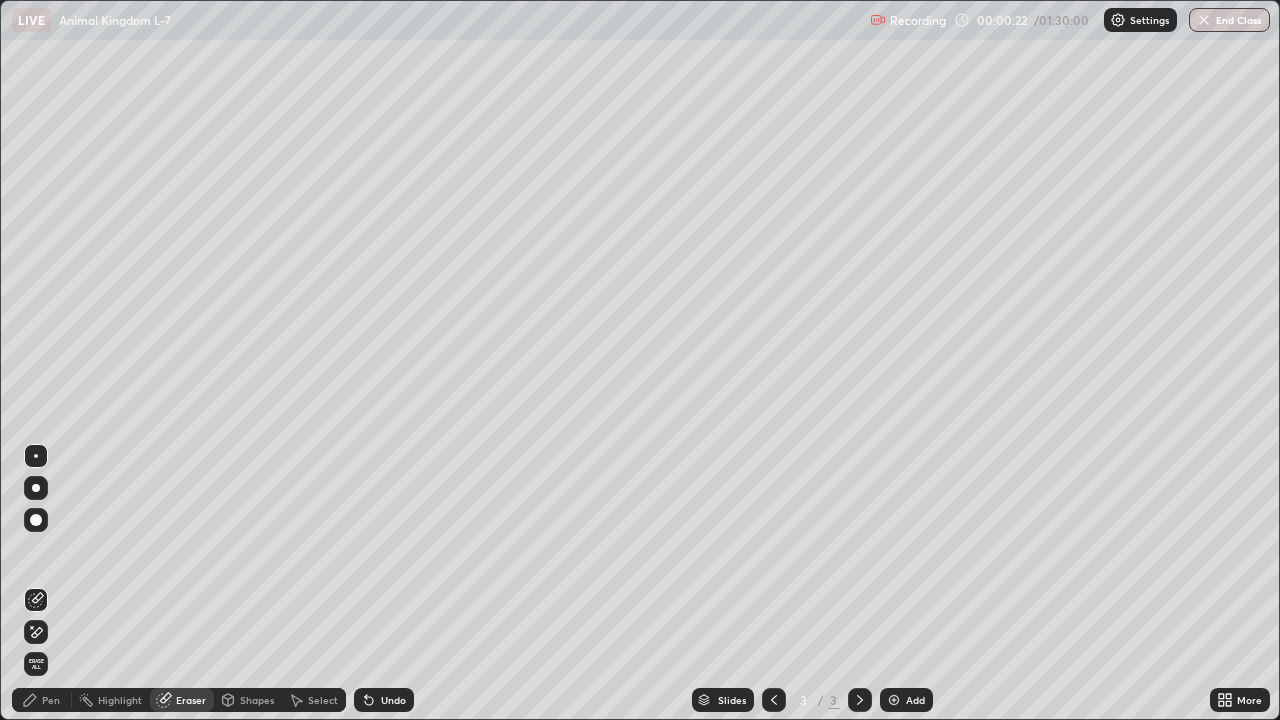 click on "Pen" at bounding box center [42, 700] 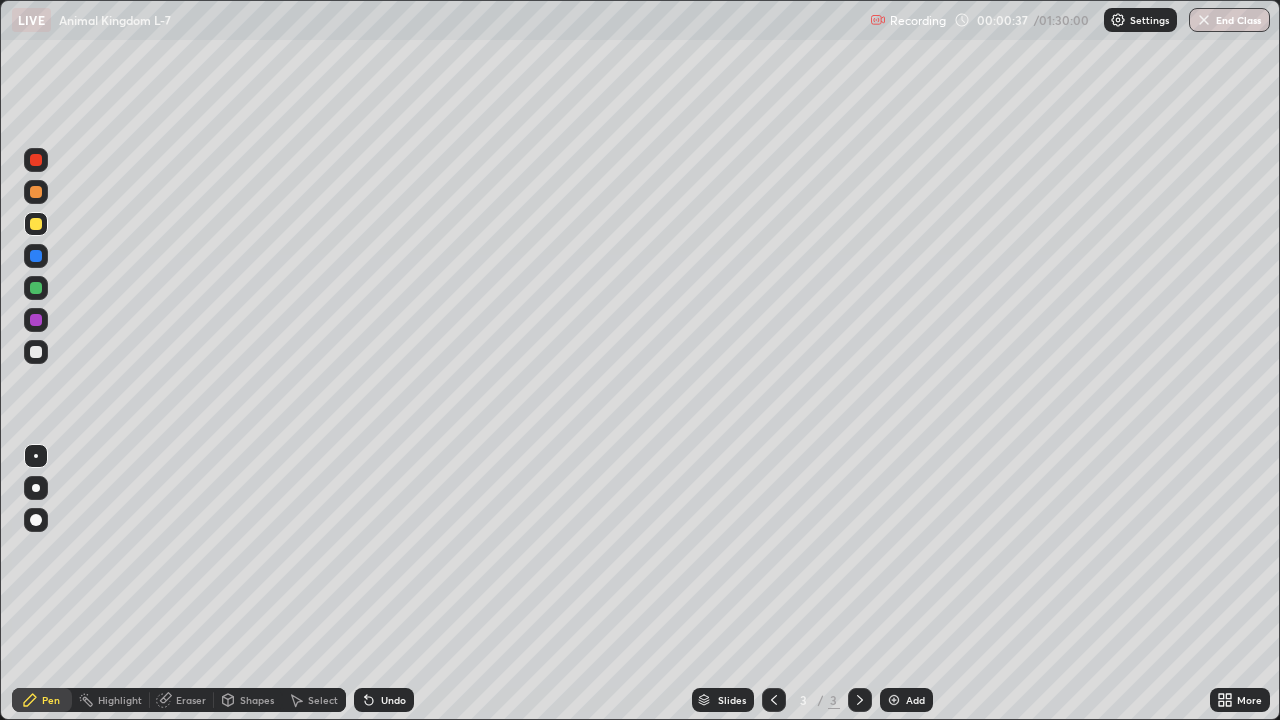 click on "Eraser" at bounding box center [182, 700] 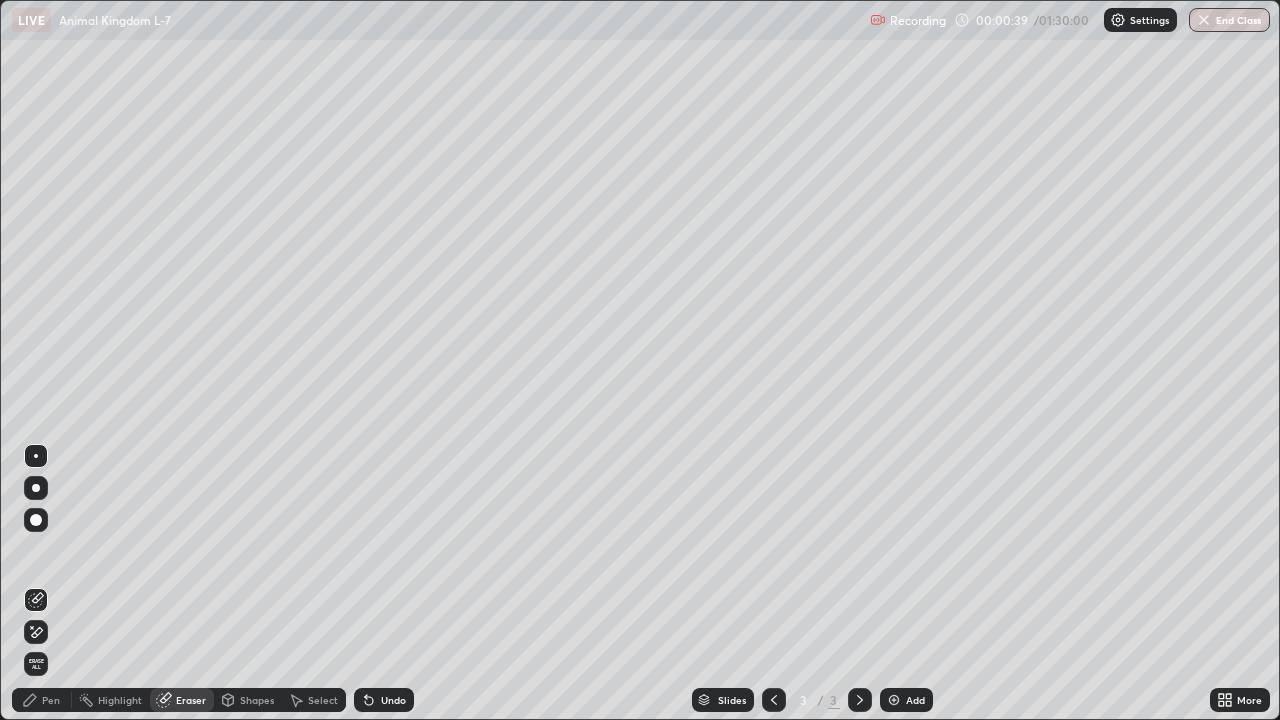 click on "Pen" at bounding box center [51, 700] 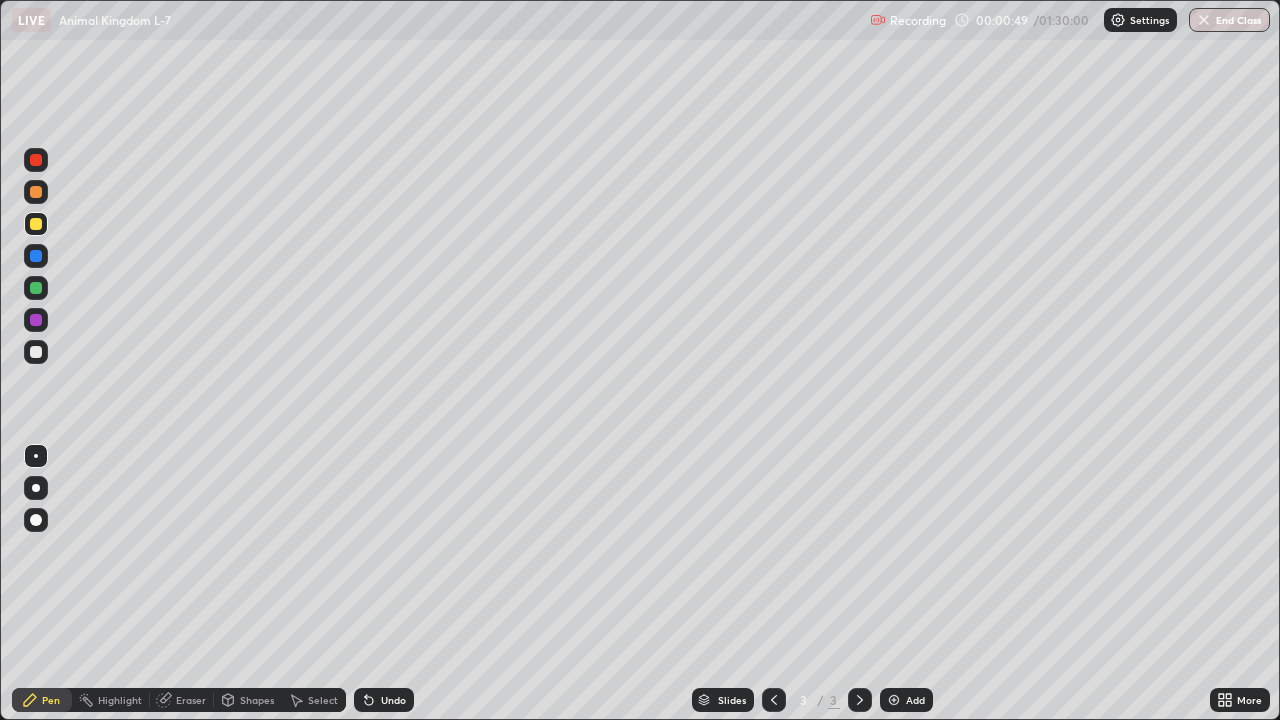 click on "Eraser" at bounding box center (182, 700) 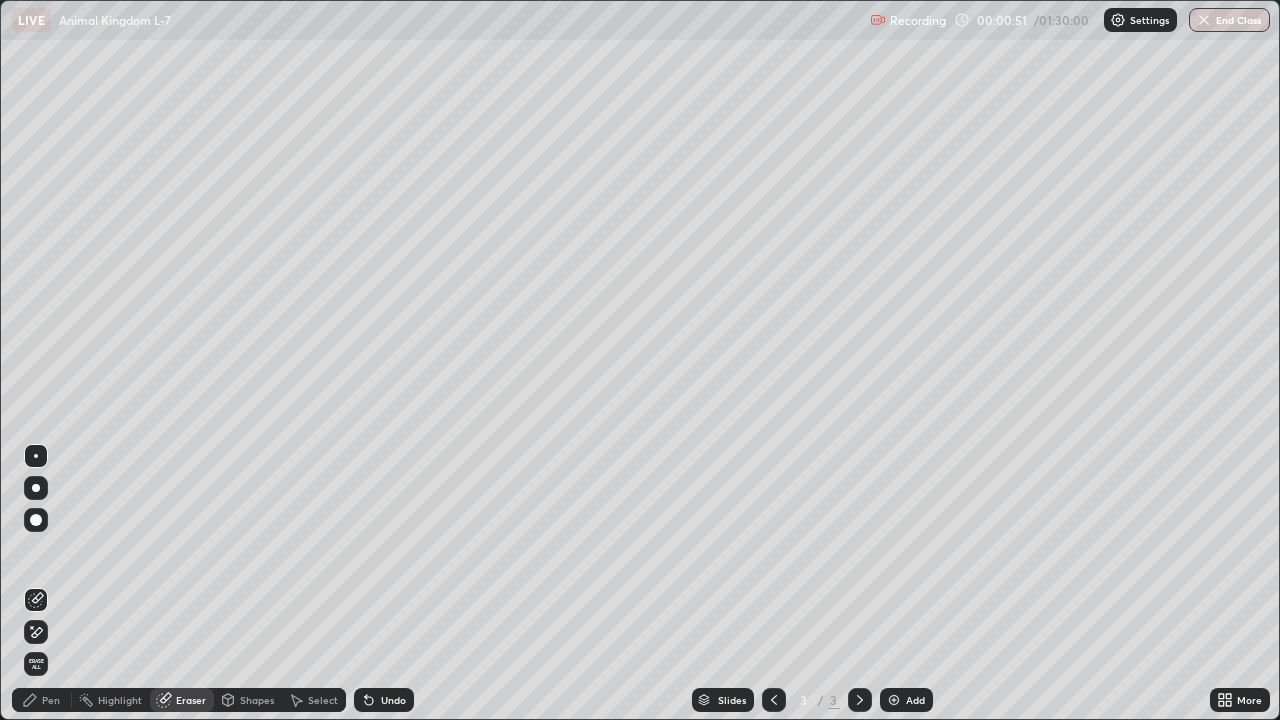 click on "Pen" at bounding box center [42, 700] 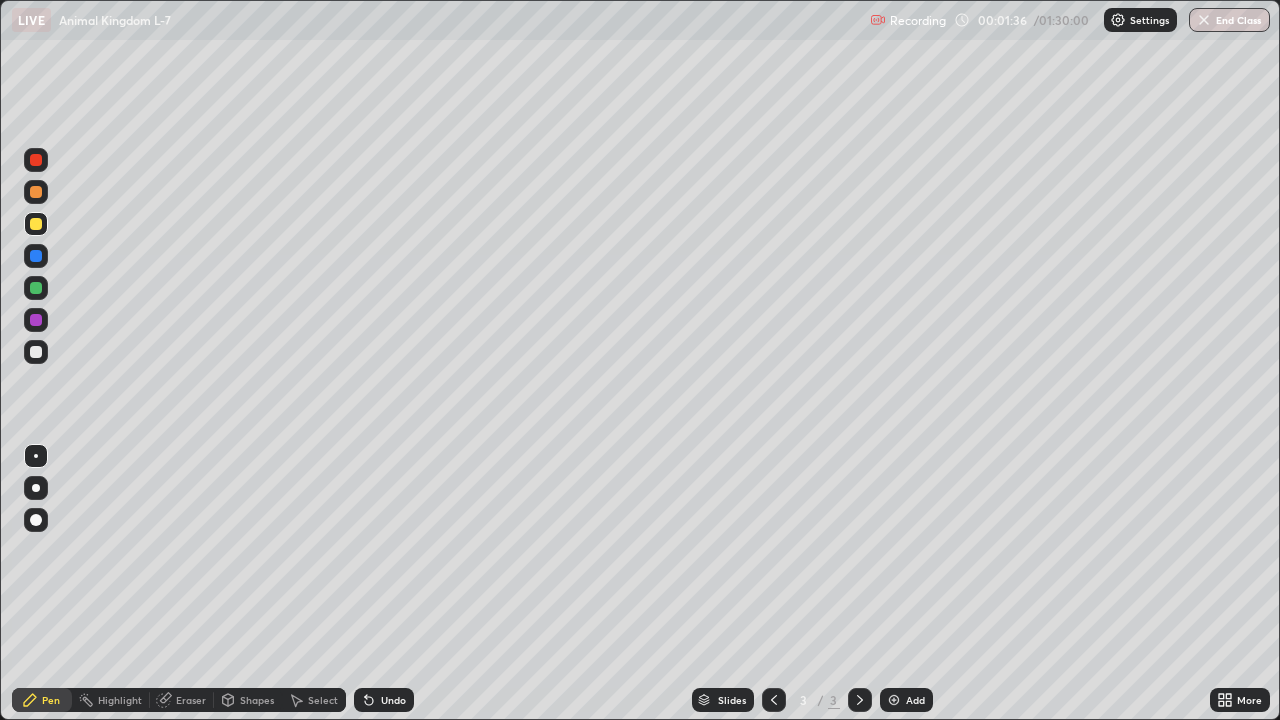 click at bounding box center [36, 352] 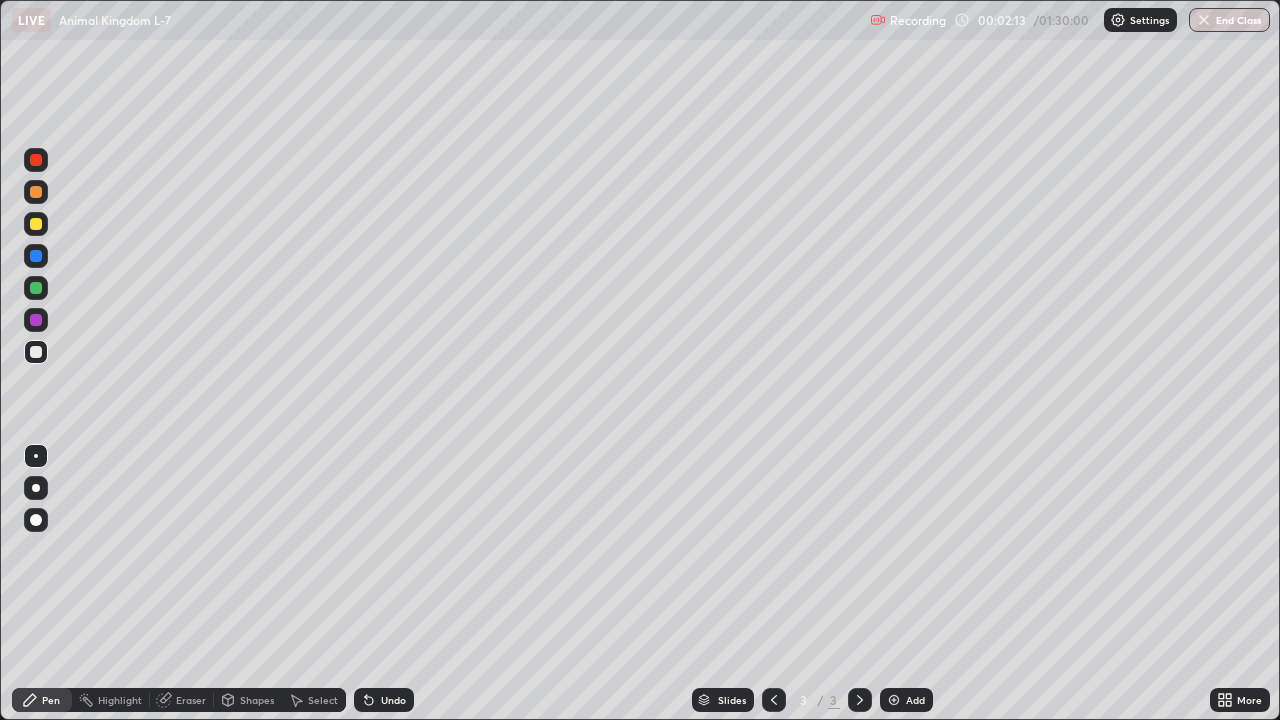 click at bounding box center (36, 288) 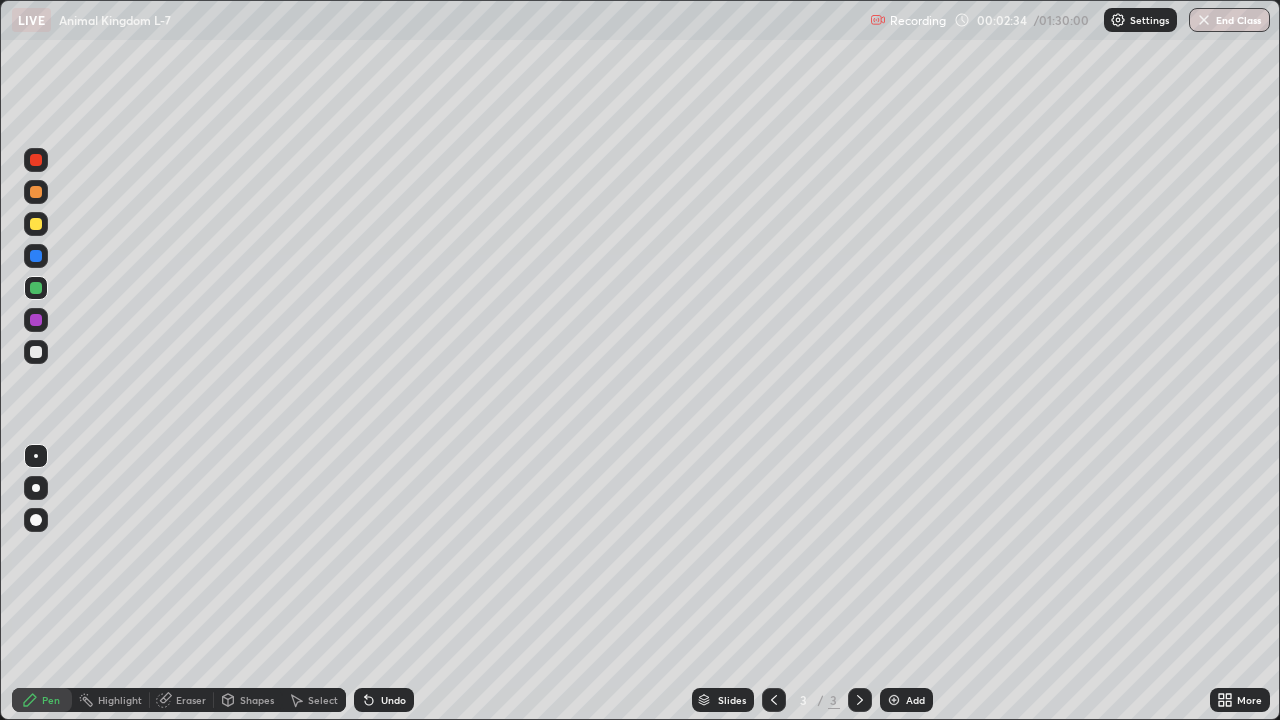 click at bounding box center (36, 352) 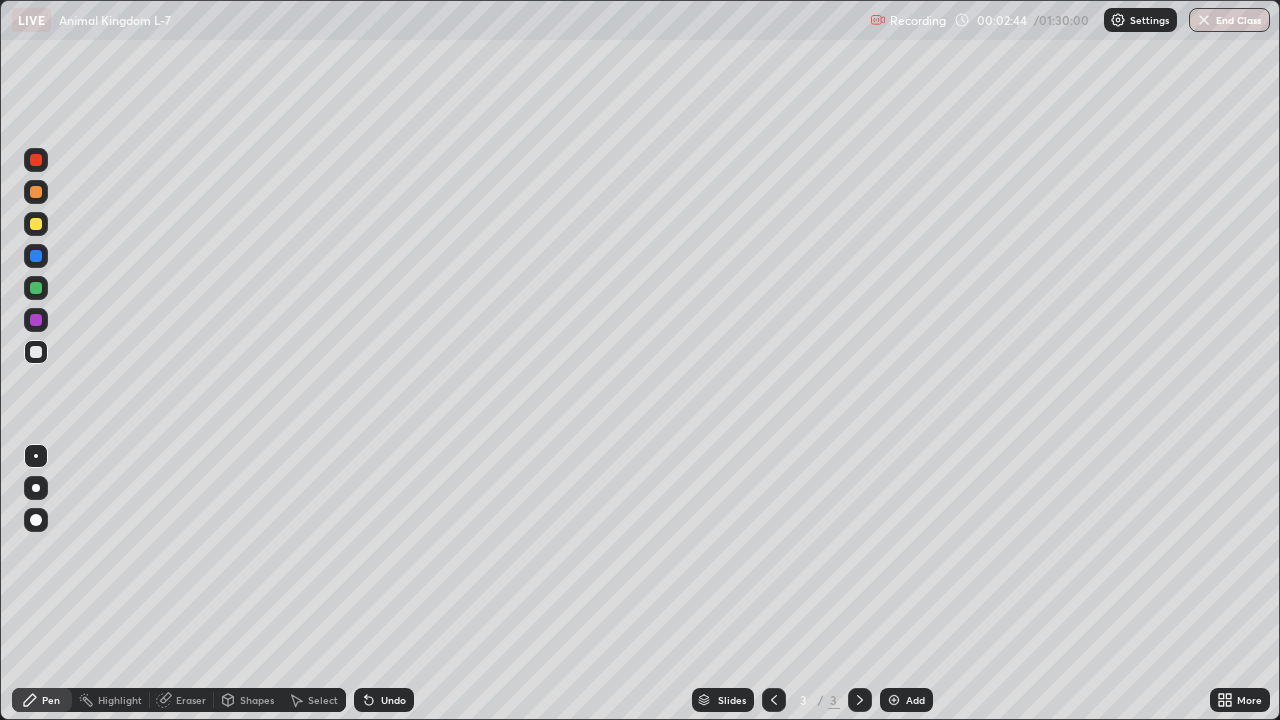 click 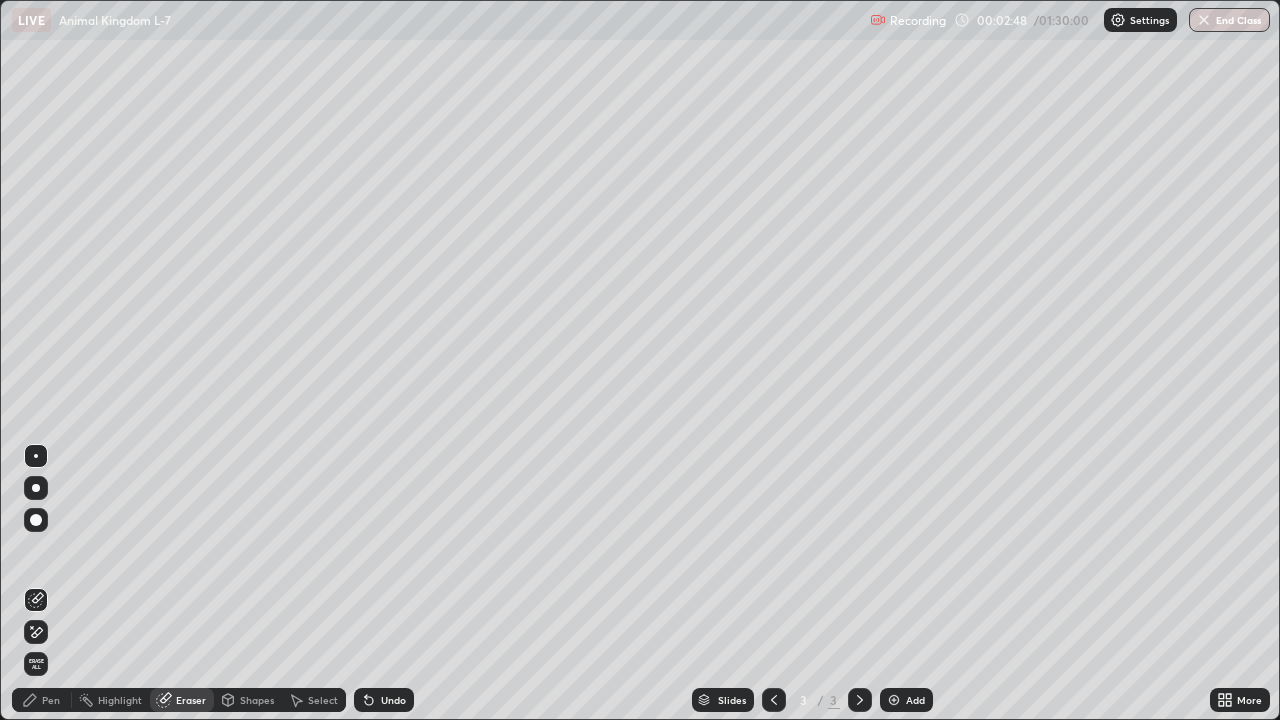 click on "Pen" at bounding box center (42, 700) 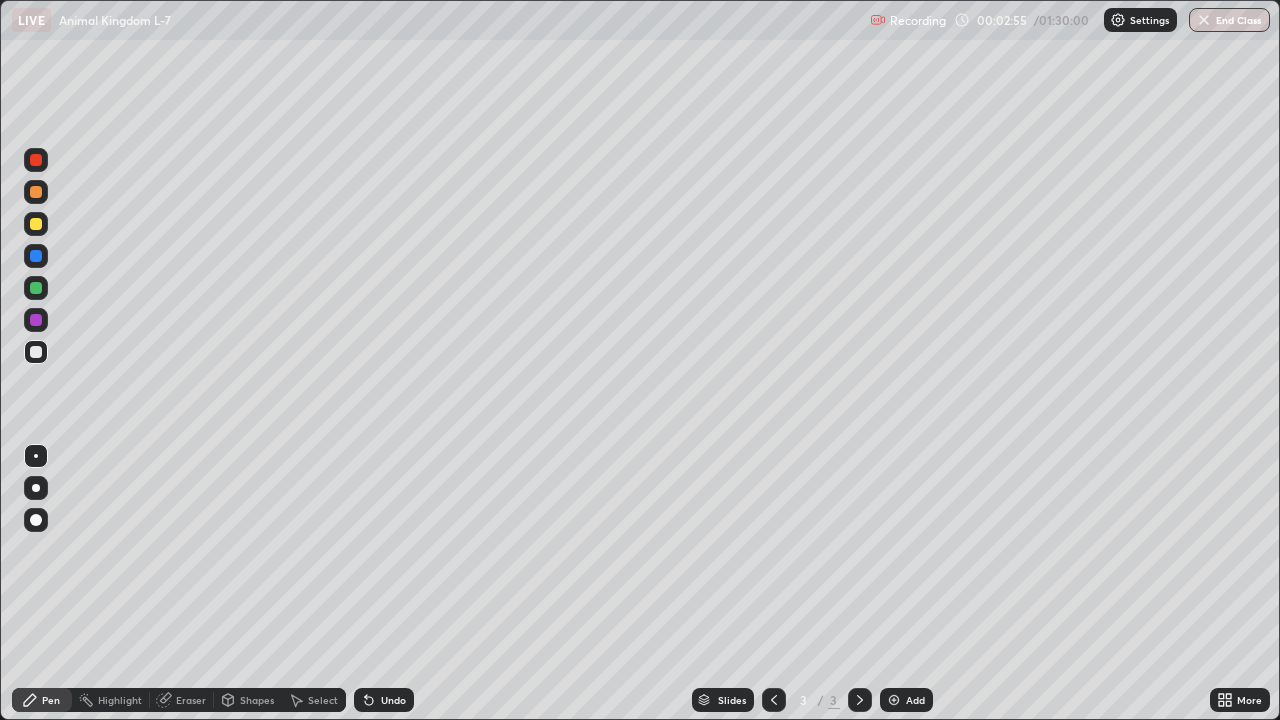 click at bounding box center (36, 288) 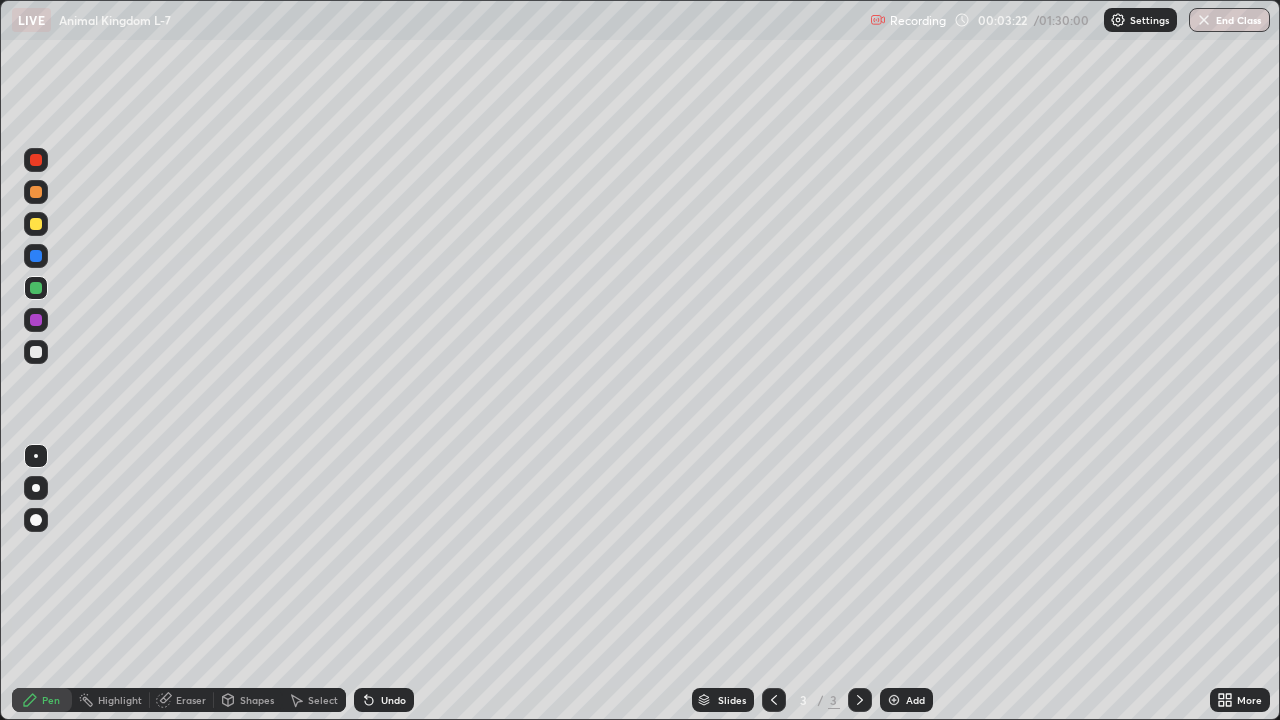 click at bounding box center (36, 352) 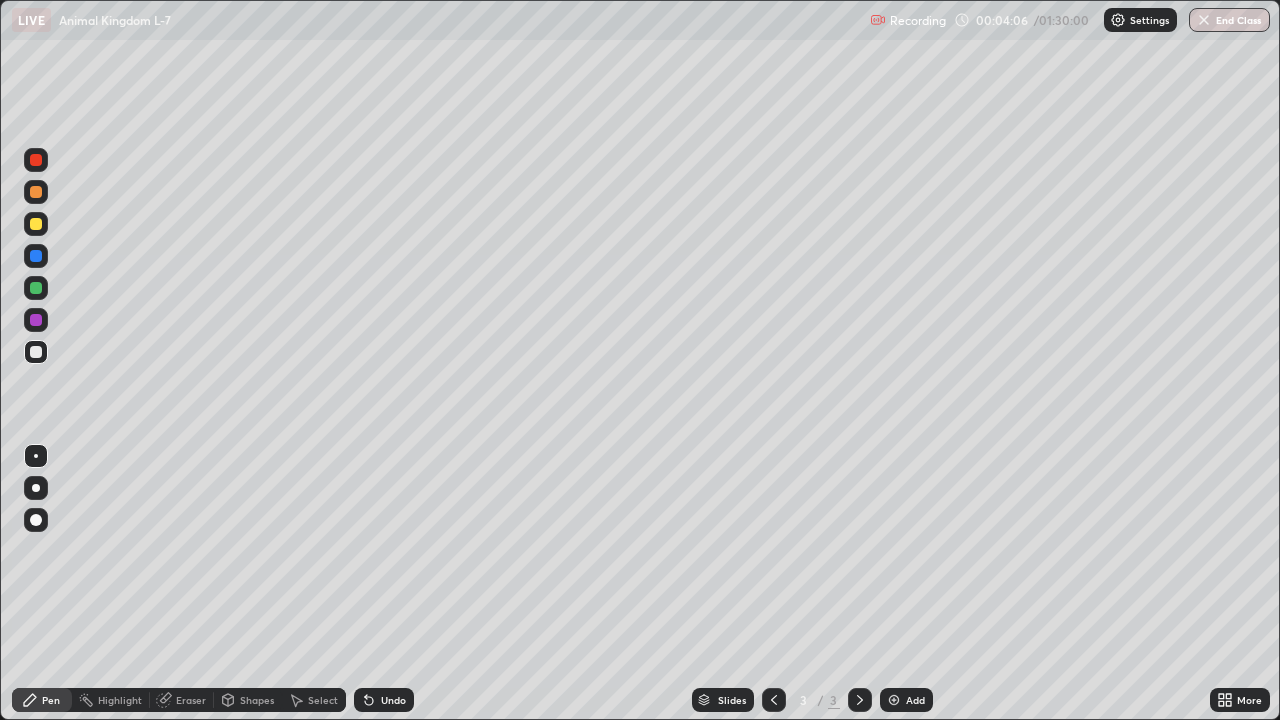 click at bounding box center [36, 352] 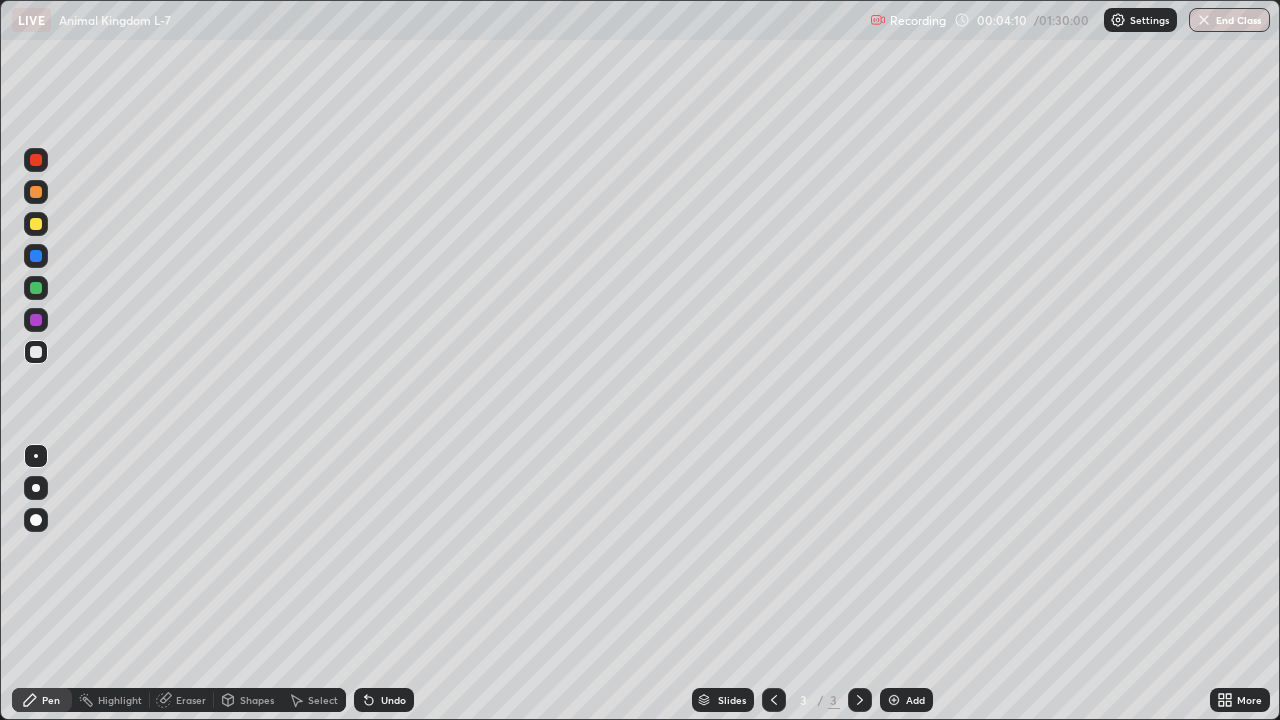 click at bounding box center [36, 352] 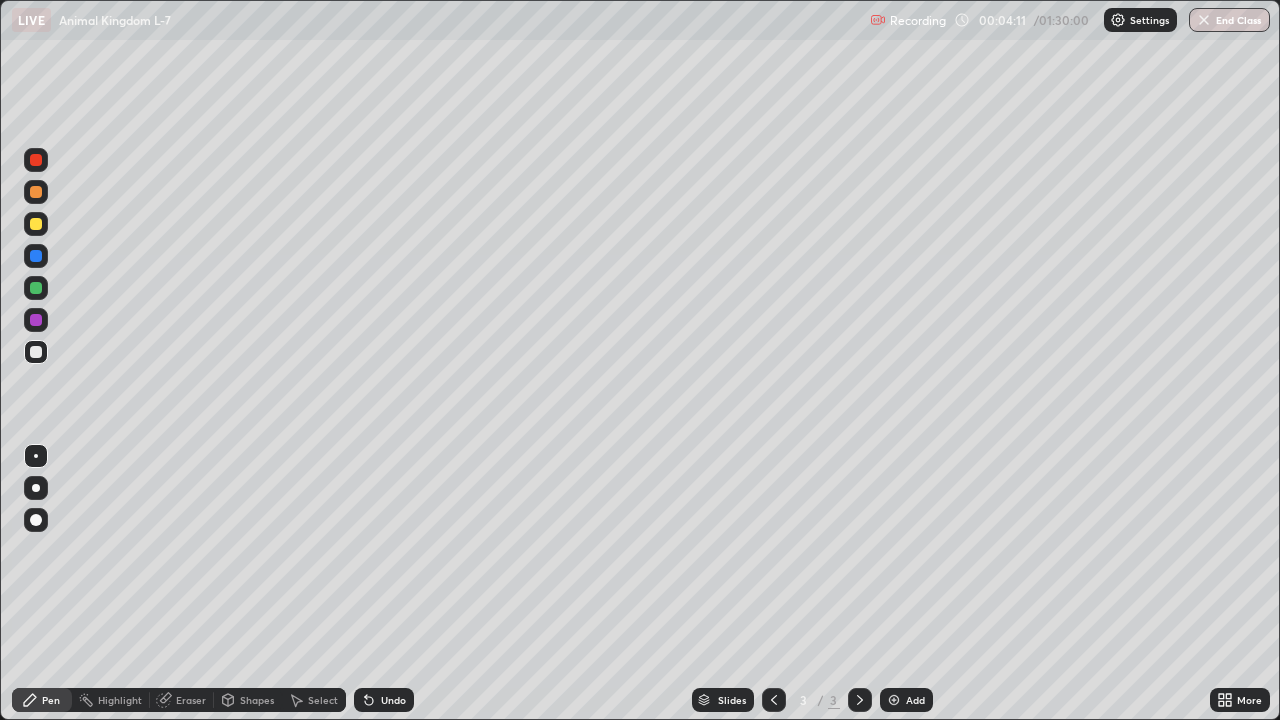 click at bounding box center (36, 488) 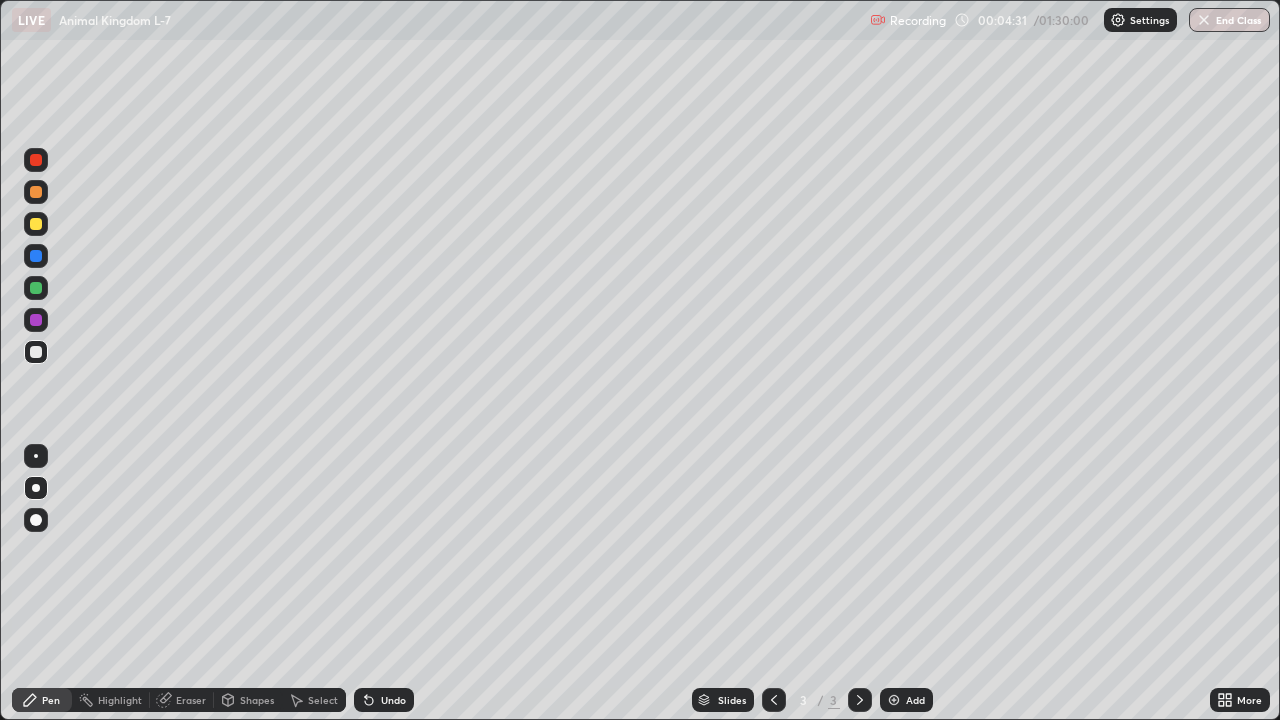 click at bounding box center [36, 224] 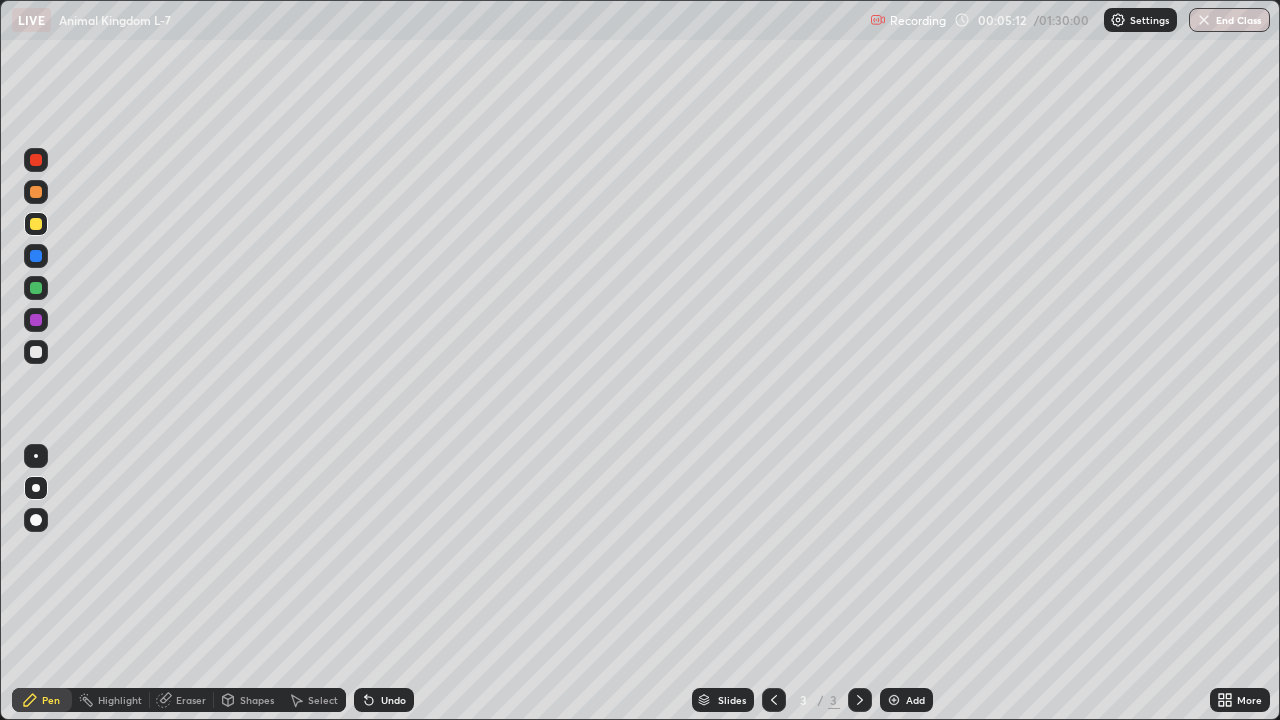 click at bounding box center [36, 352] 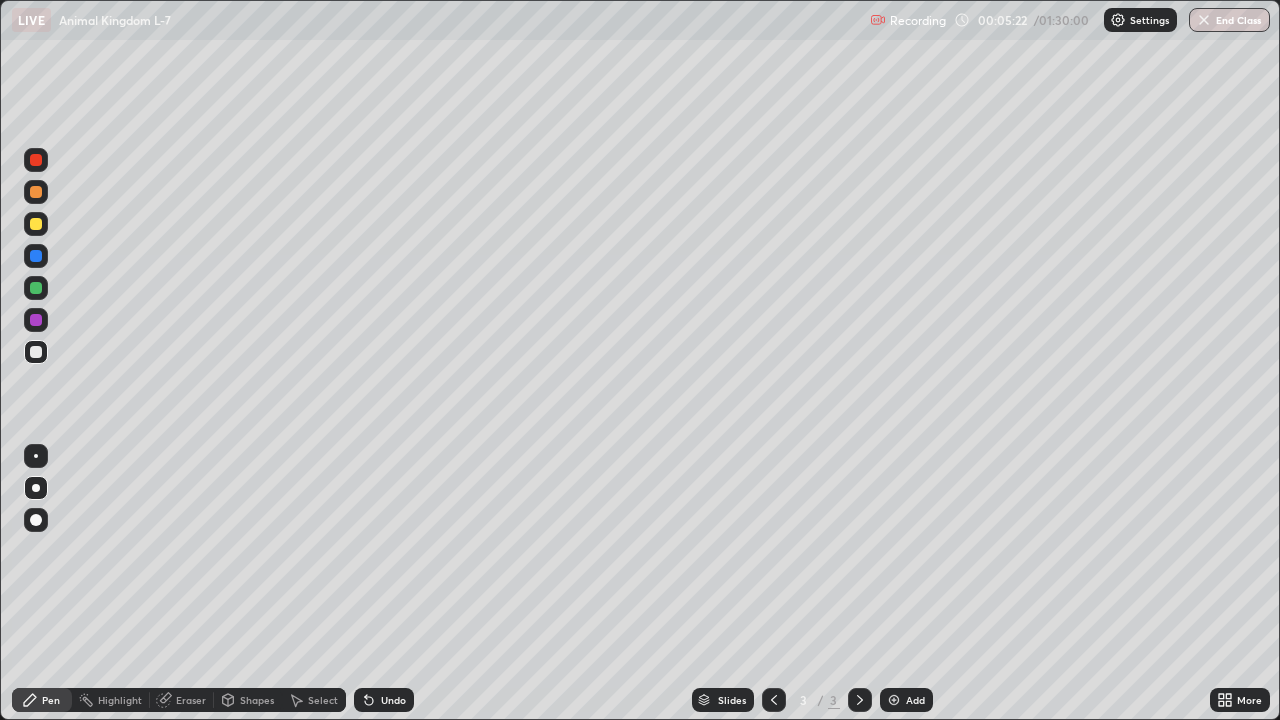 click on "Eraser" at bounding box center (182, 700) 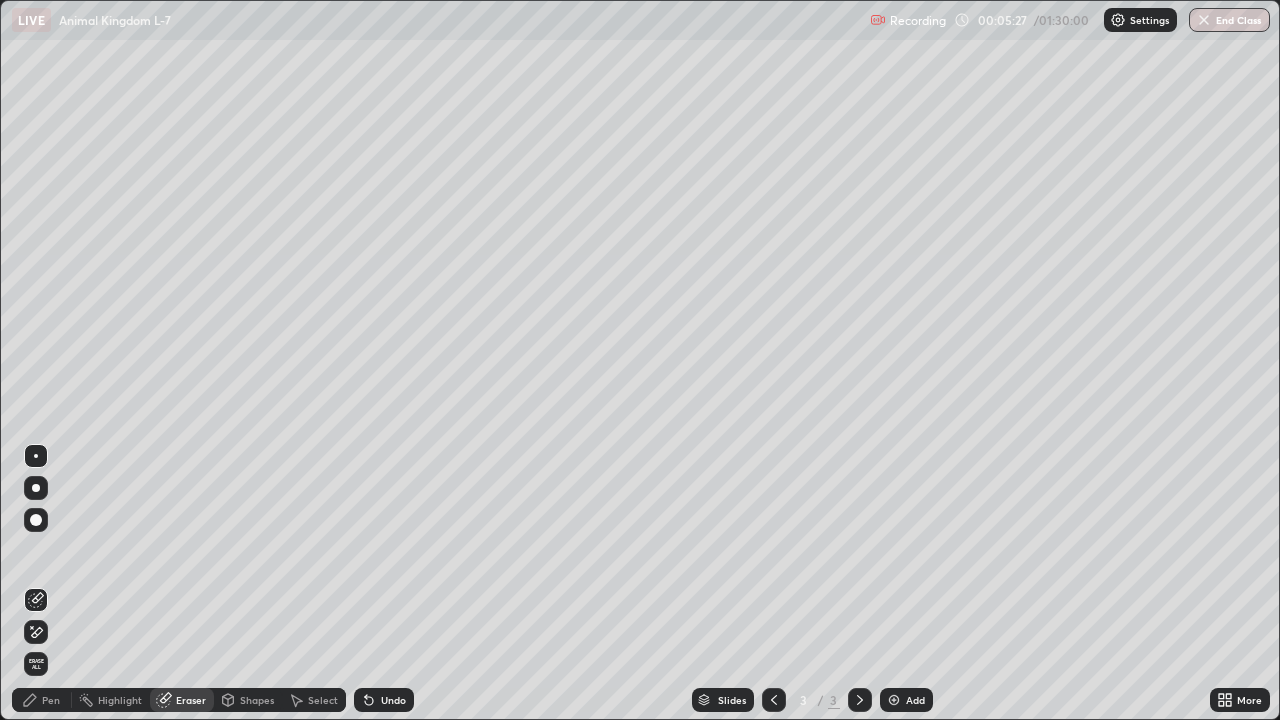 click on "Pen" at bounding box center (42, 700) 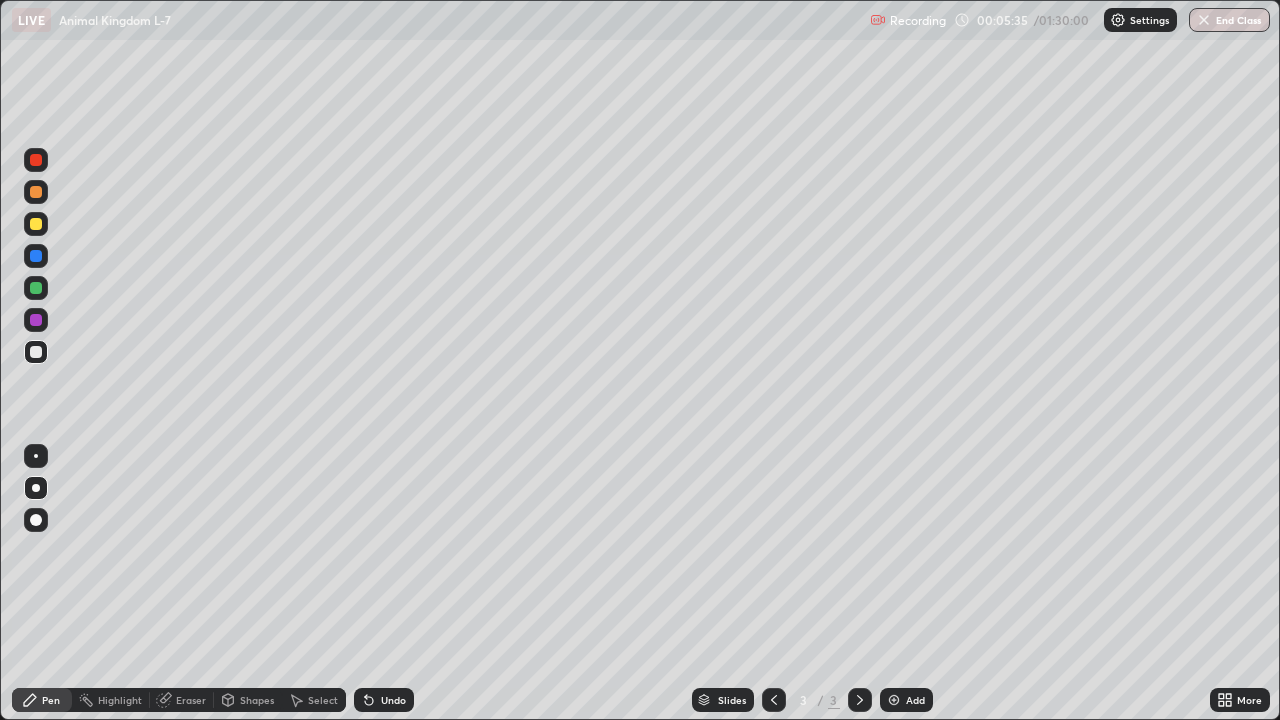 click at bounding box center (36, 288) 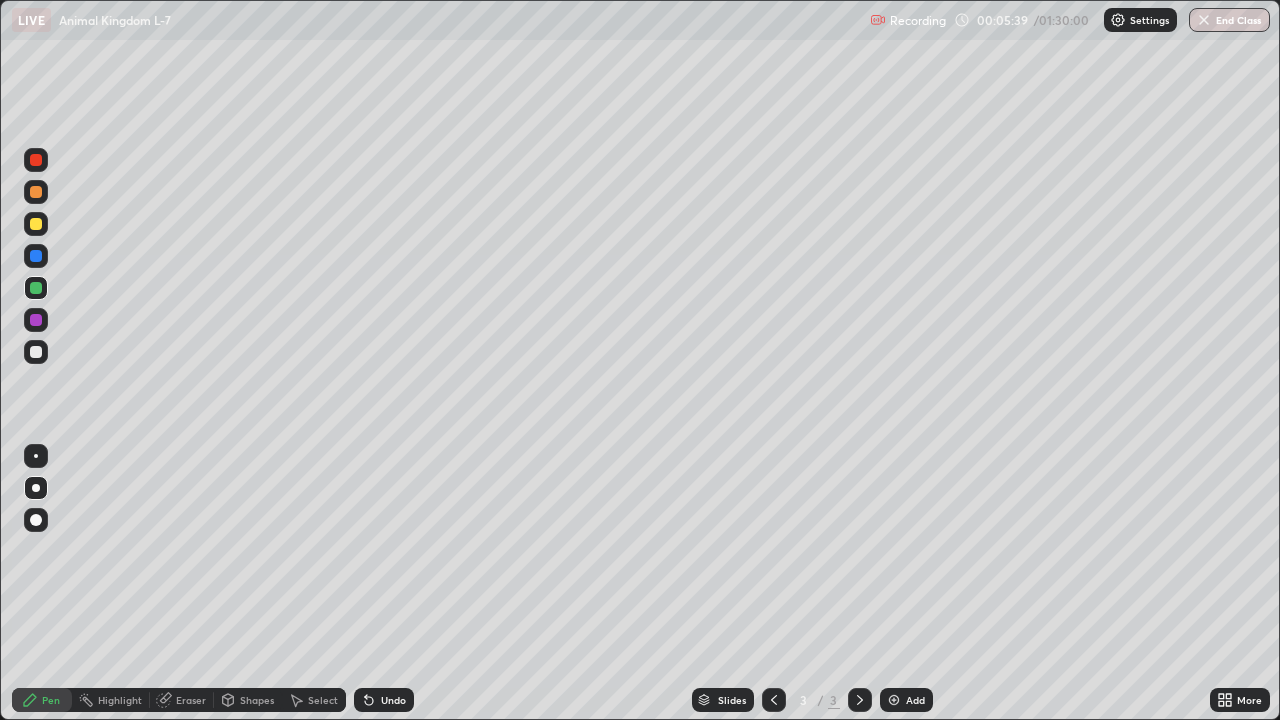 click at bounding box center [36, 288] 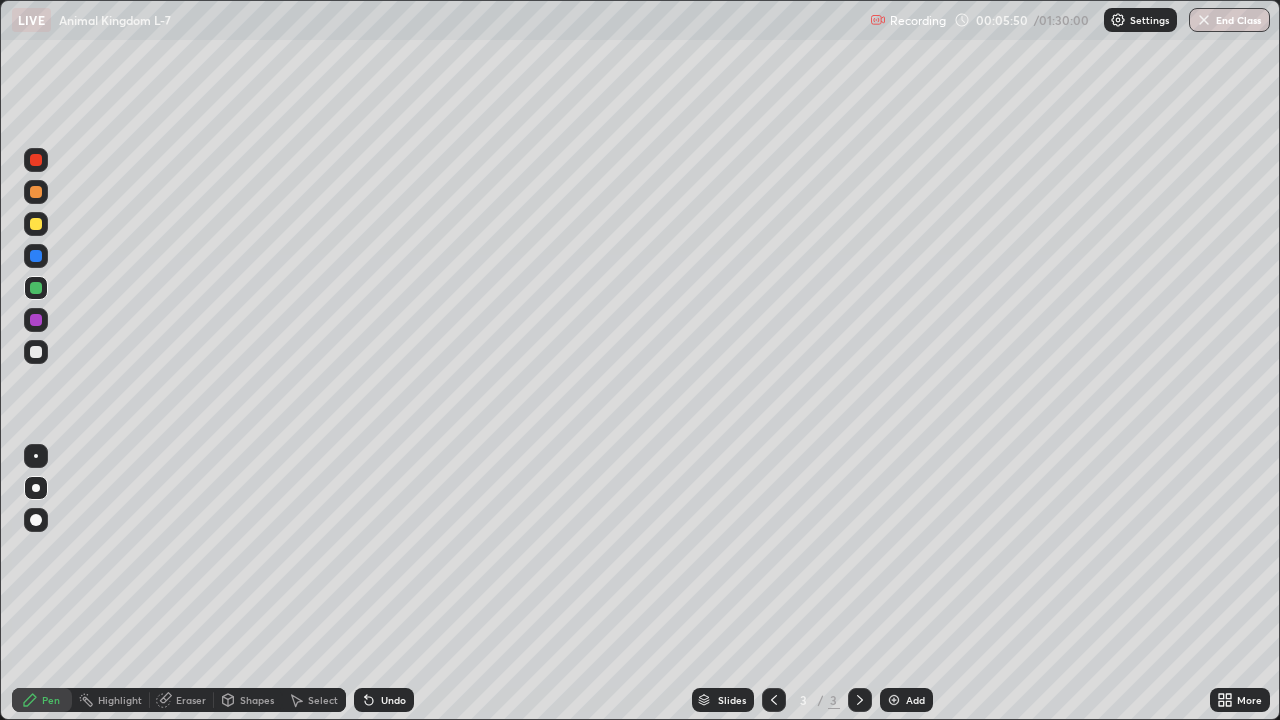 click on "Highlight" at bounding box center [111, 700] 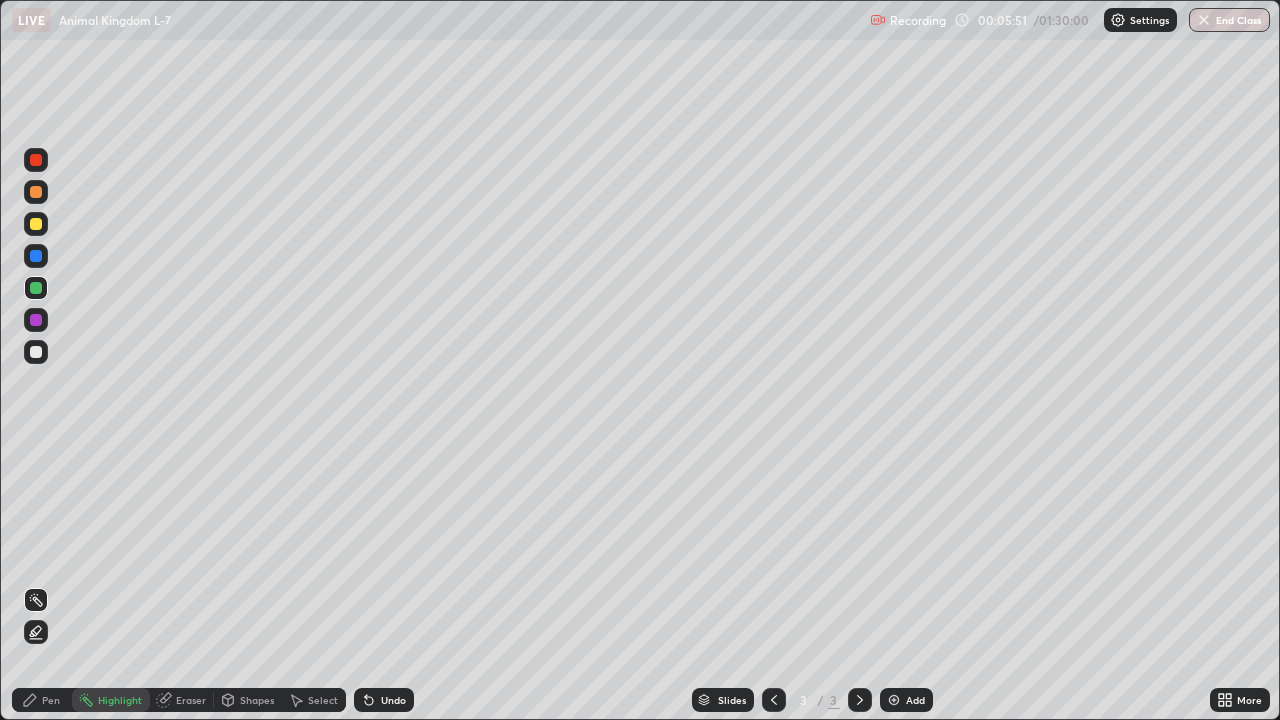 click on "Eraser" at bounding box center (182, 700) 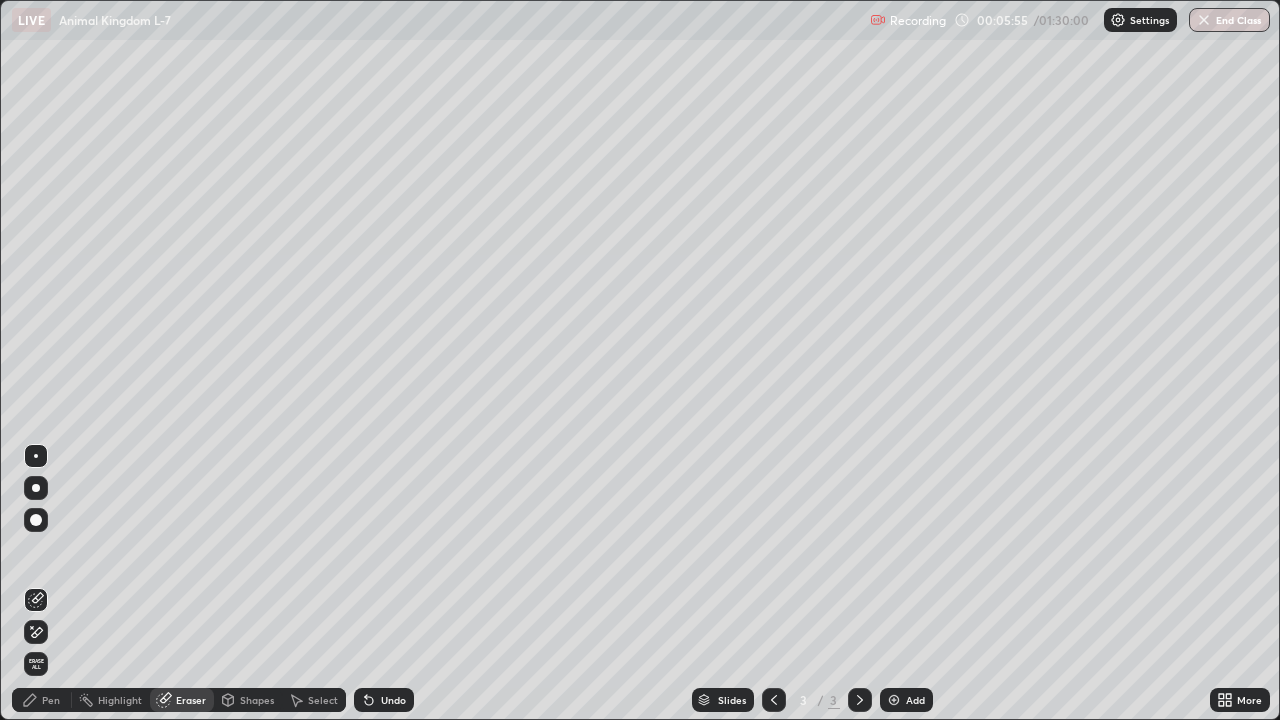 click on "Pen" at bounding box center (51, 700) 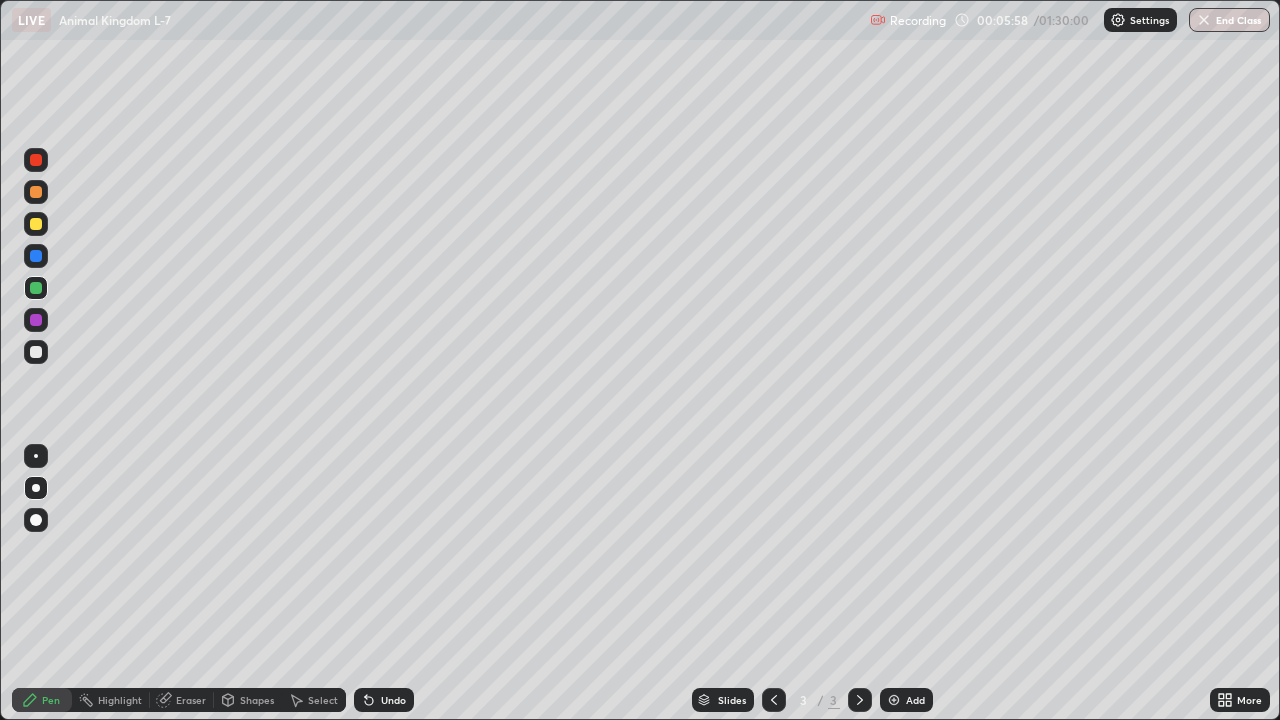click on "Eraser" at bounding box center [182, 700] 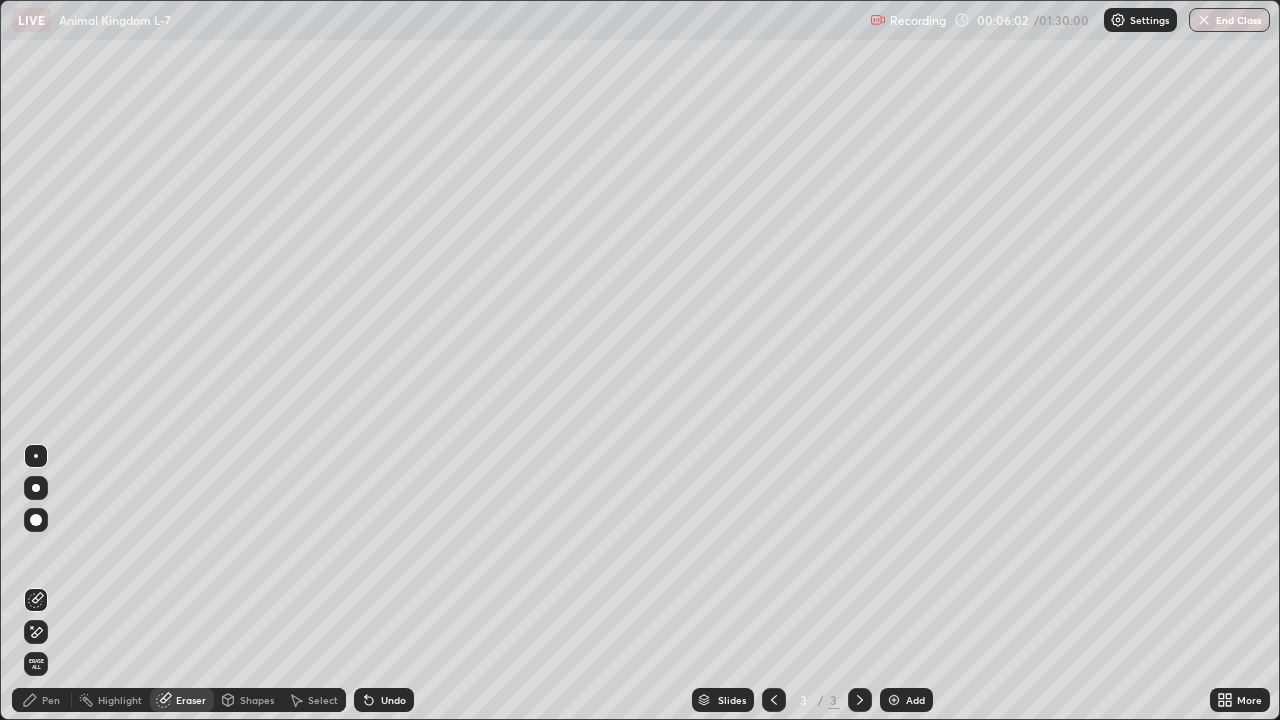 click on "Eraser" at bounding box center [182, 700] 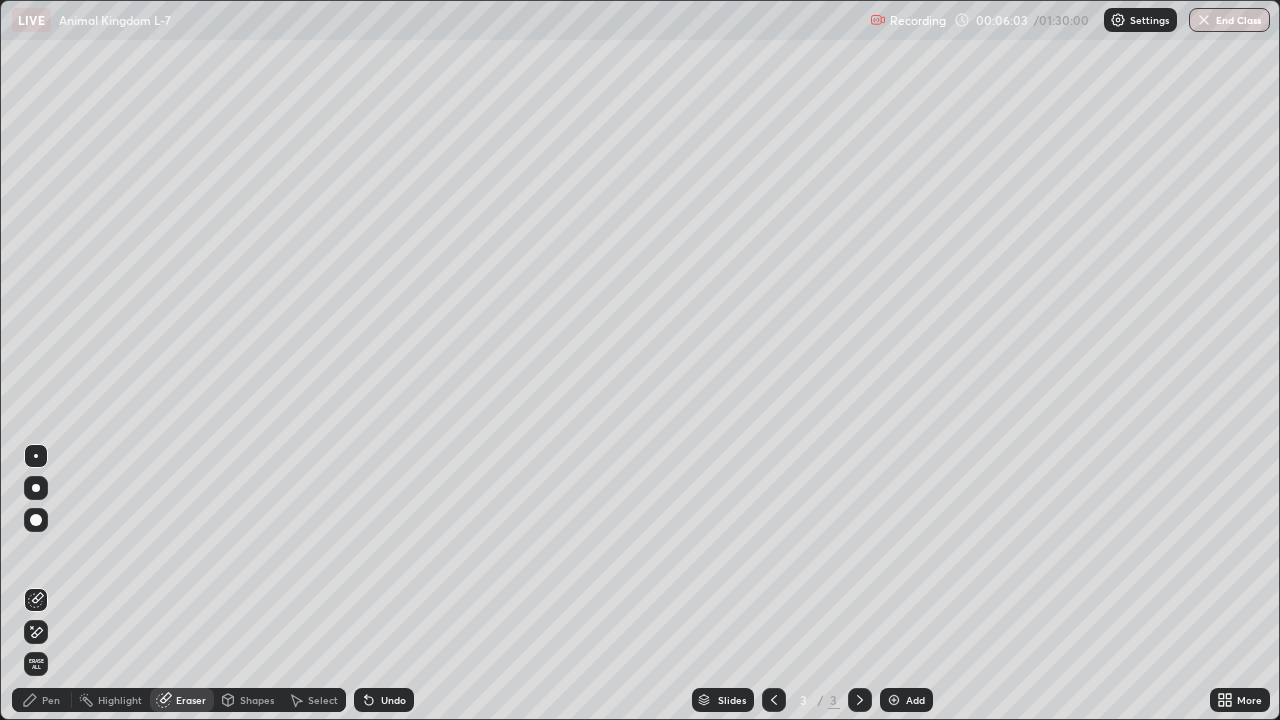 click 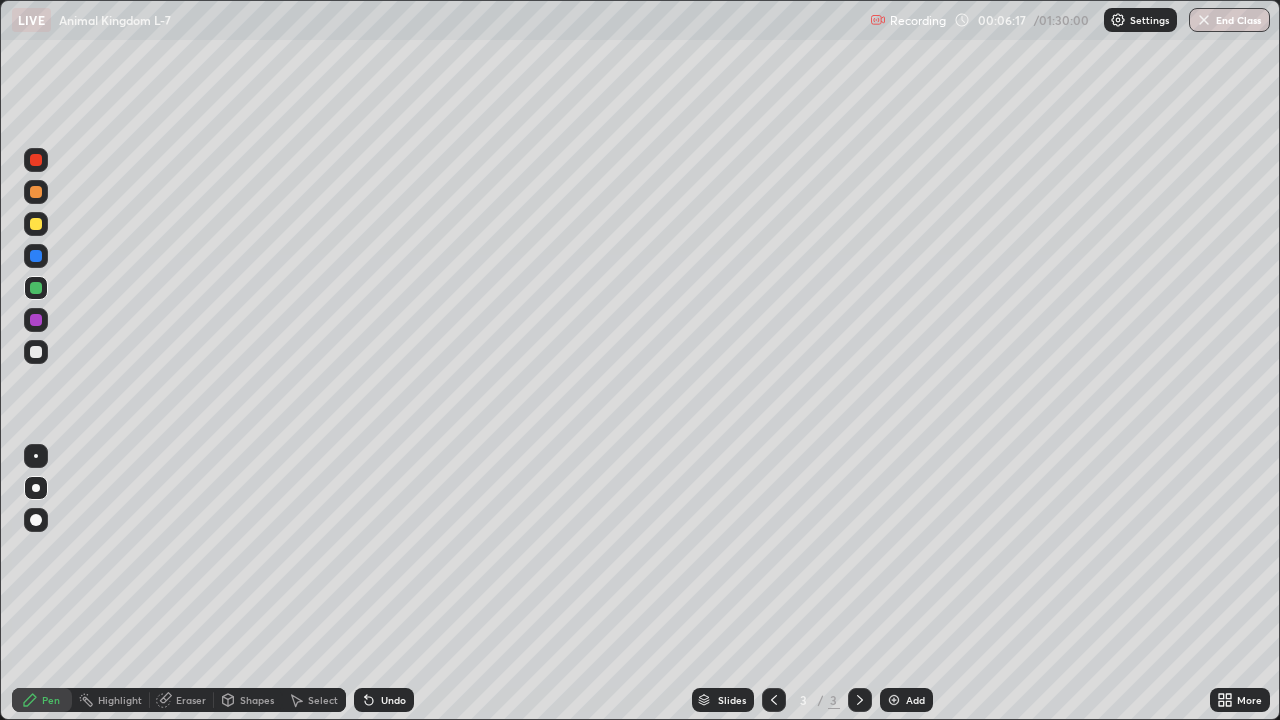 click at bounding box center (36, 320) 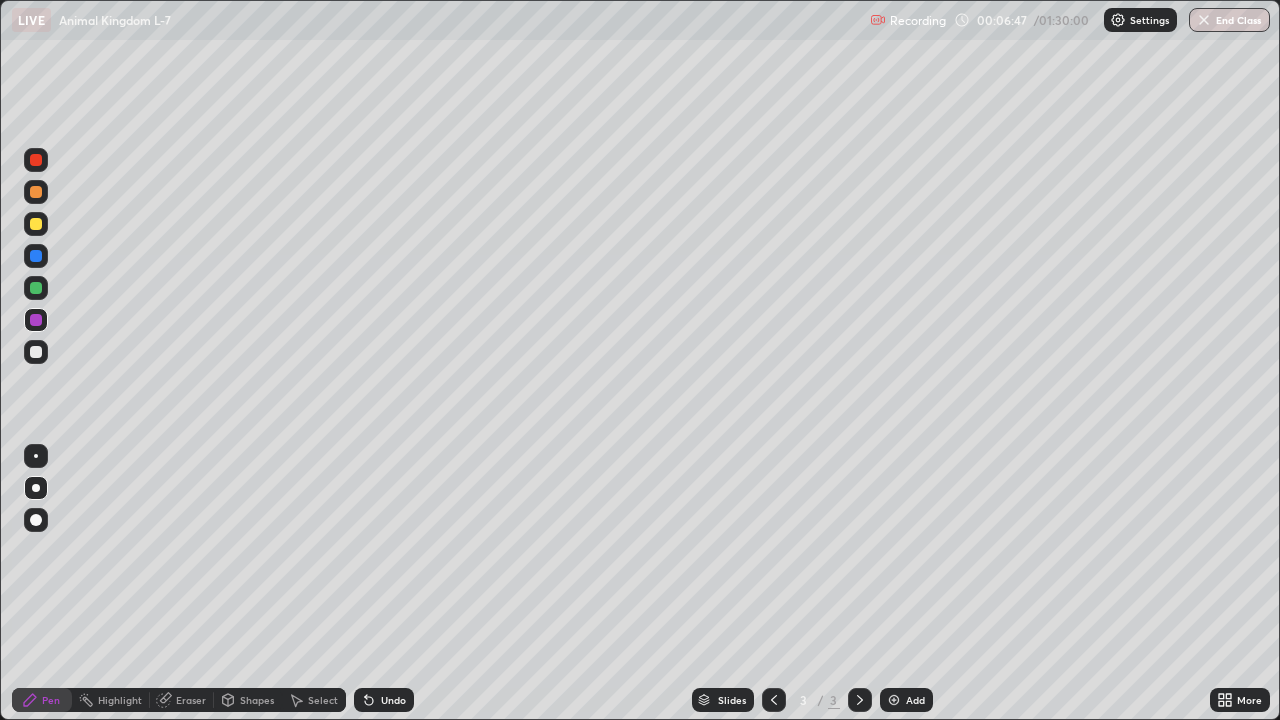 click at bounding box center (894, 700) 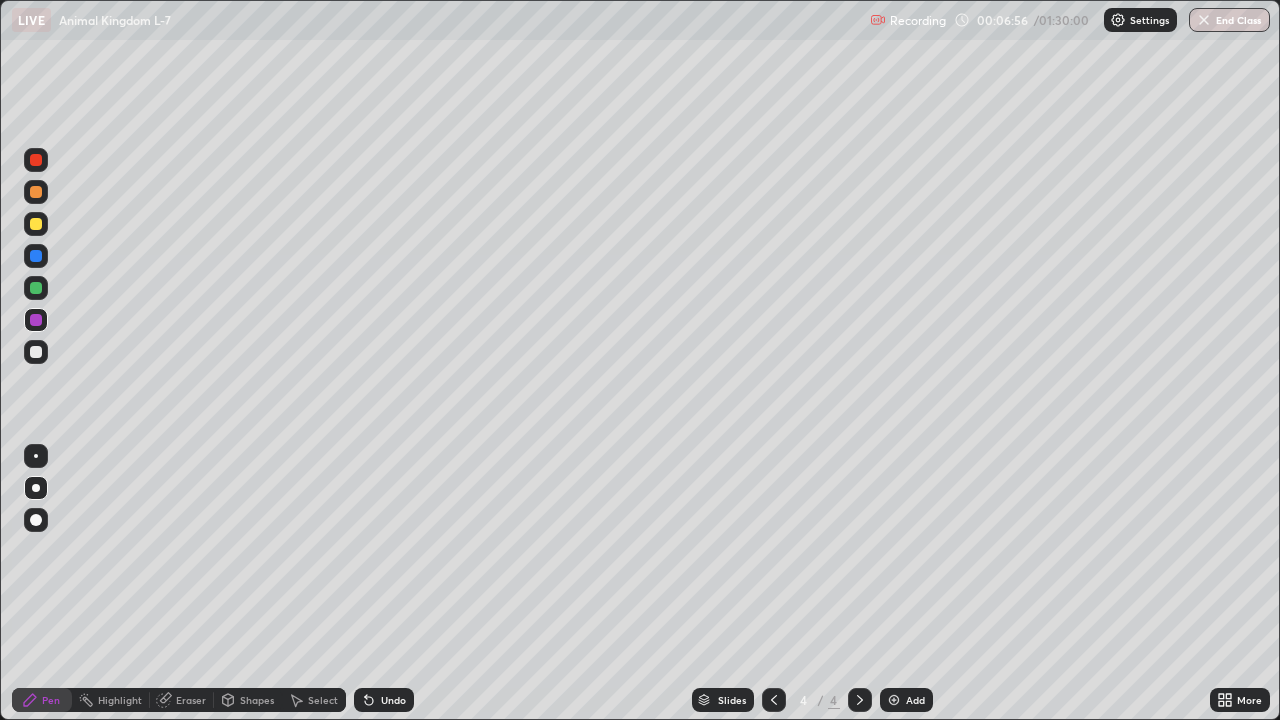 click at bounding box center (36, 224) 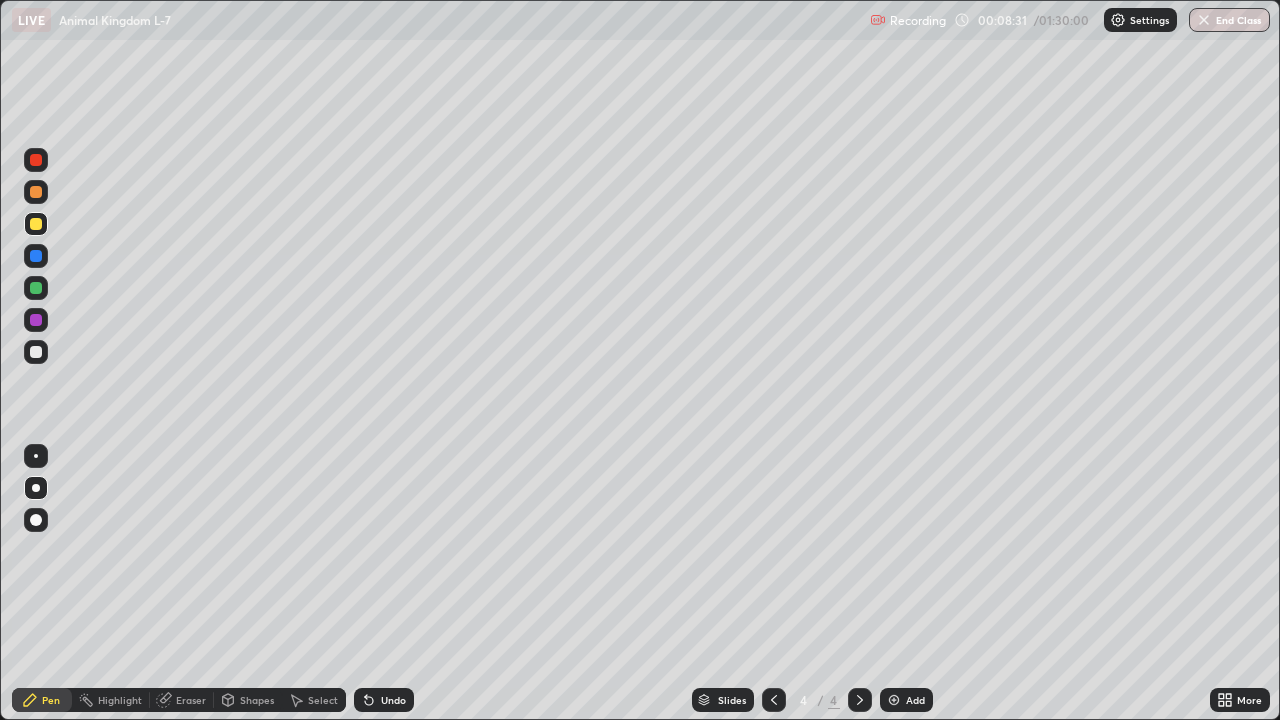 click on "Eraser" at bounding box center (182, 700) 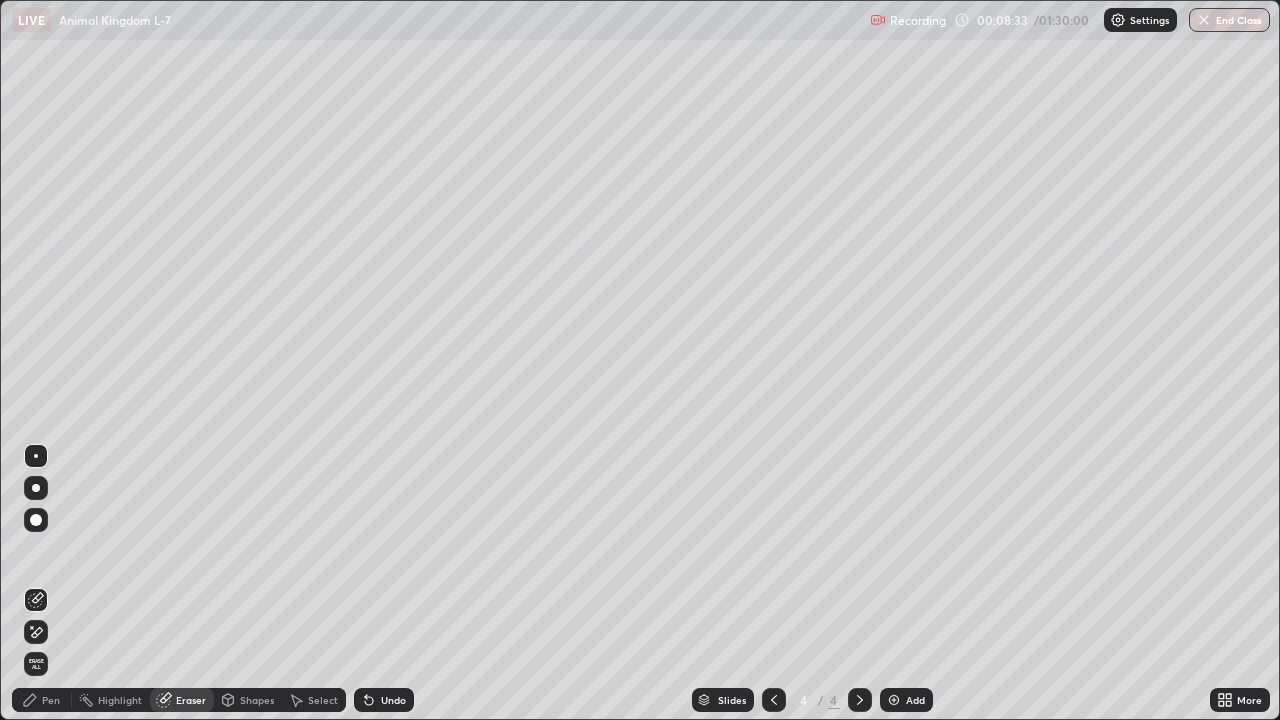 click on "Pen" at bounding box center (51, 700) 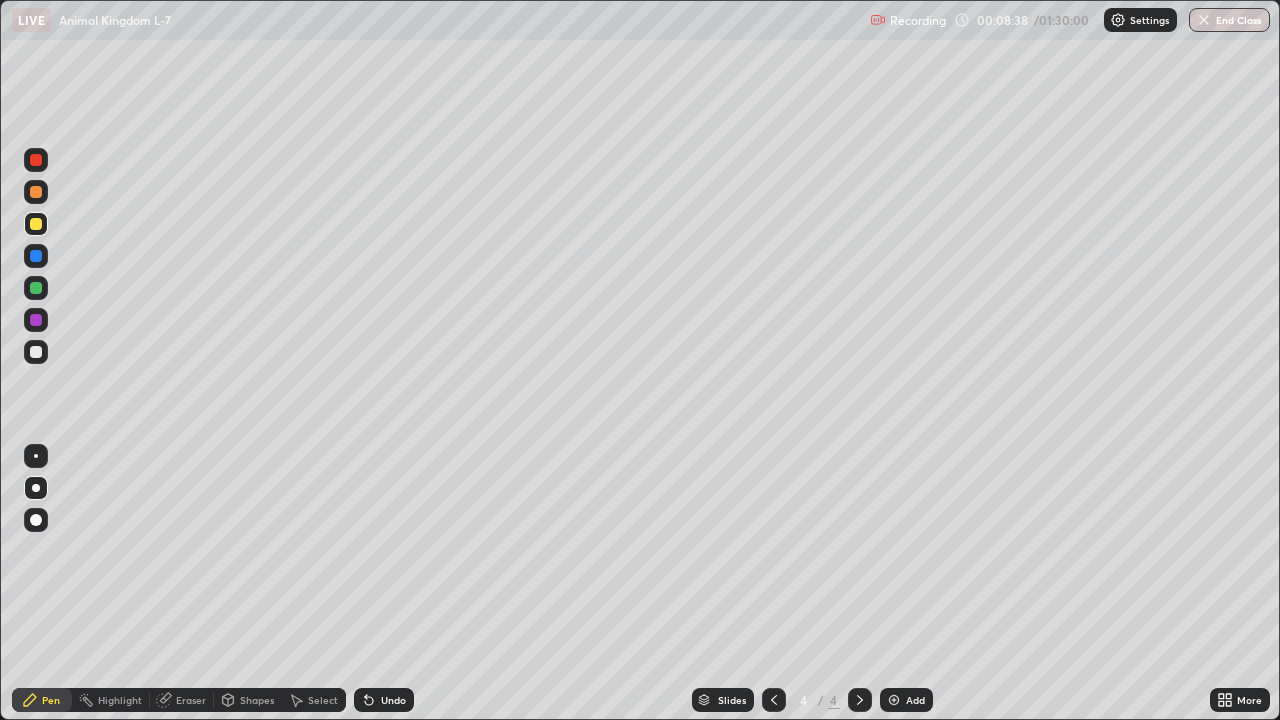 click on "Eraser" at bounding box center [191, 700] 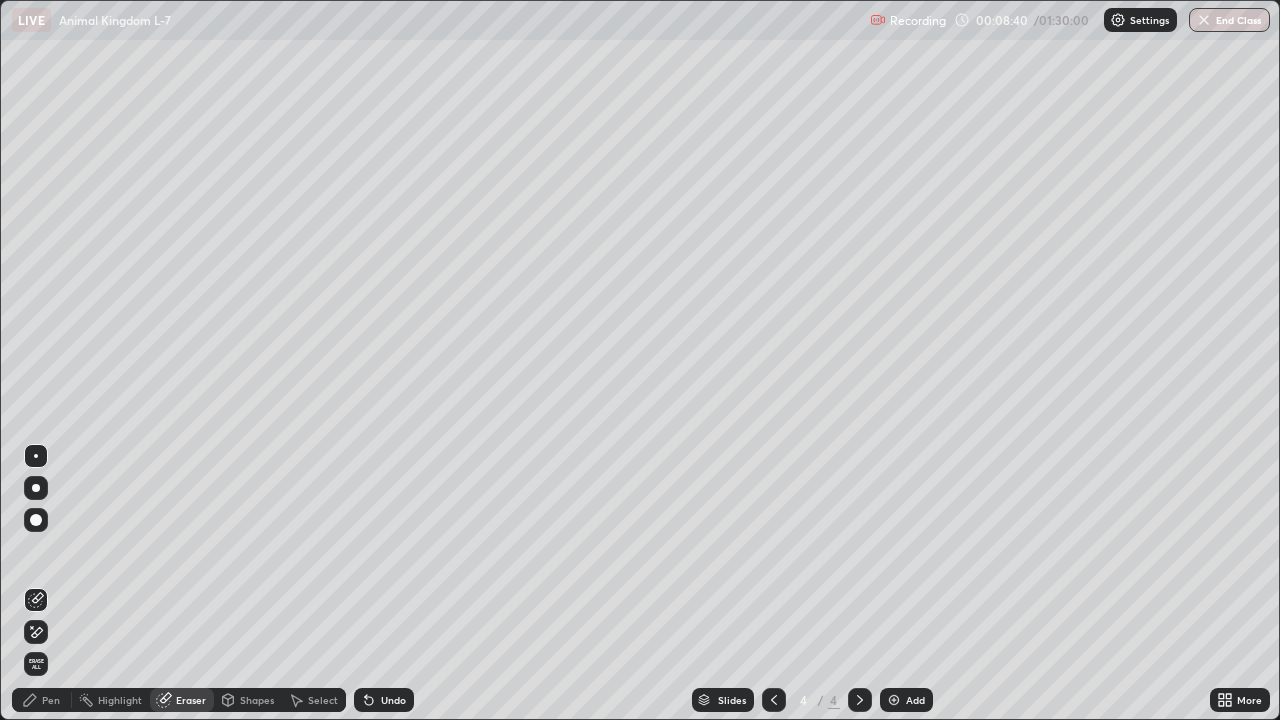 click on "Pen" at bounding box center [51, 700] 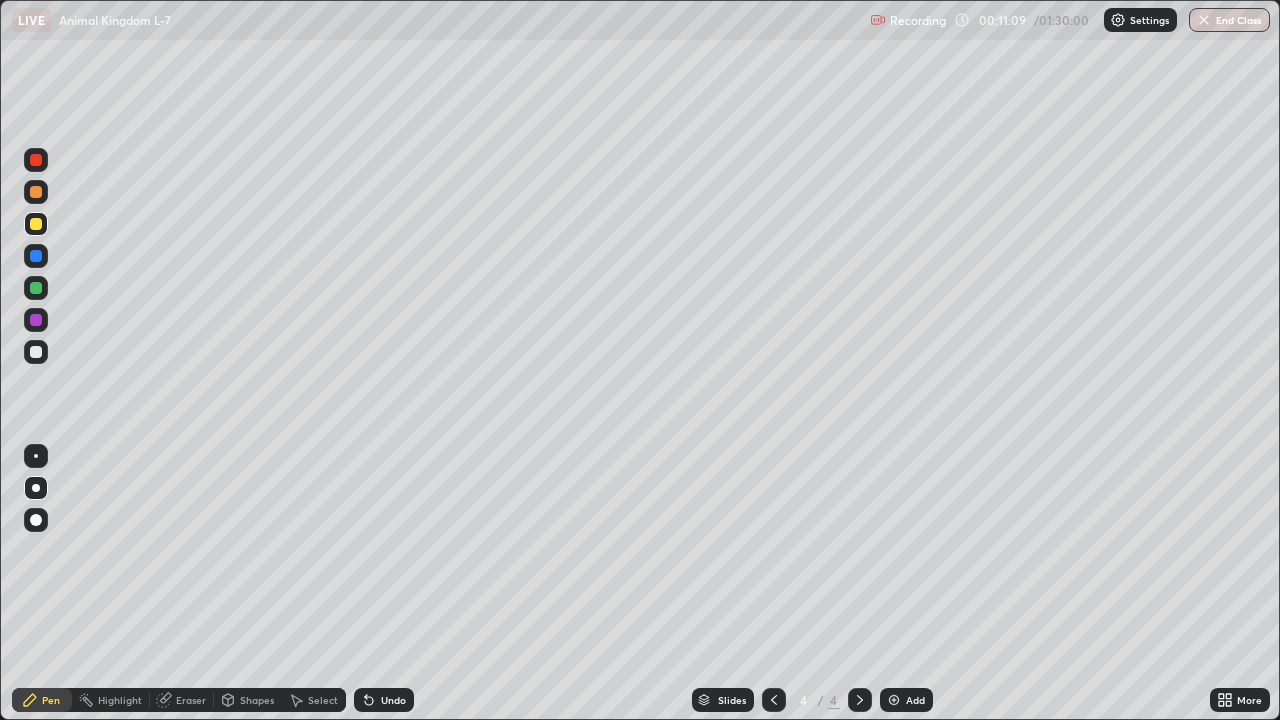 click 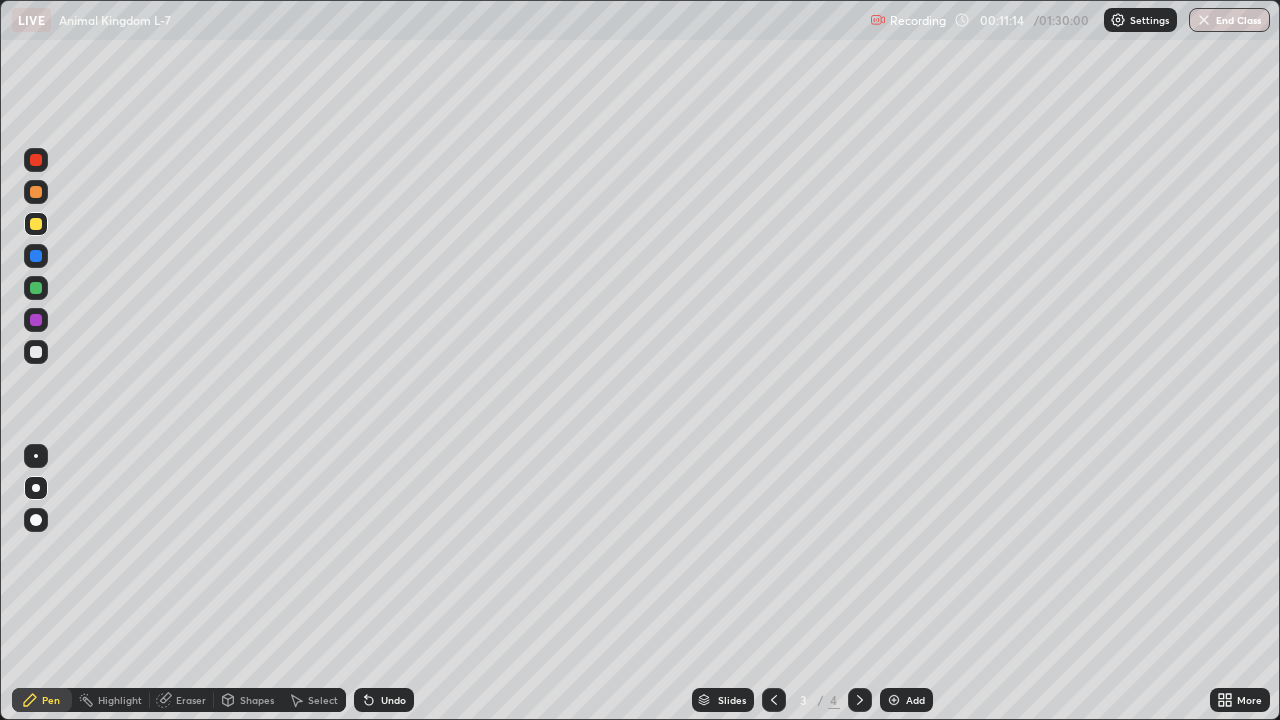click at bounding box center [36, 456] 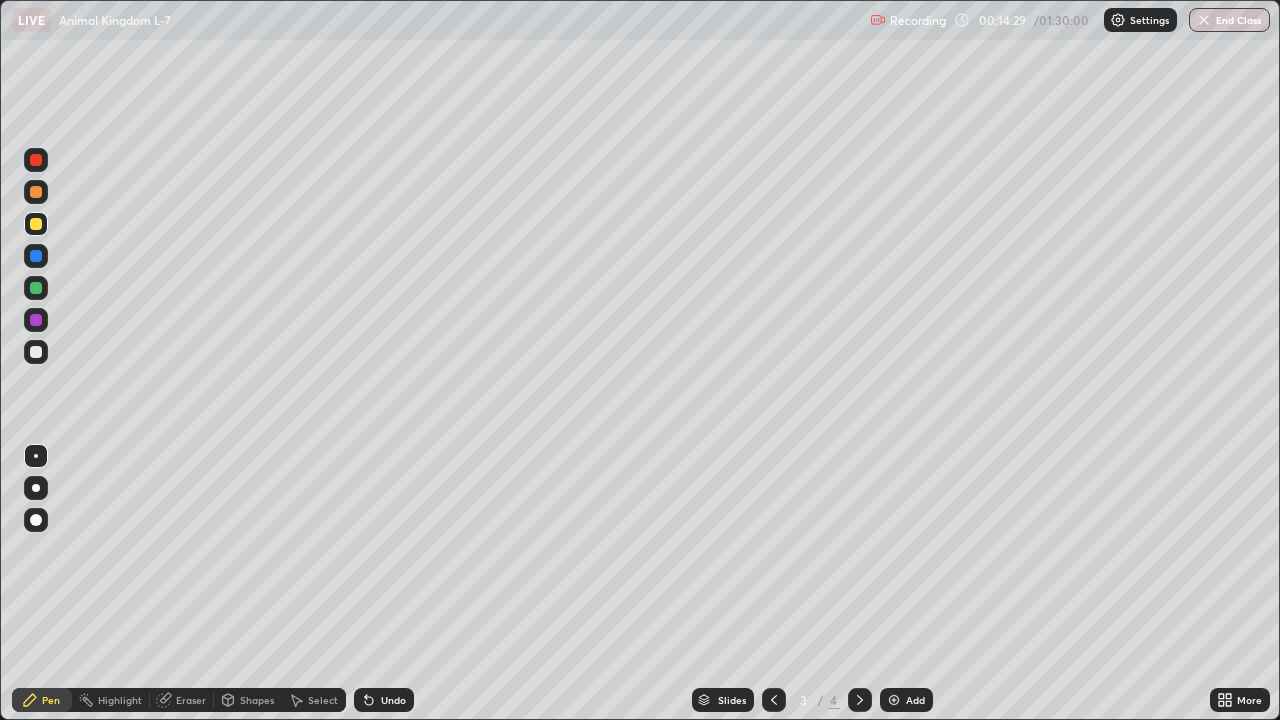 click 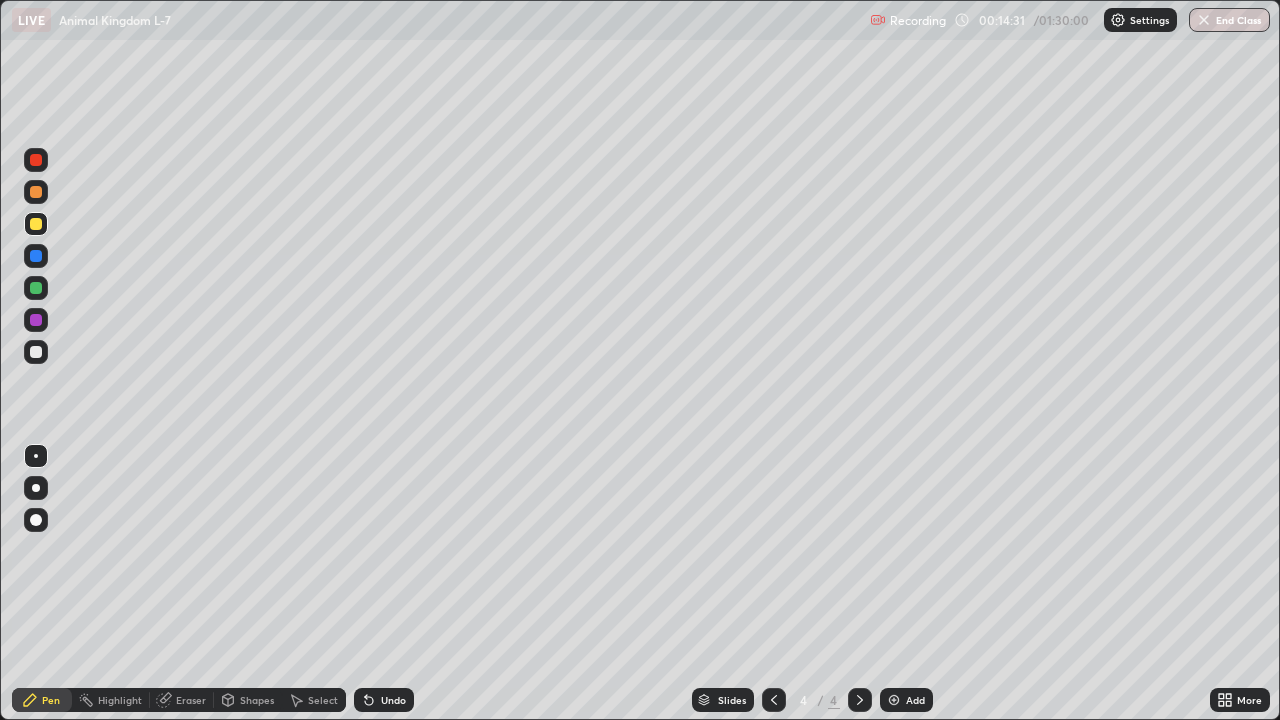 click 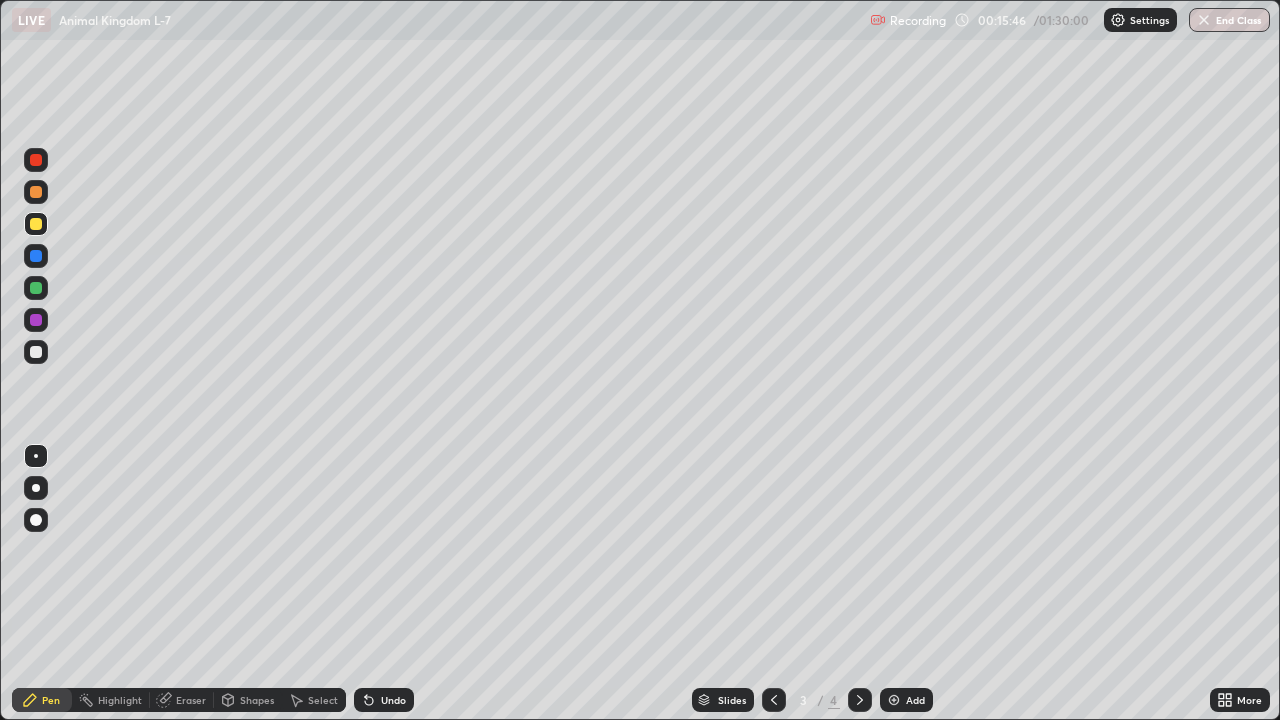 click on "Erase all" at bounding box center (36, 360) 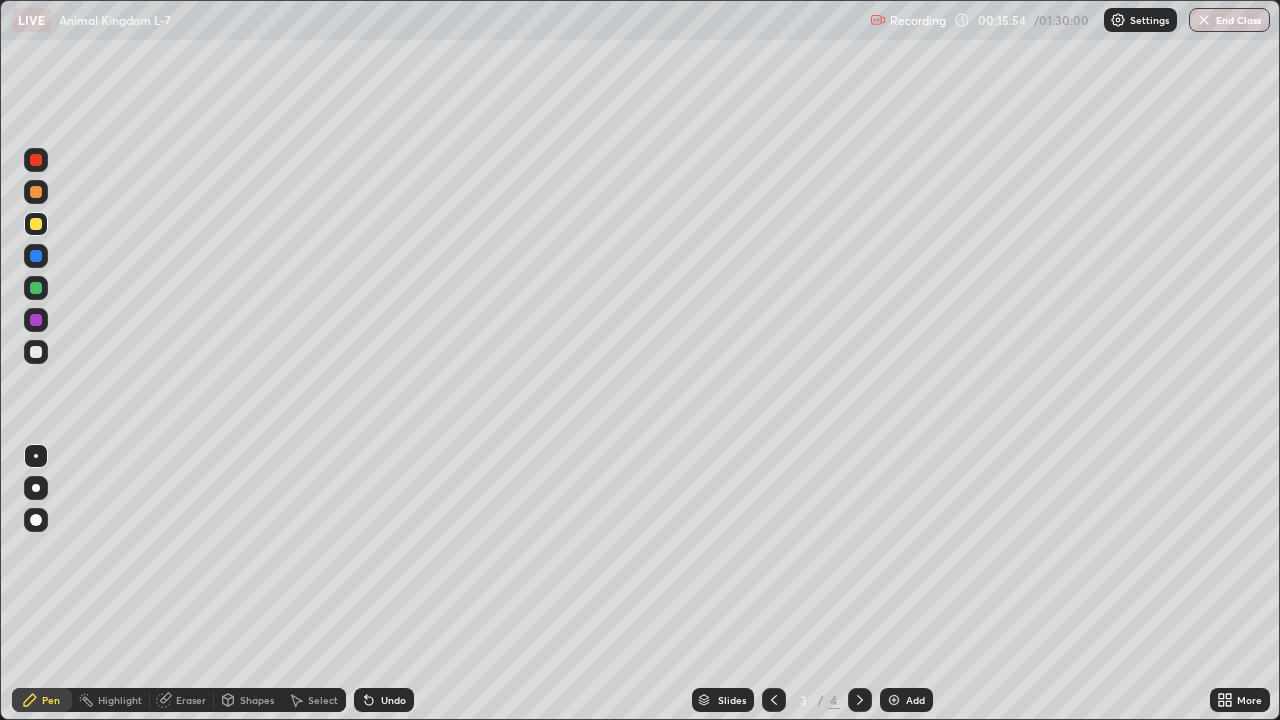 click at bounding box center [894, 700] 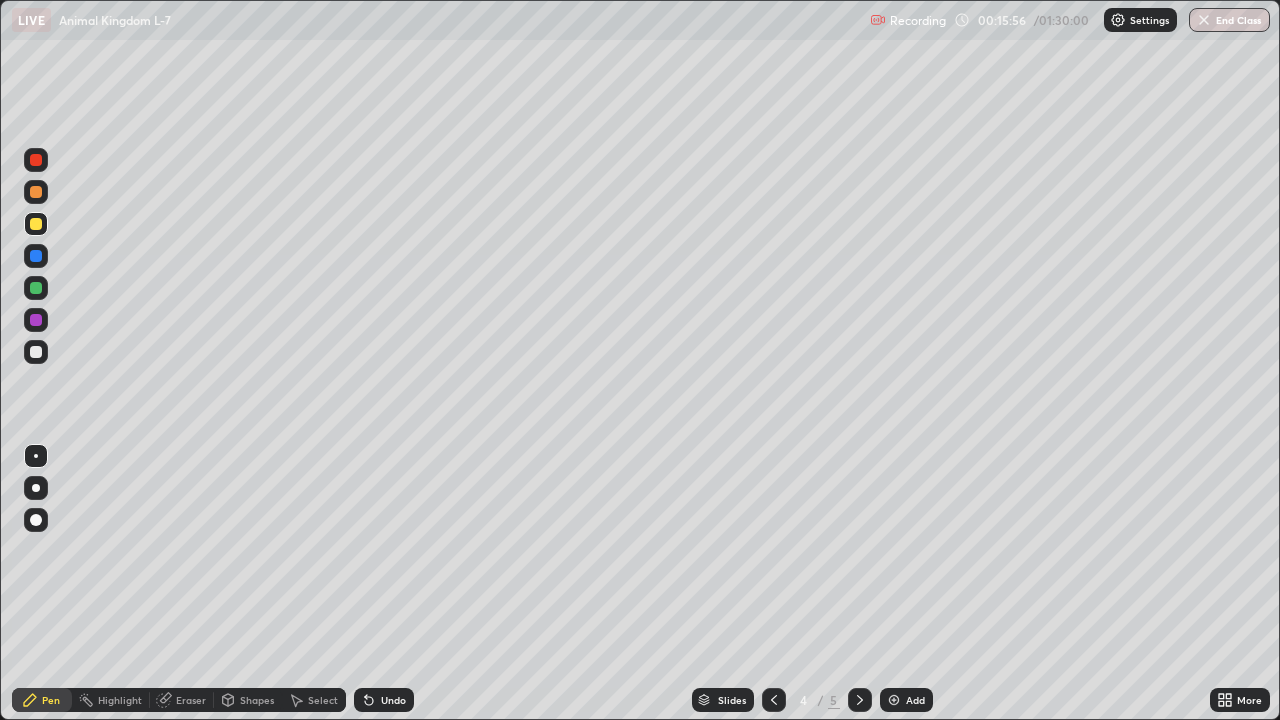 click at bounding box center (774, 700) 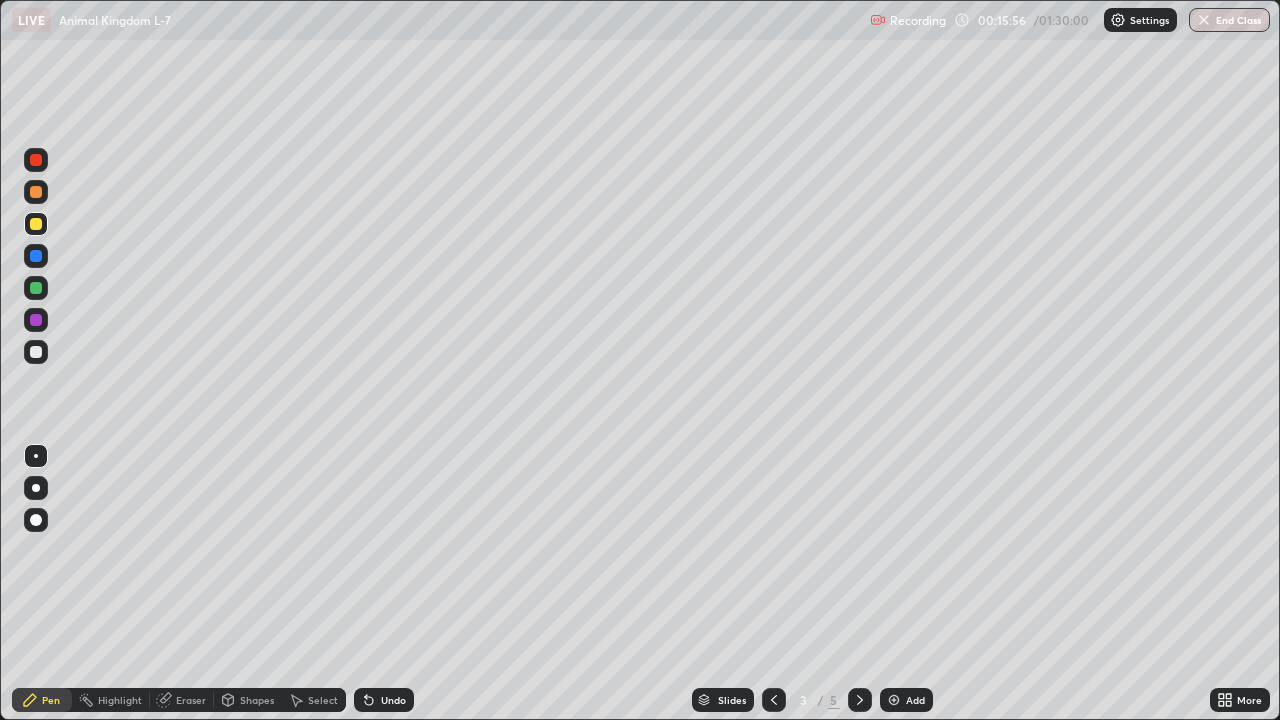 click 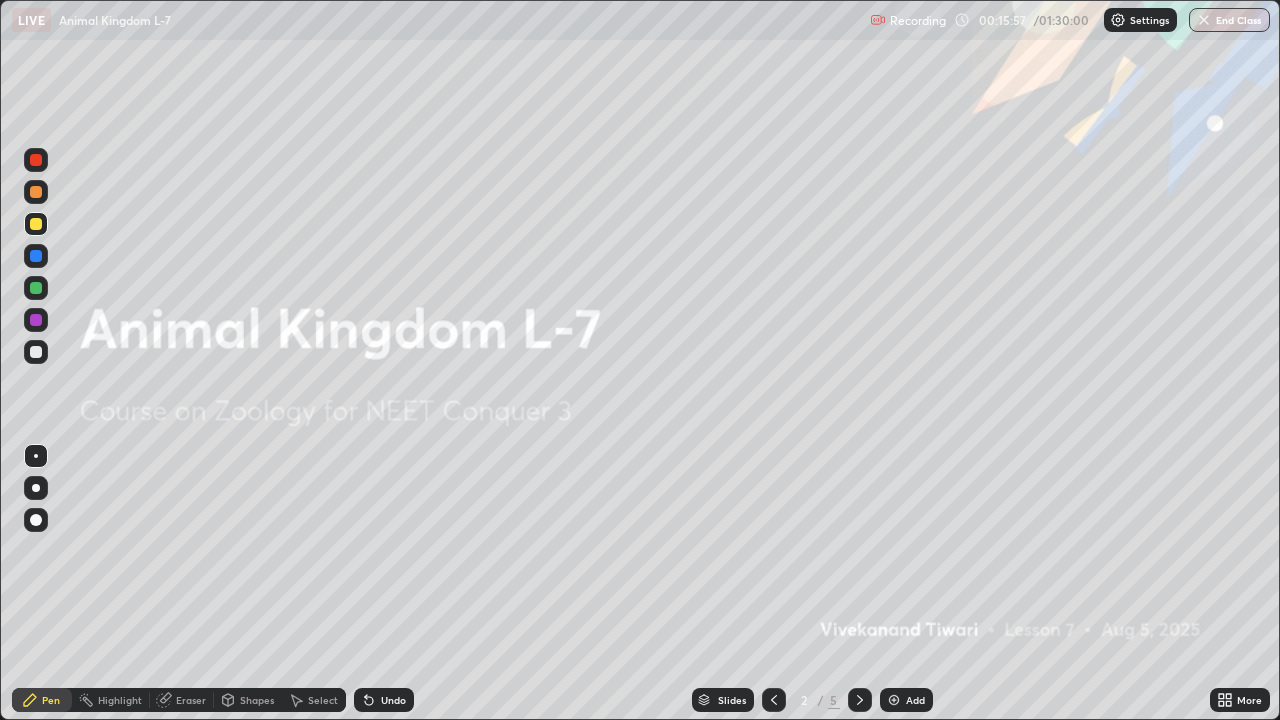 click 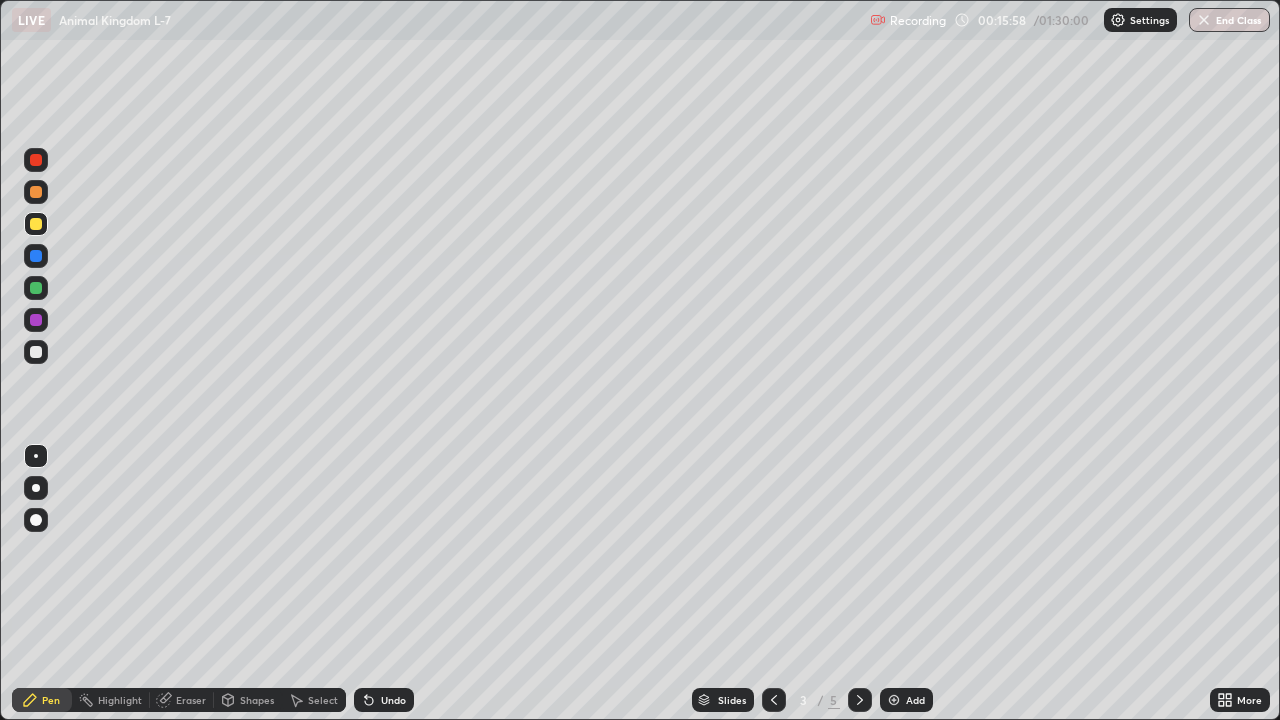 click 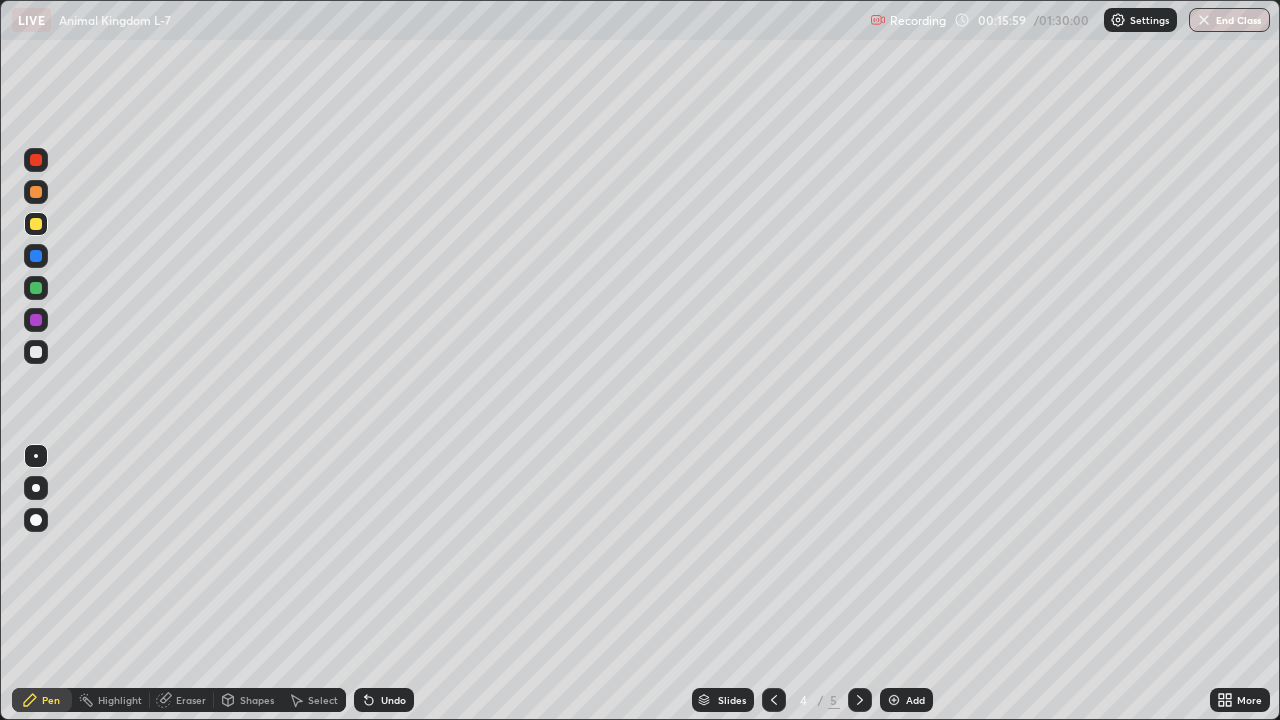 click 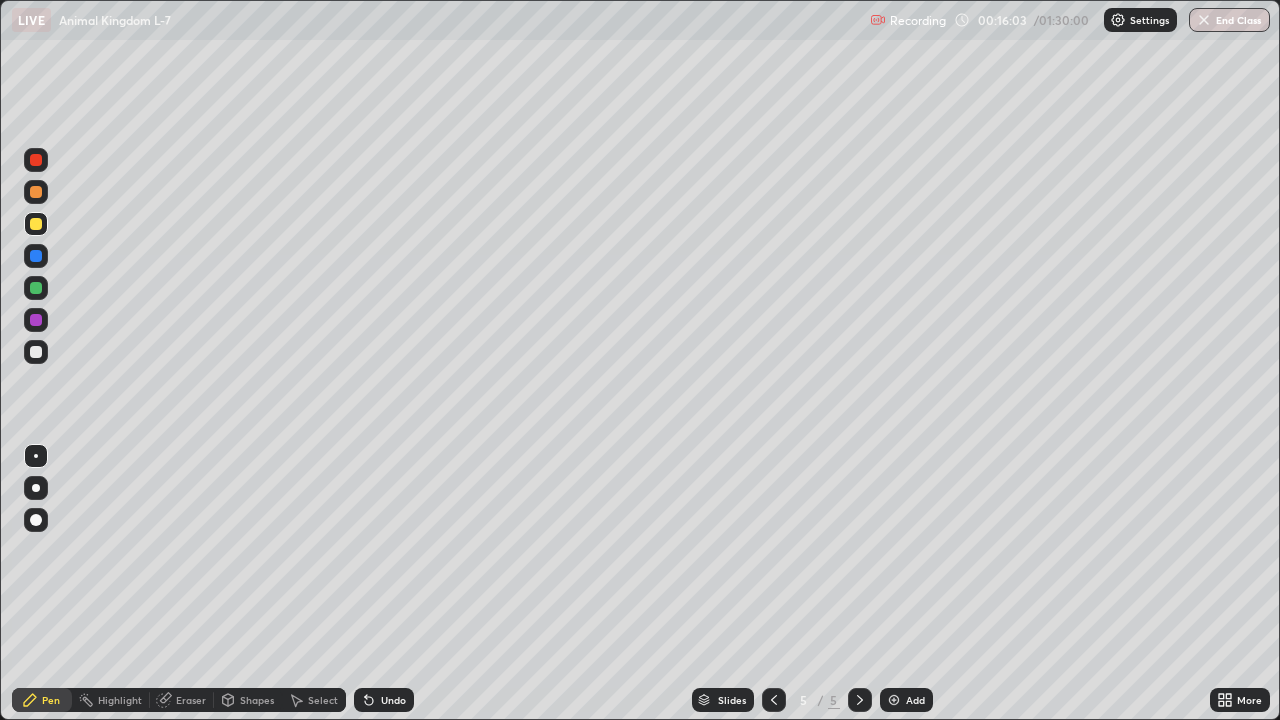 click 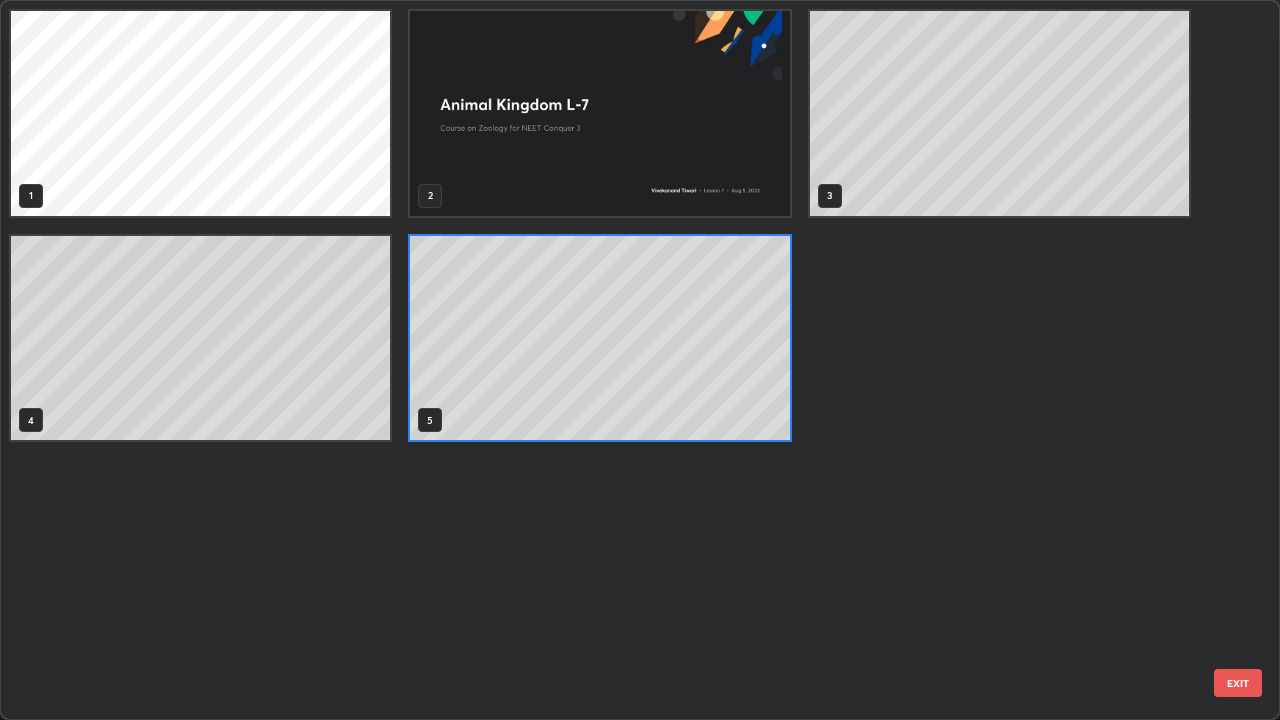 scroll, scrollTop: 7, scrollLeft: 11, axis: both 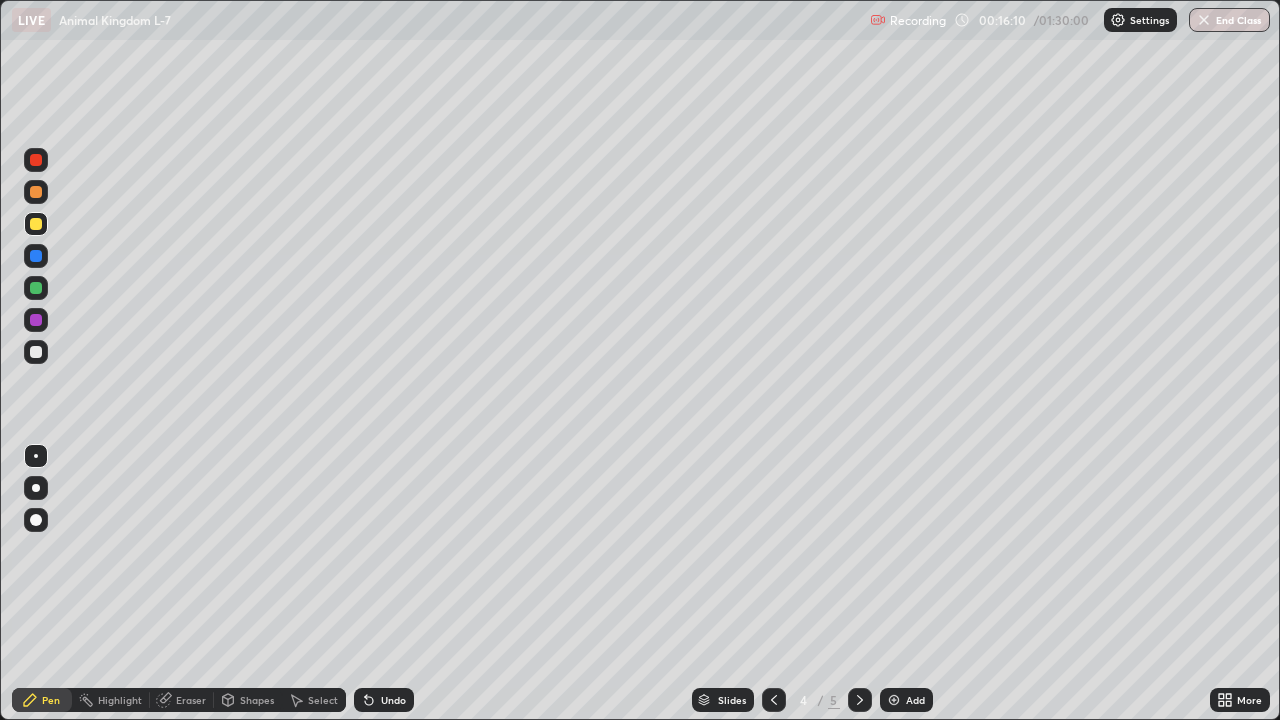 click on "Slides" at bounding box center (723, 700) 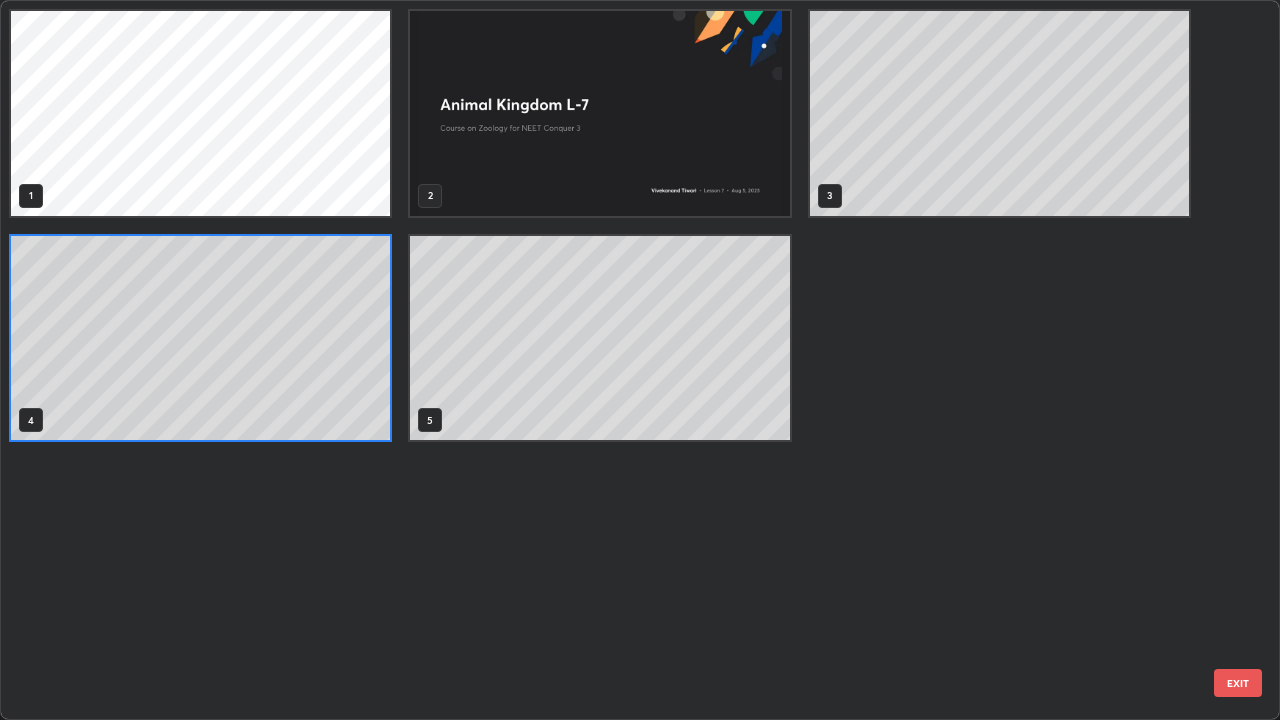scroll, scrollTop: 7, scrollLeft: 11, axis: both 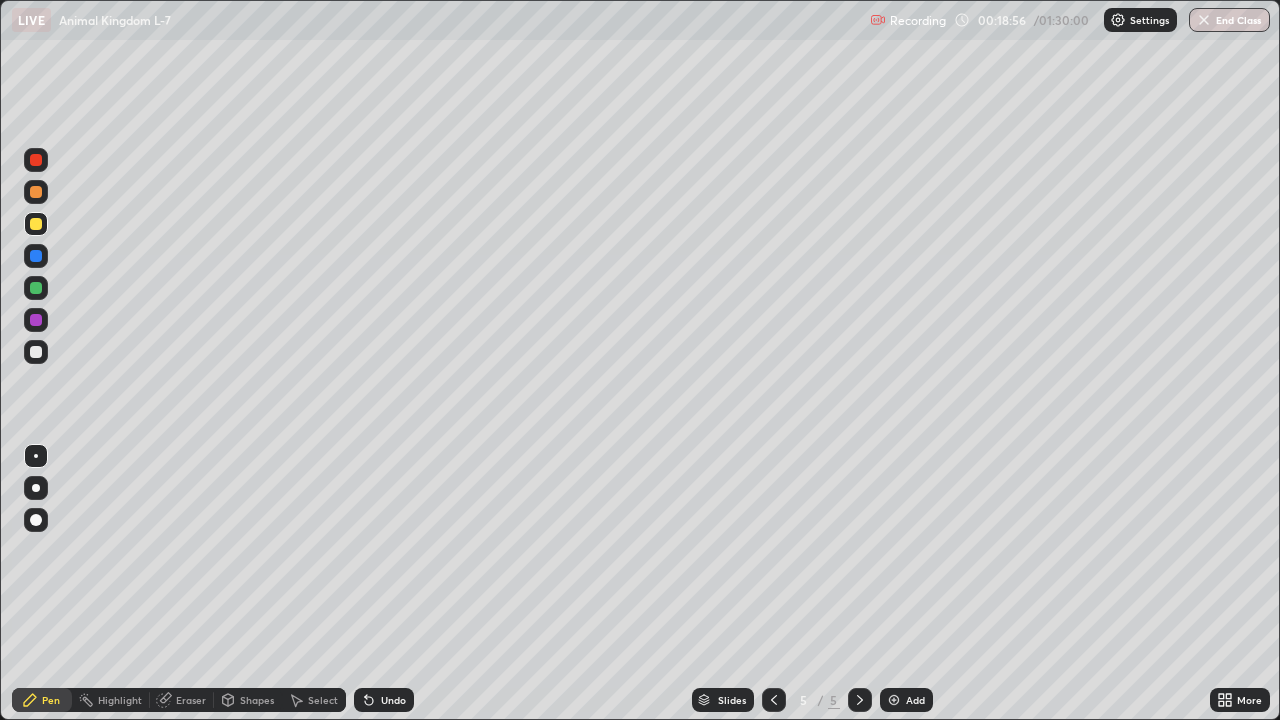 click on "Add" at bounding box center [915, 700] 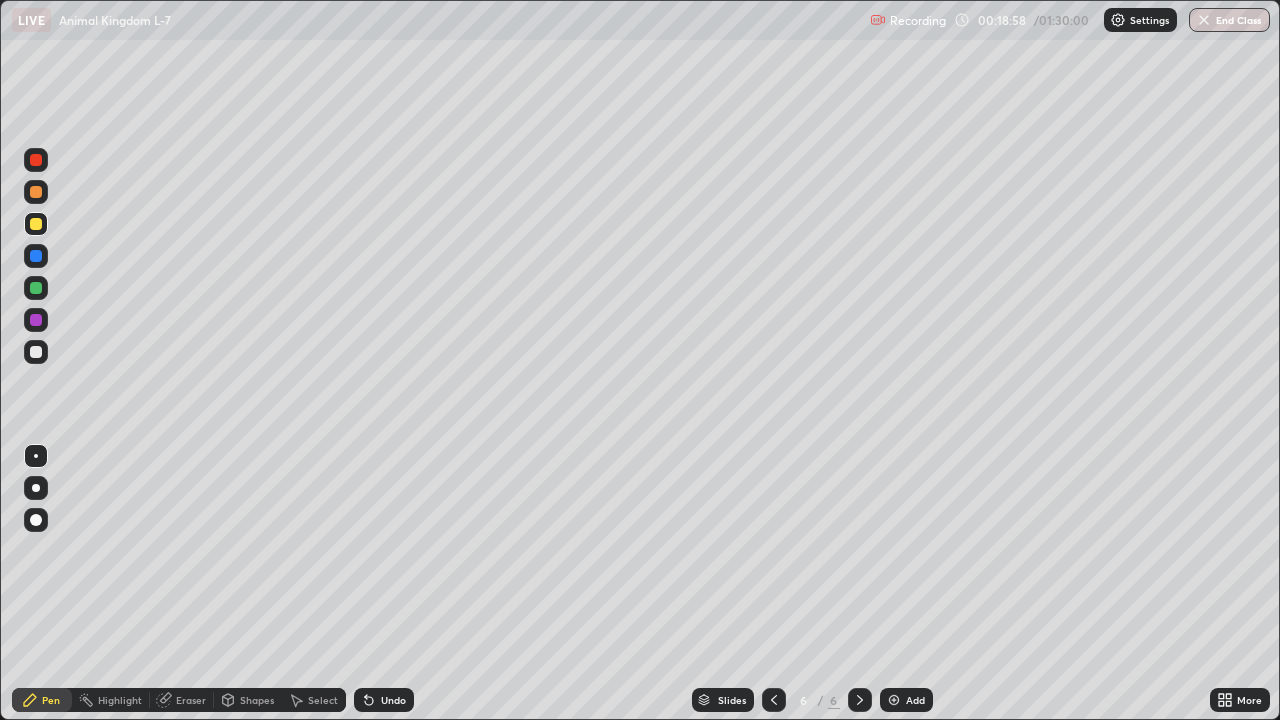 click at bounding box center (36, 288) 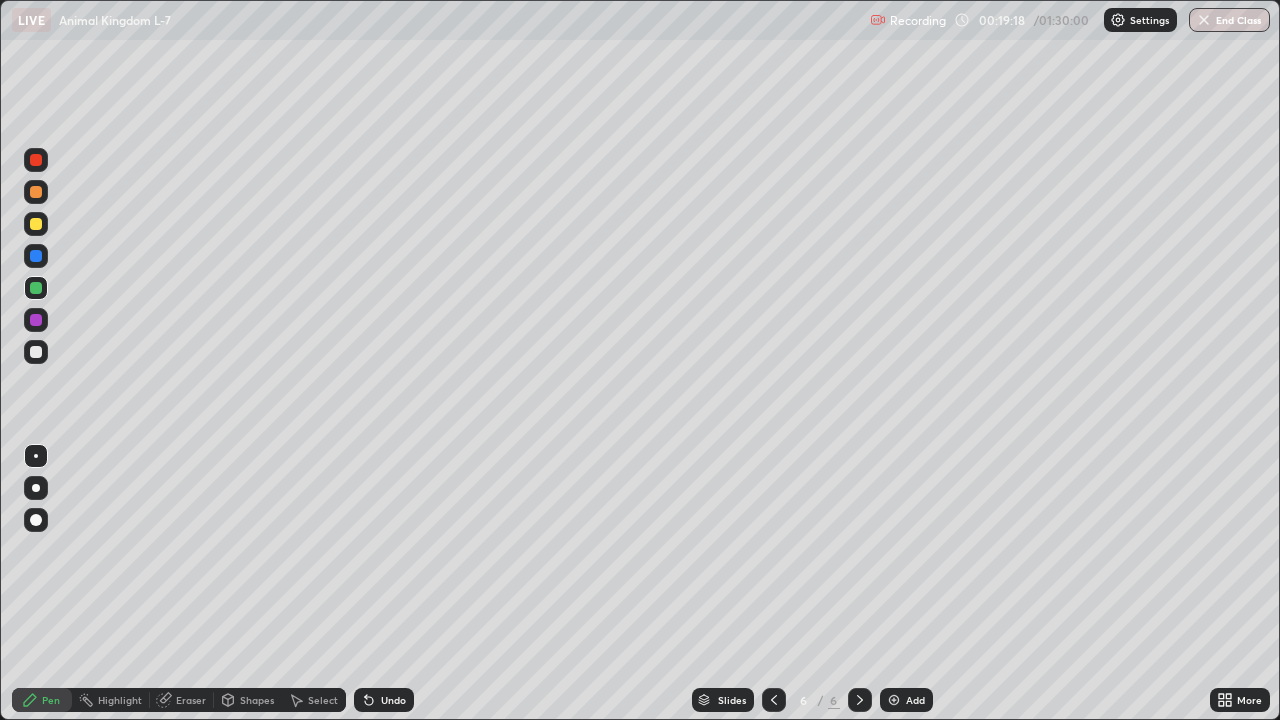 click at bounding box center [36, 224] 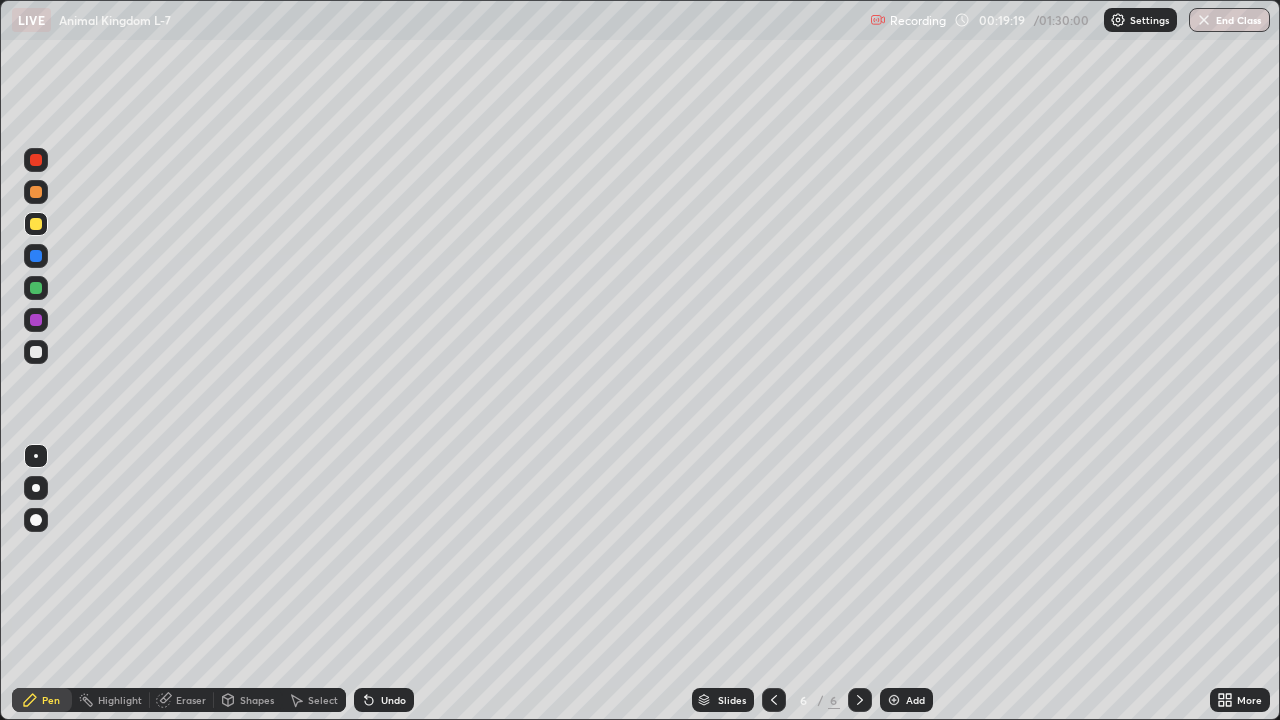 click at bounding box center (36, 352) 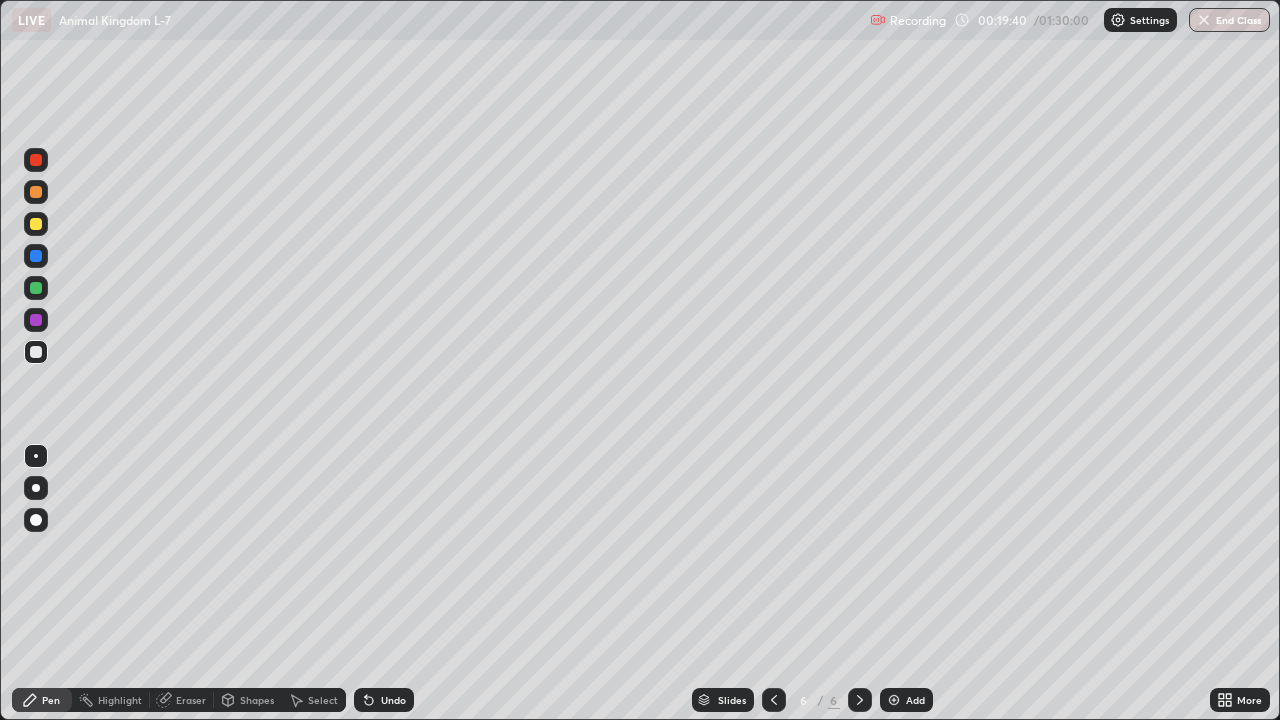 click on "Eraser" at bounding box center (191, 700) 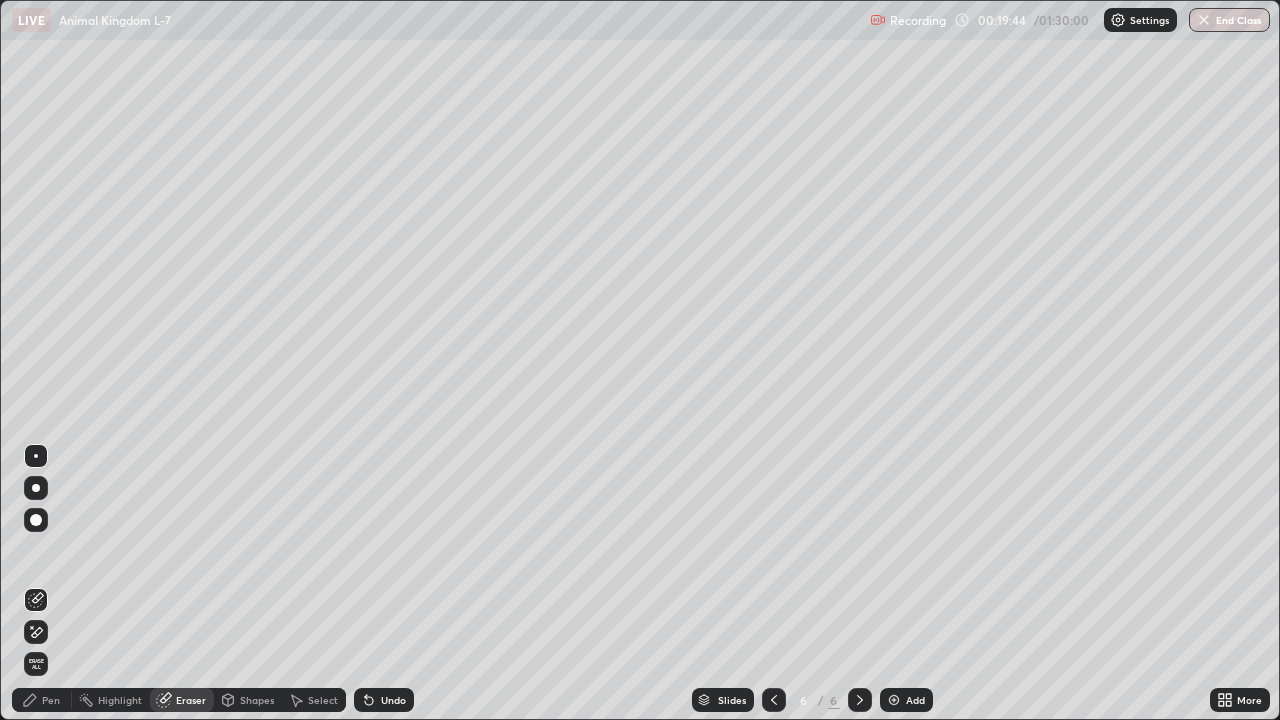 click on "Pen" at bounding box center [51, 700] 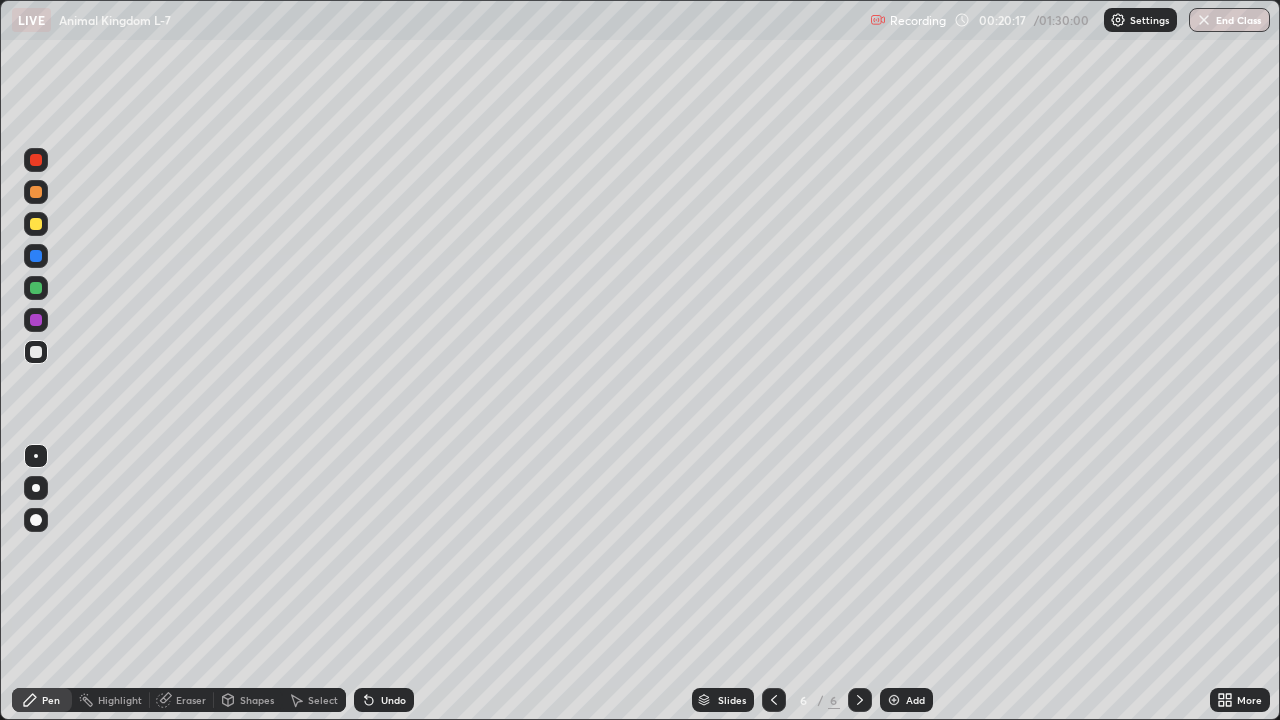 click on "Eraser" at bounding box center [191, 700] 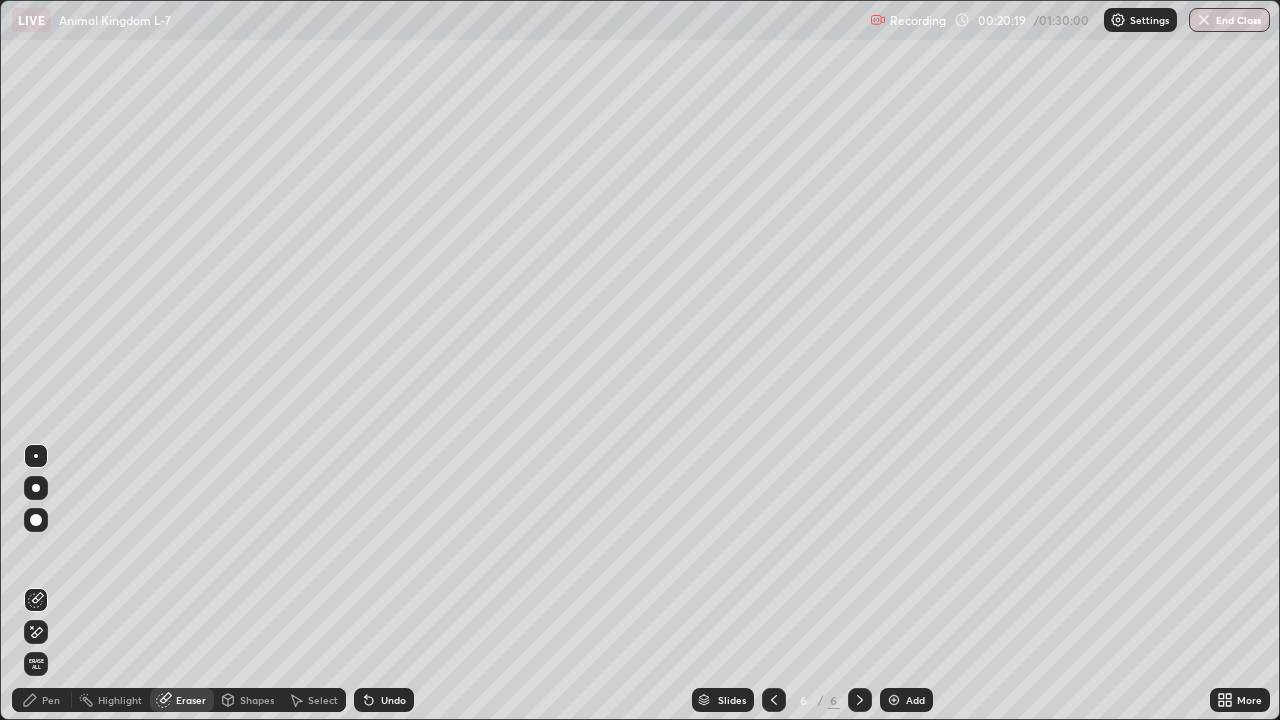 click on "Pen" at bounding box center (42, 700) 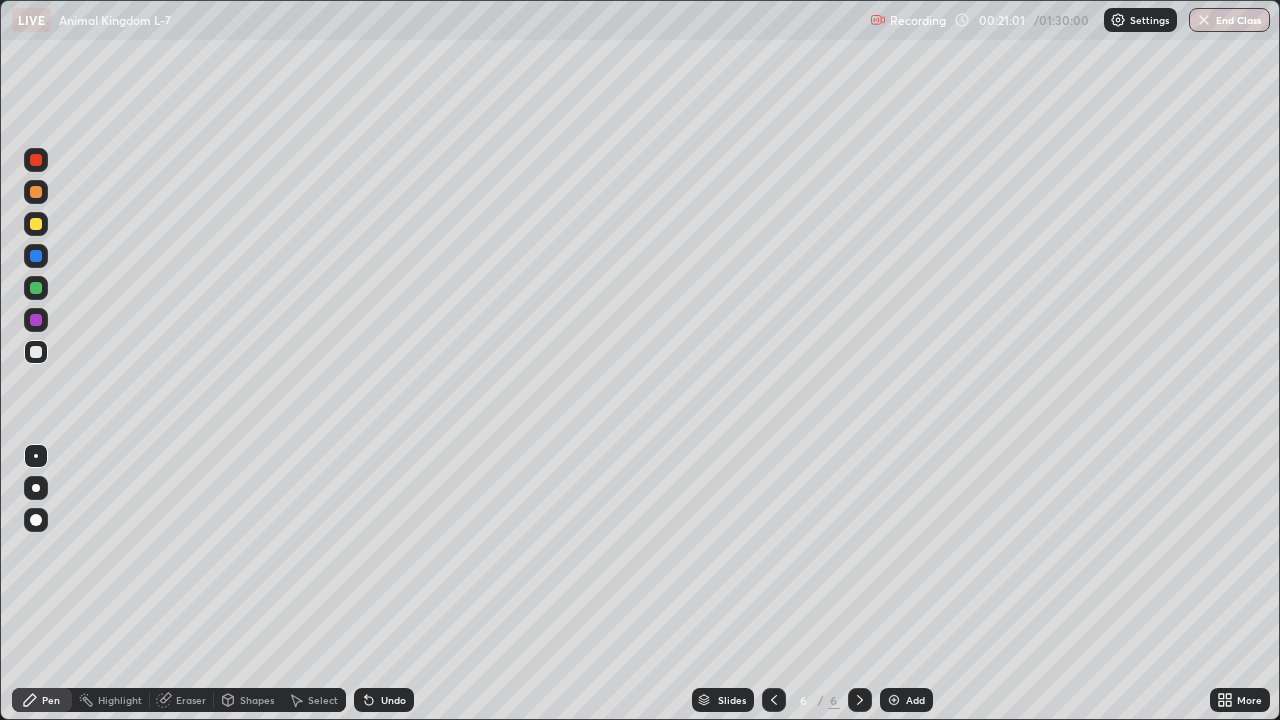 click on "Highlight" at bounding box center [120, 700] 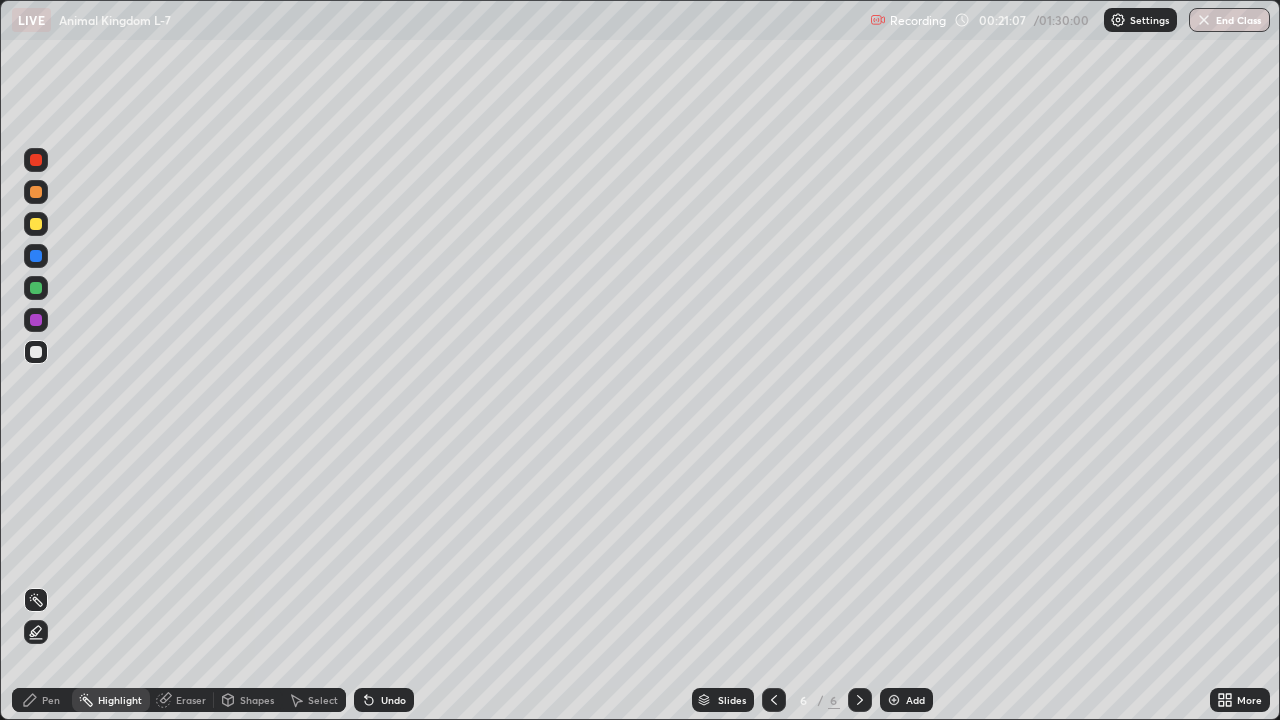 click on "Pen" at bounding box center (42, 700) 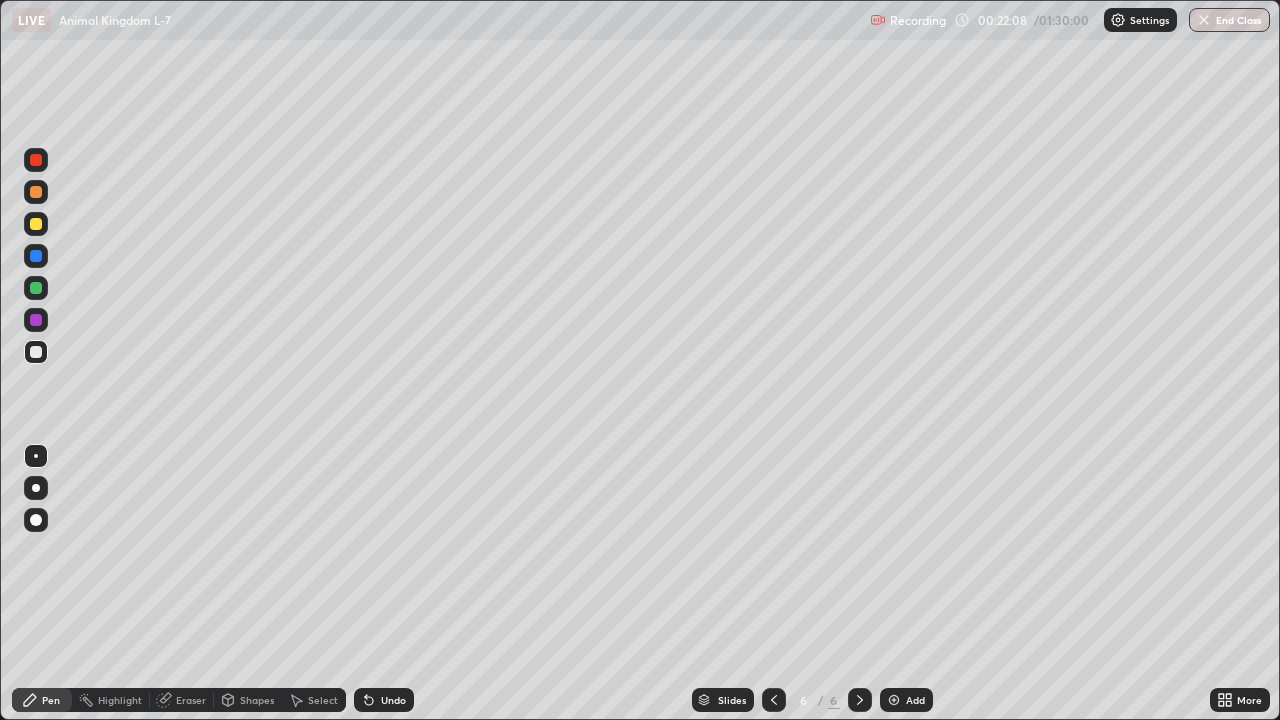 click on "Eraser" at bounding box center (191, 700) 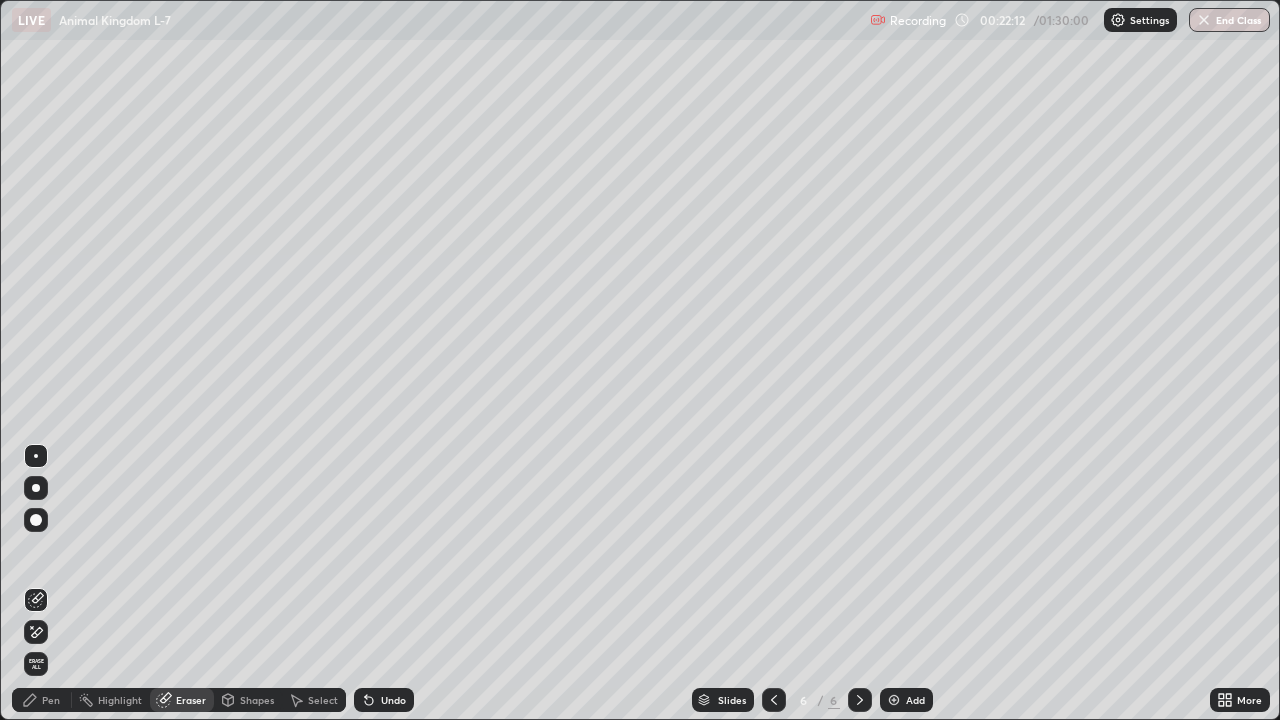 click on "Pen" at bounding box center (51, 700) 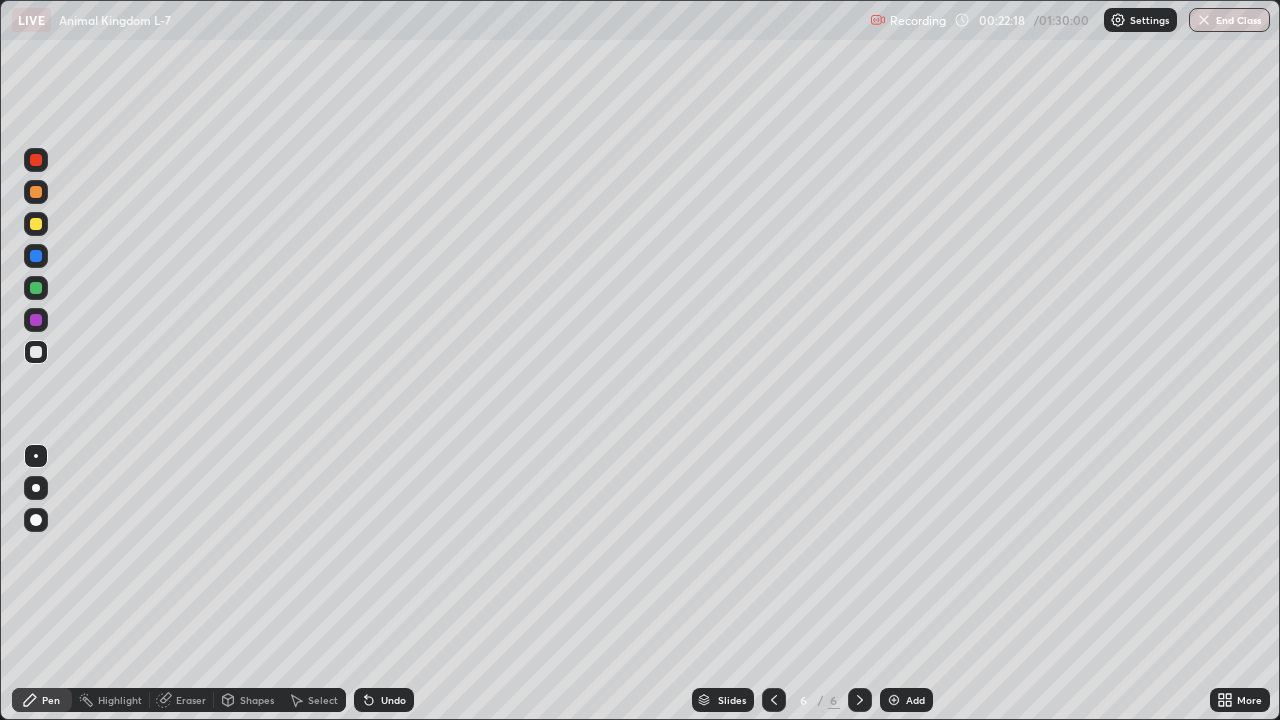 click on "Eraser" at bounding box center (191, 700) 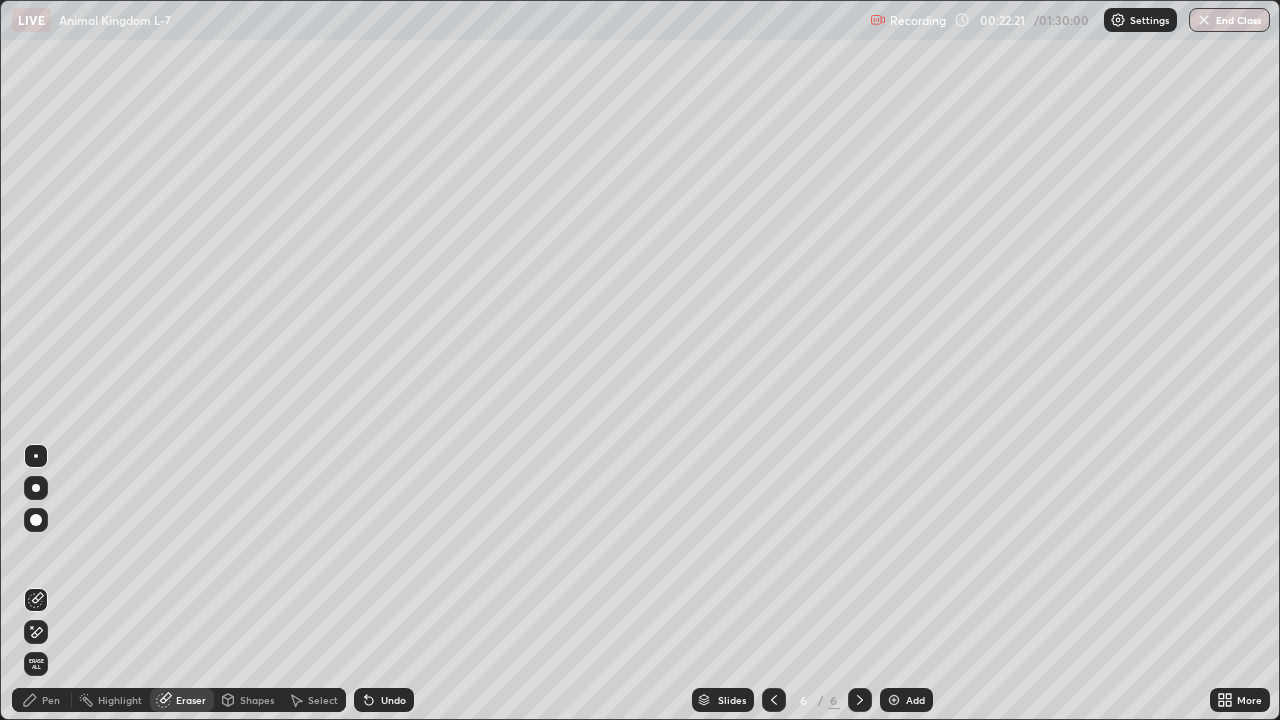 click on "Pen" at bounding box center [42, 700] 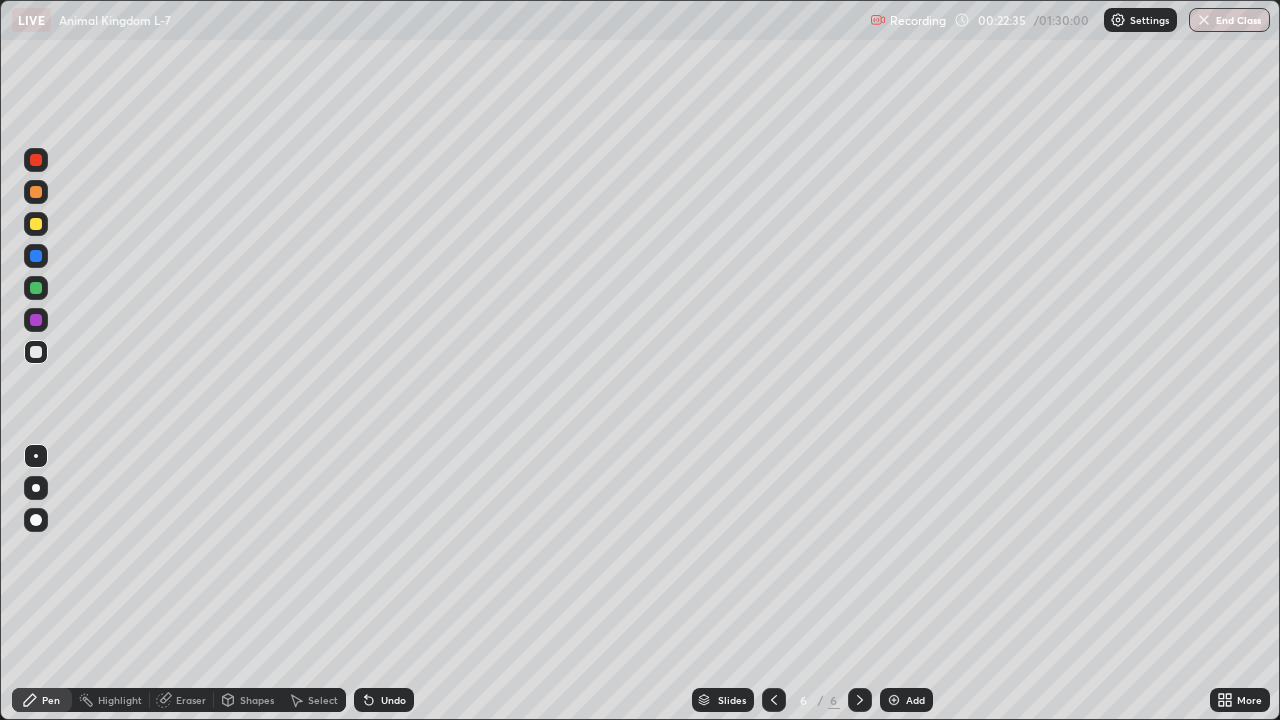 click at bounding box center (36, 288) 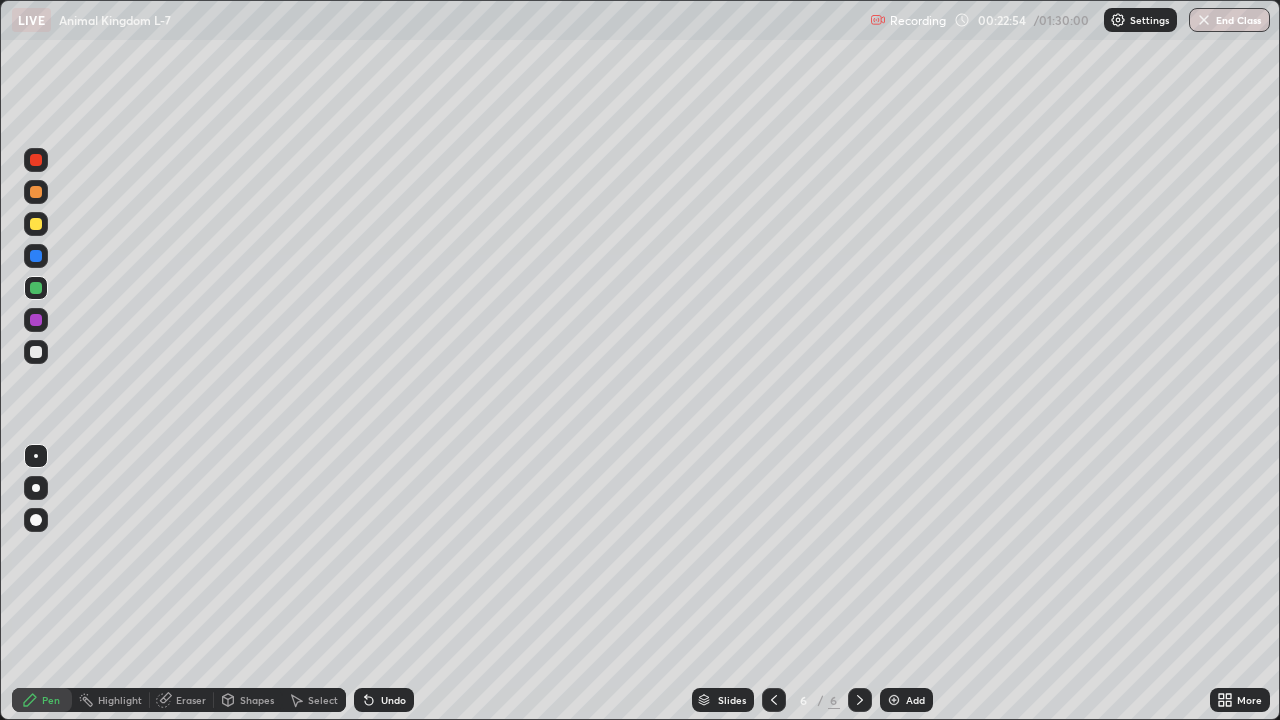 click at bounding box center [36, 224] 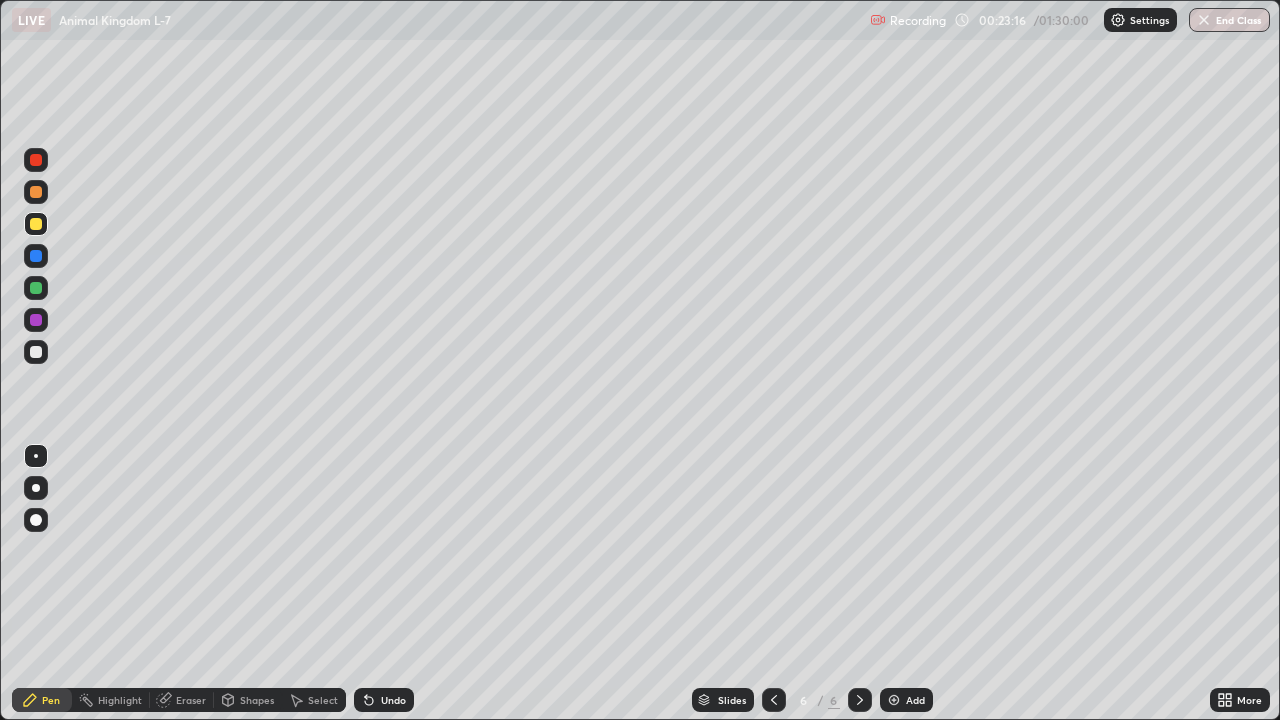 click 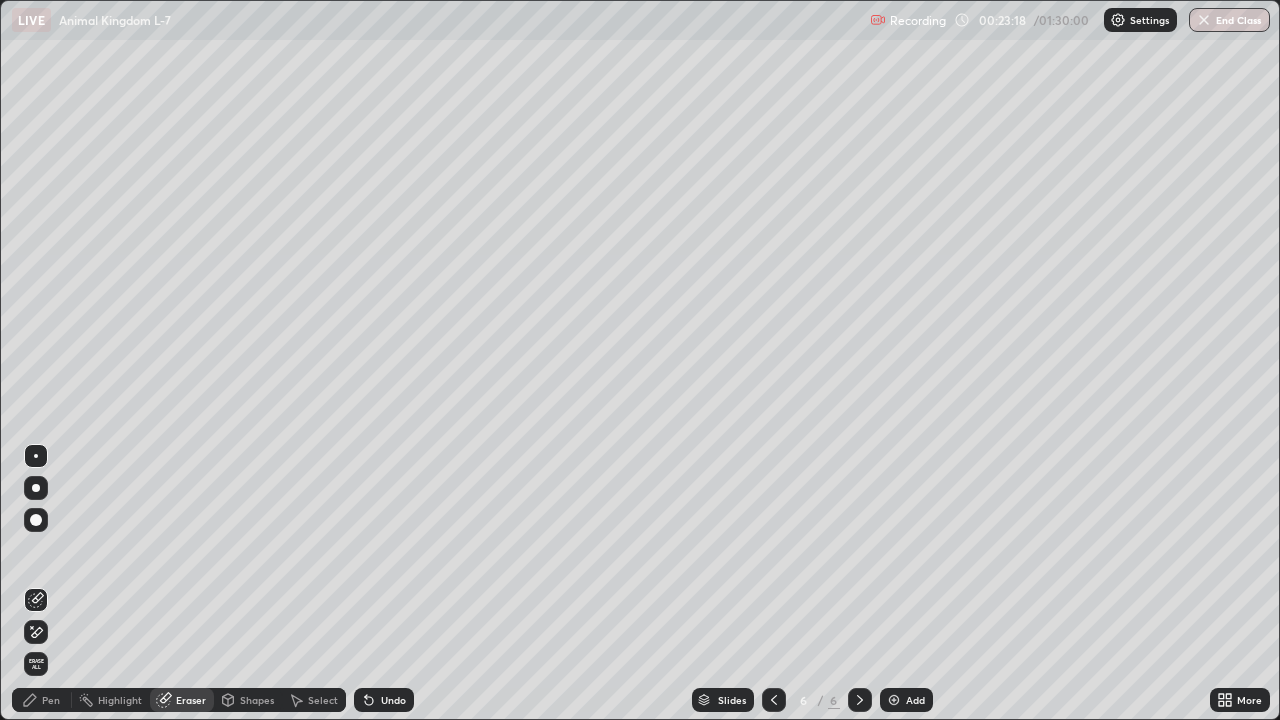 click on "Pen" at bounding box center [42, 700] 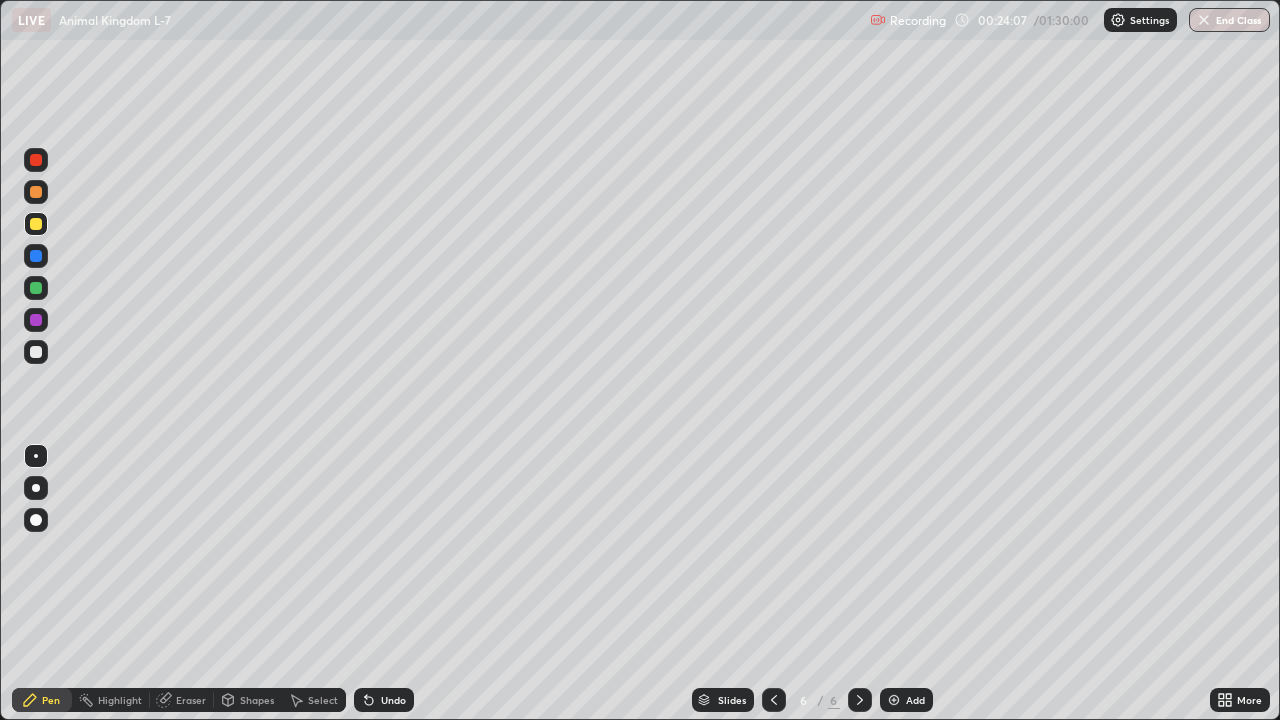 click on "Highlight" at bounding box center (120, 700) 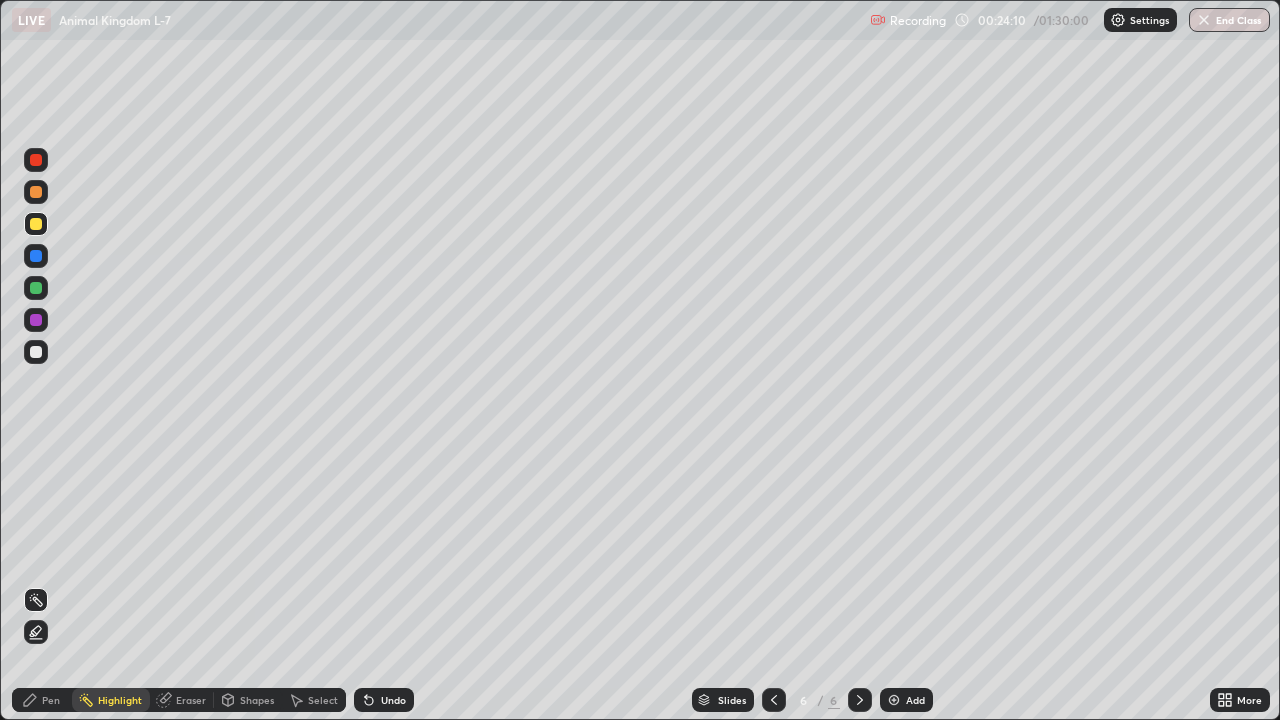click at bounding box center [36, 224] 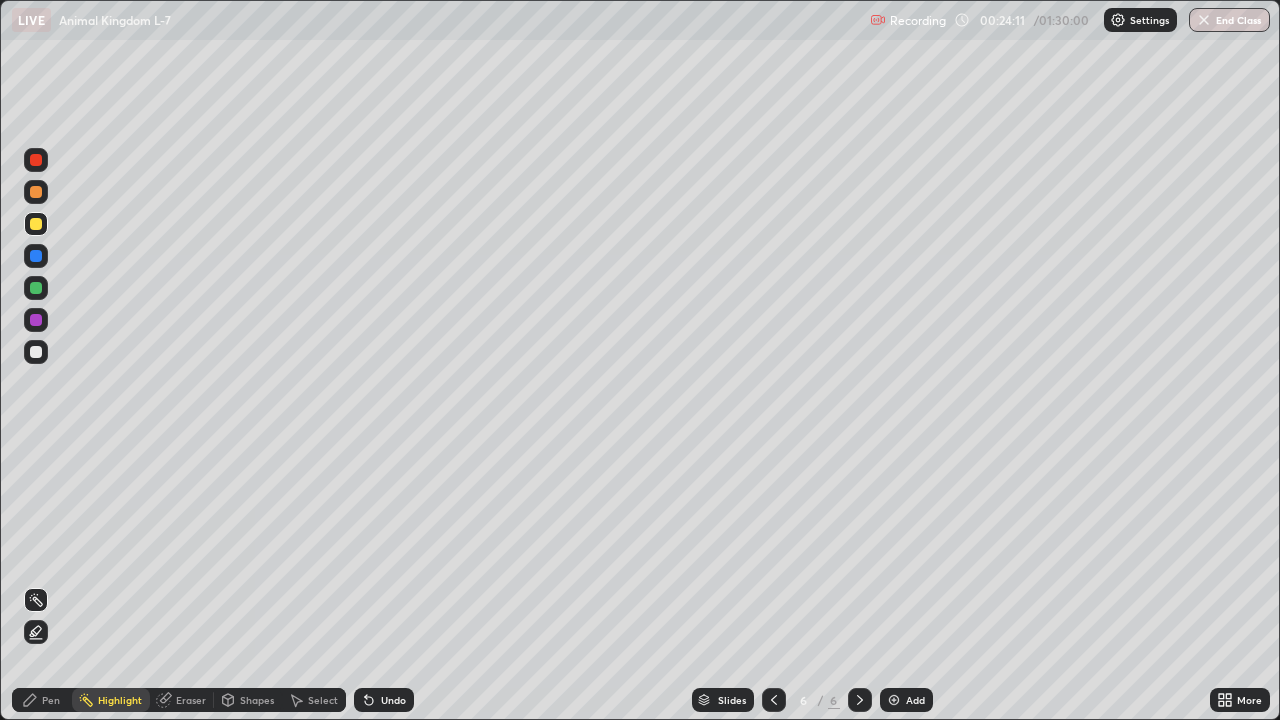 click at bounding box center [36, 352] 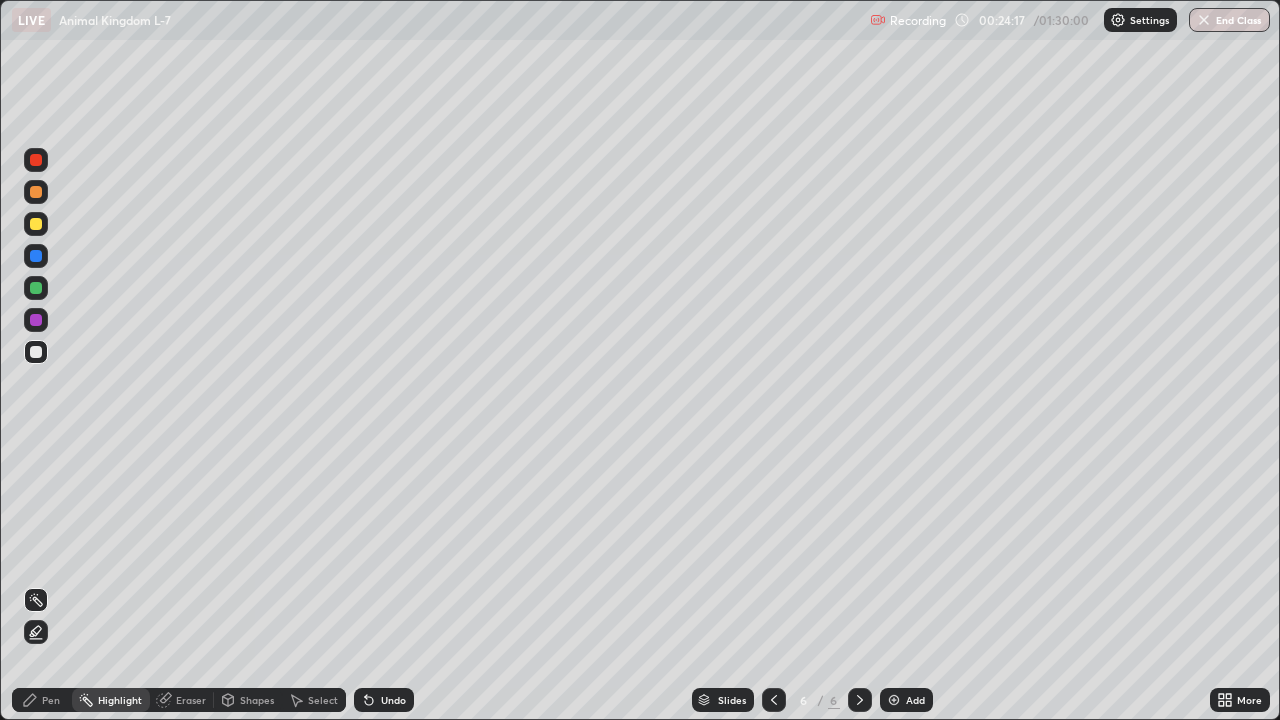 click at bounding box center [36, 352] 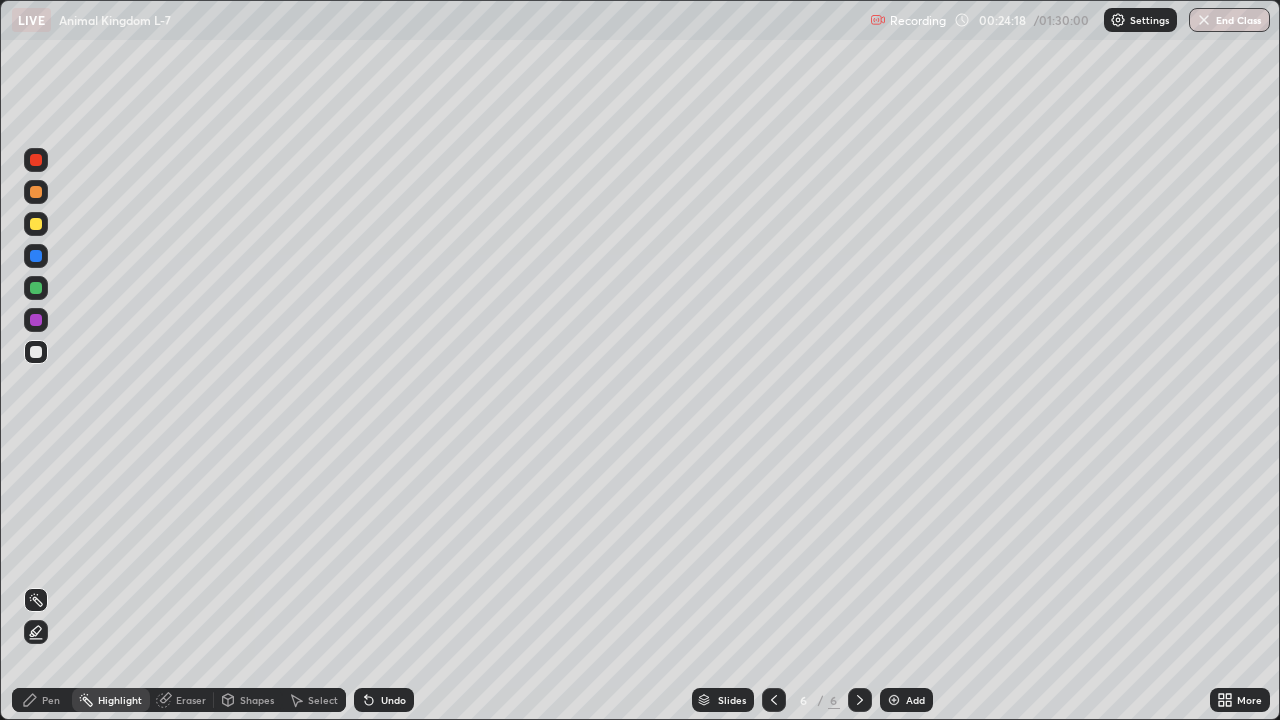 click on "Pen" at bounding box center (42, 700) 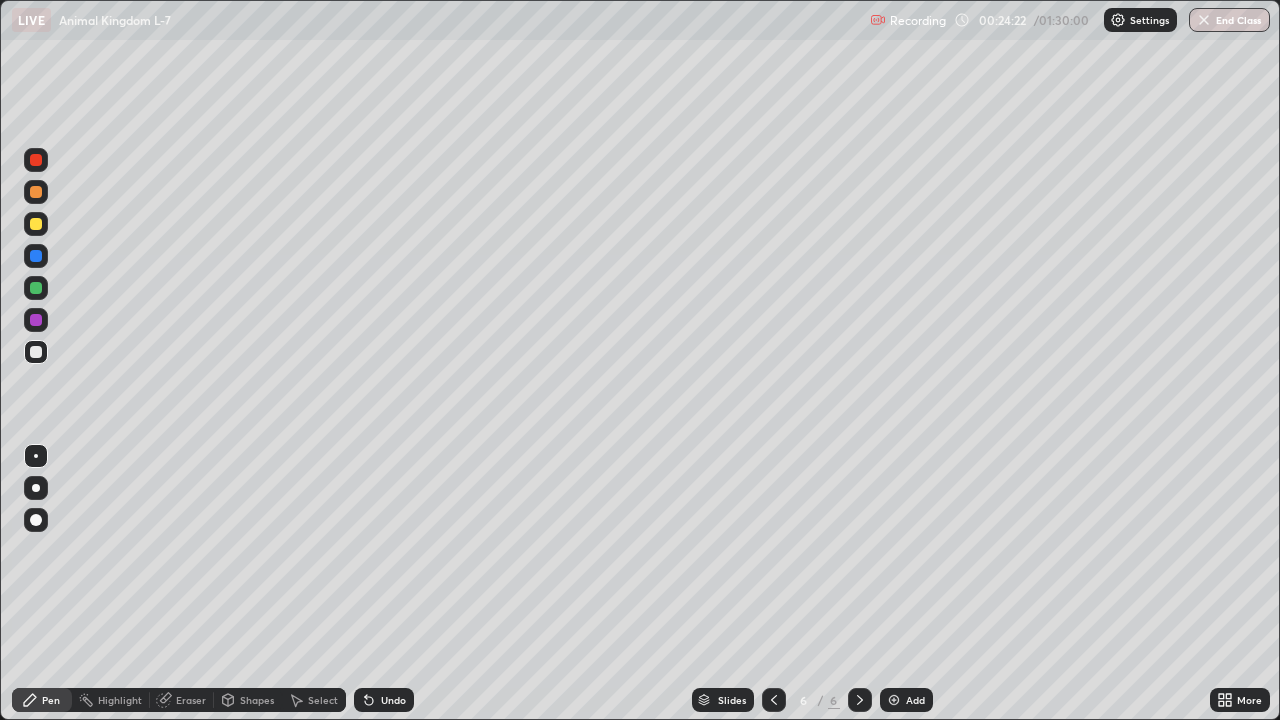 click at bounding box center (36, 352) 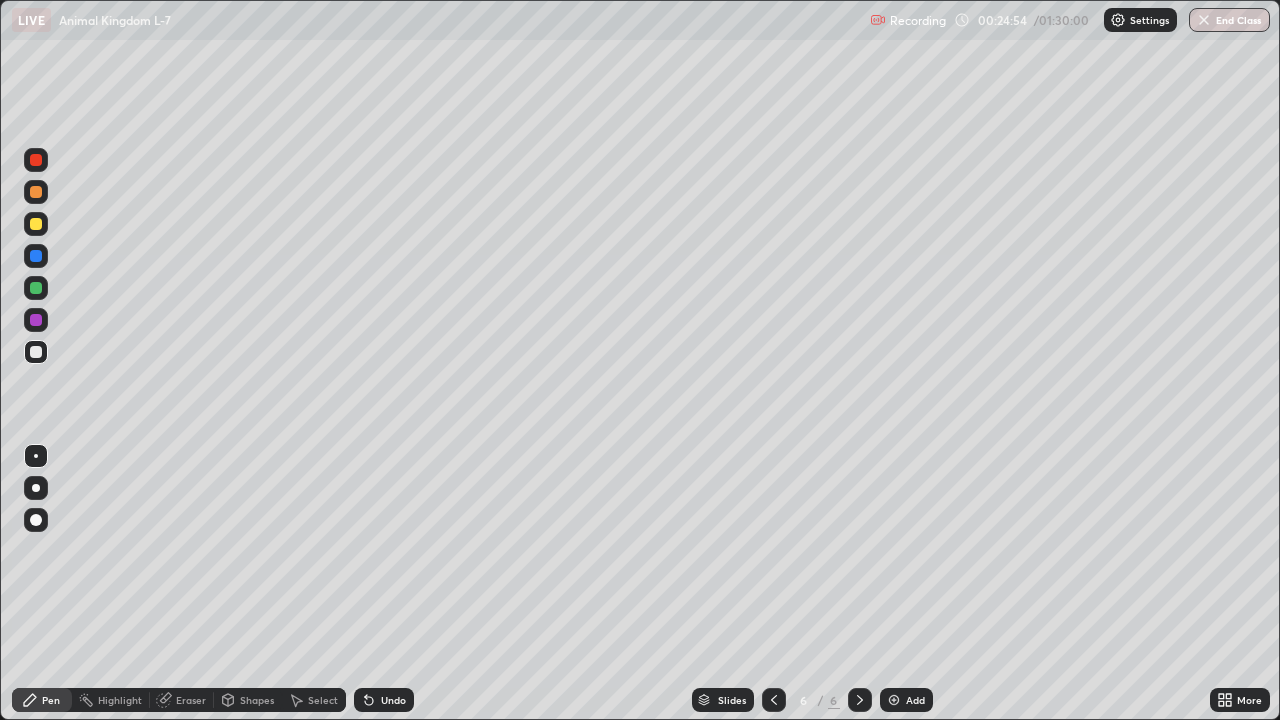 click at bounding box center [894, 700] 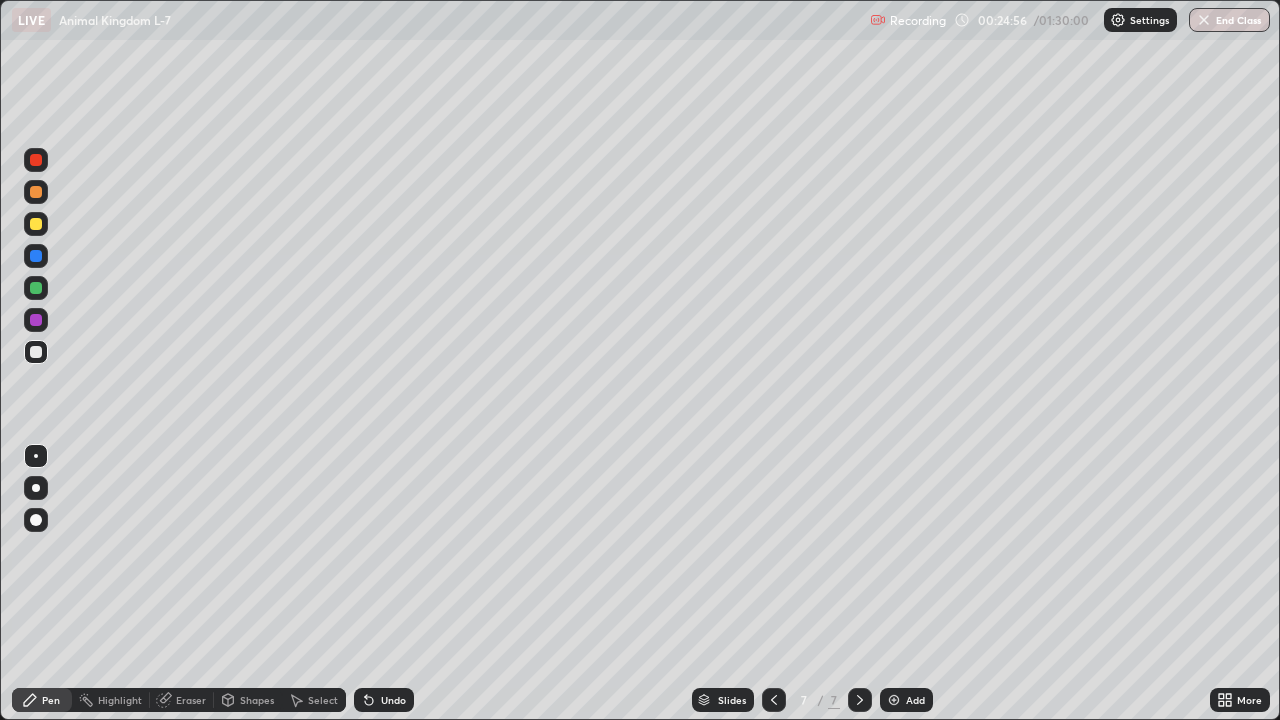 click at bounding box center [36, 224] 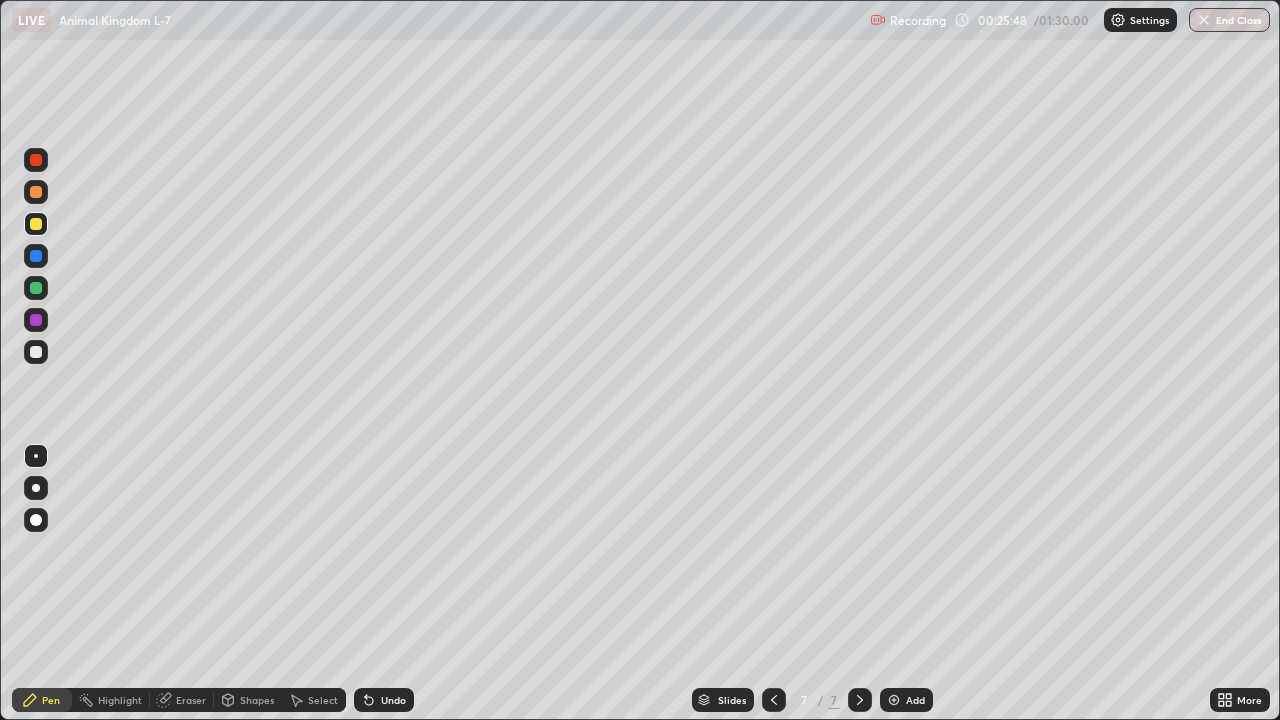 click on "Eraser" at bounding box center (182, 700) 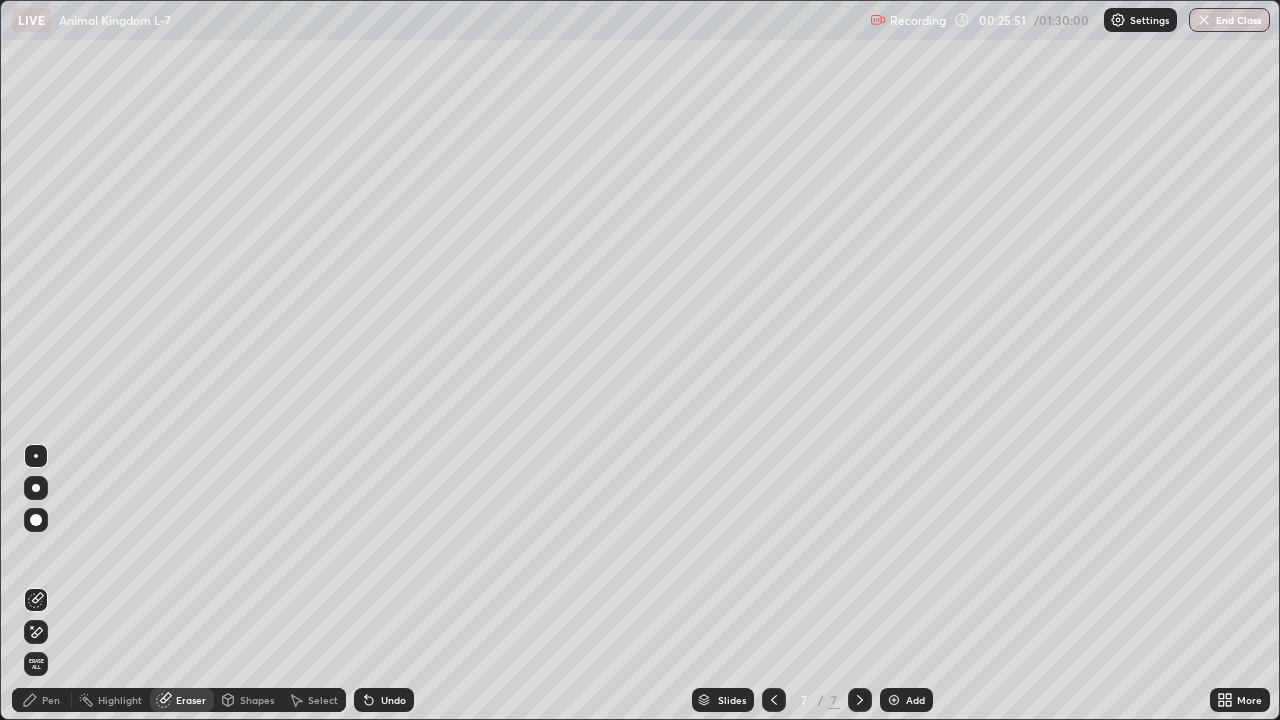 click on "Pen" at bounding box center (51, 700) 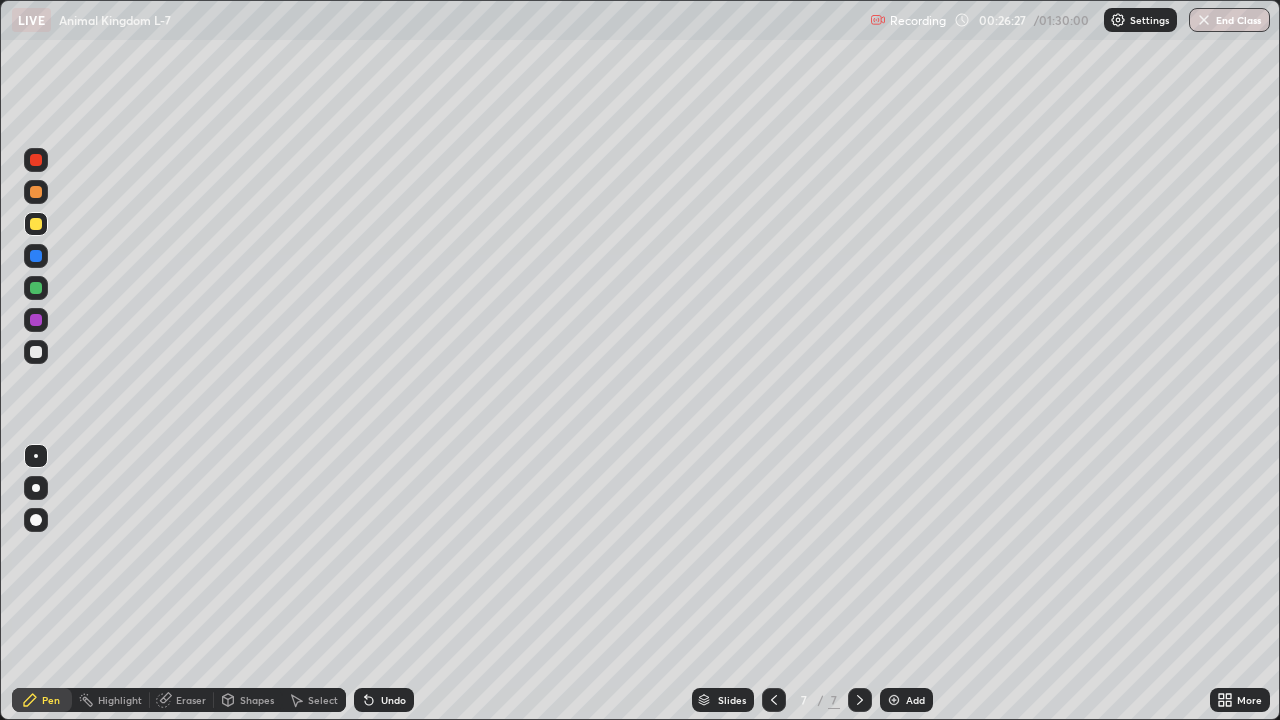 click at bounding box center [36, 352] 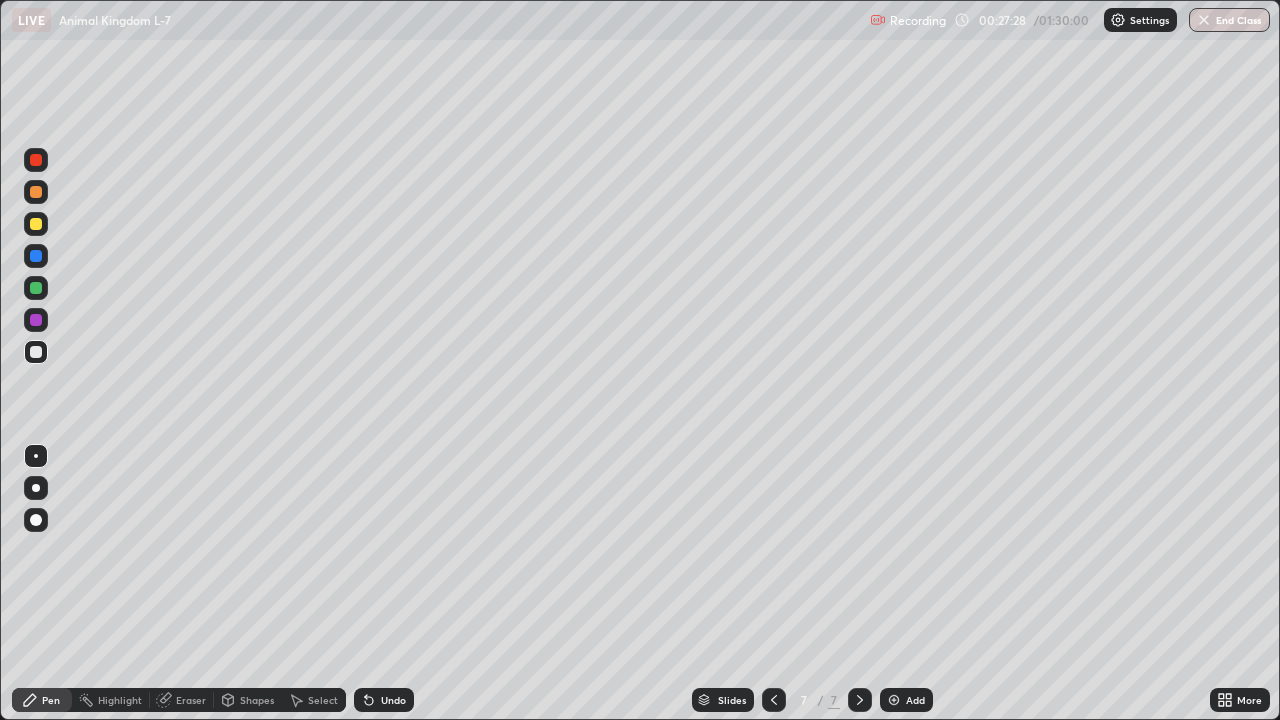 click at bounding box center [36, 224] 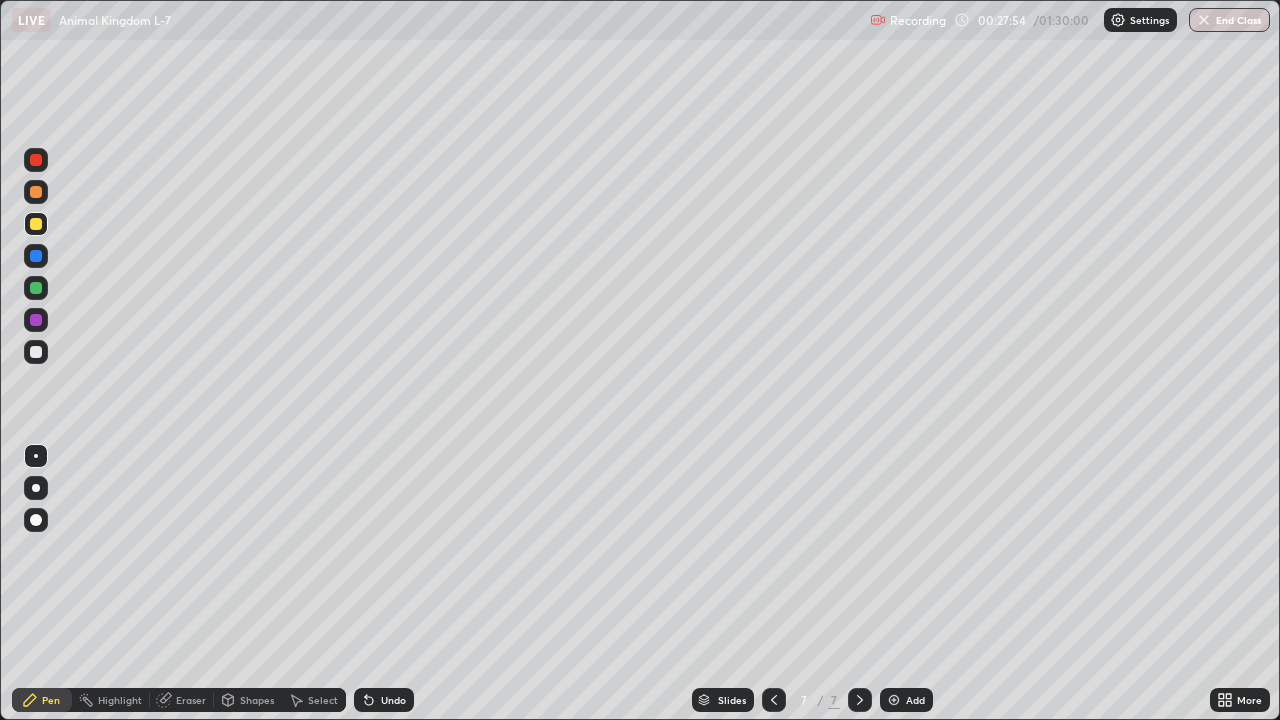 click at bounding box center [36, 352] 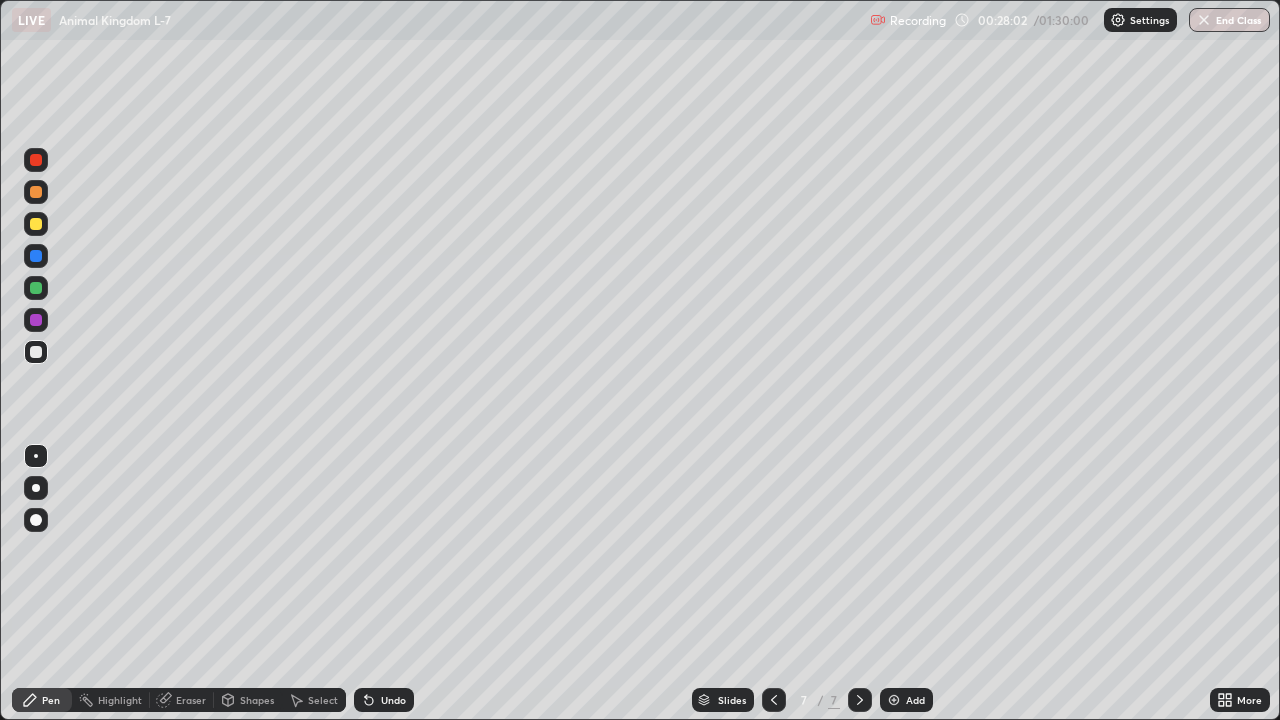 click at bounding box center [36, 192] 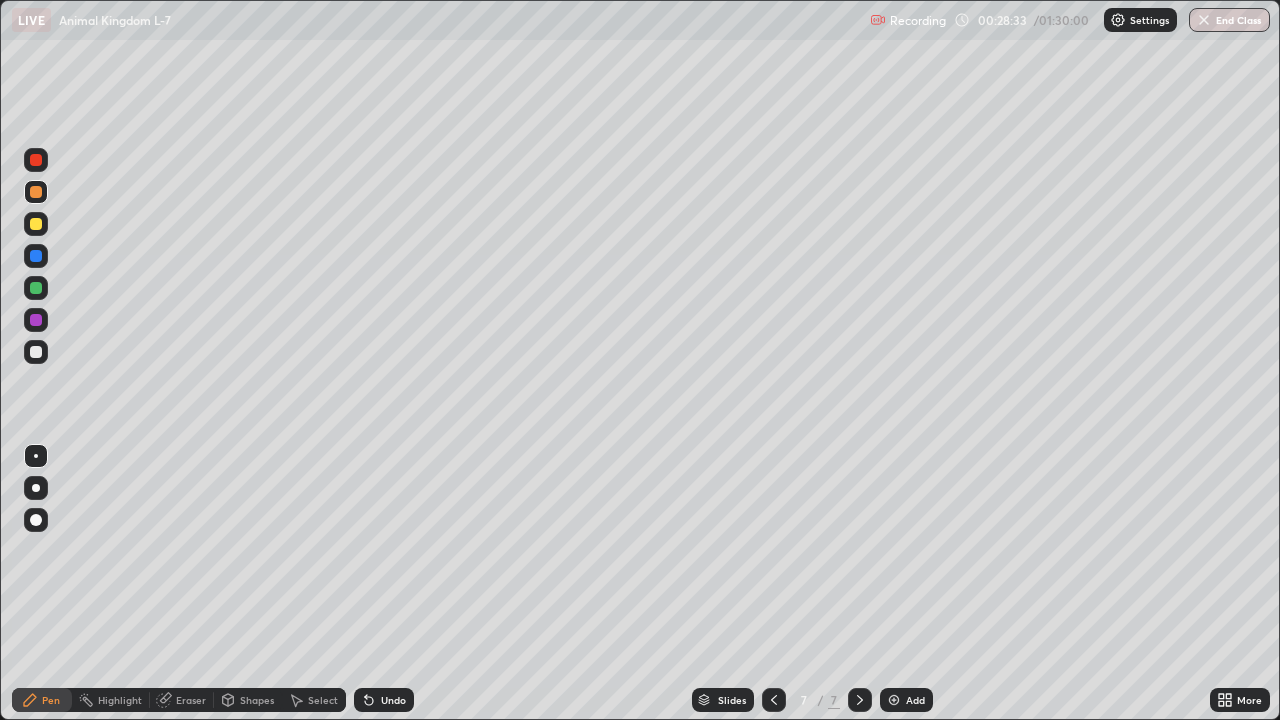 click on "Eraser" at bounding box center [182, 700] 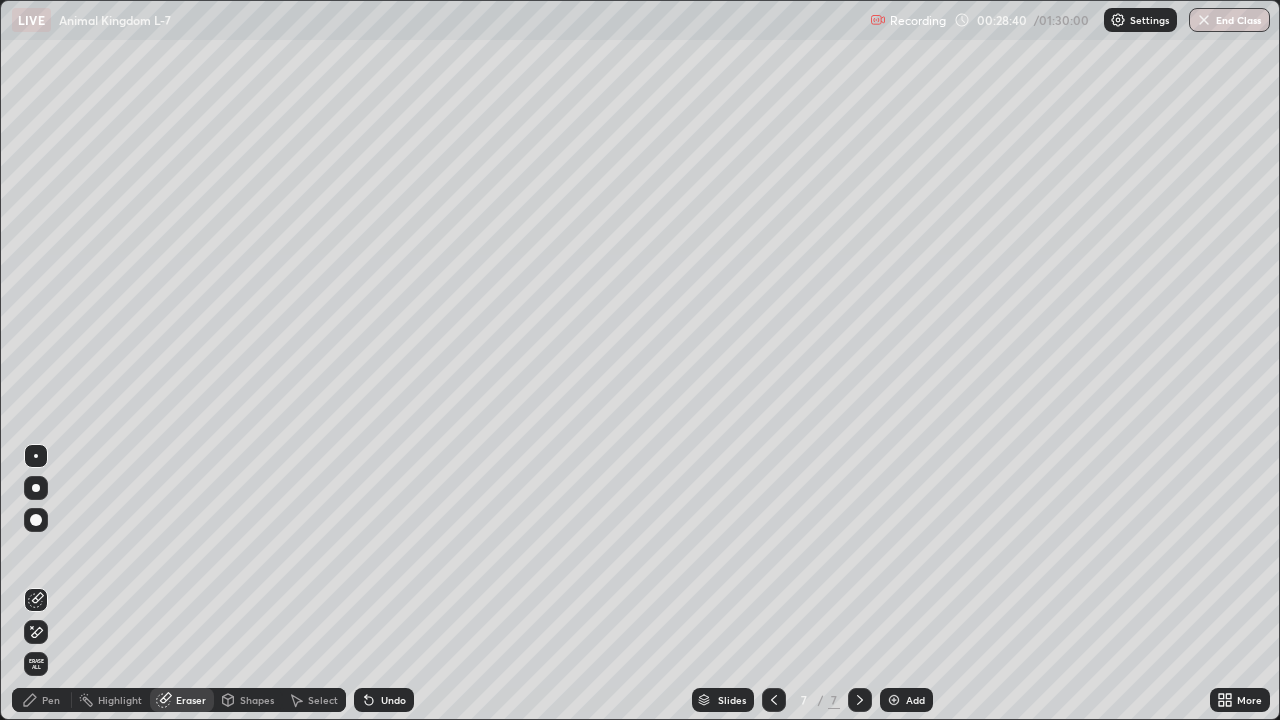 click on "Pen" at bounding box center [51, 700] 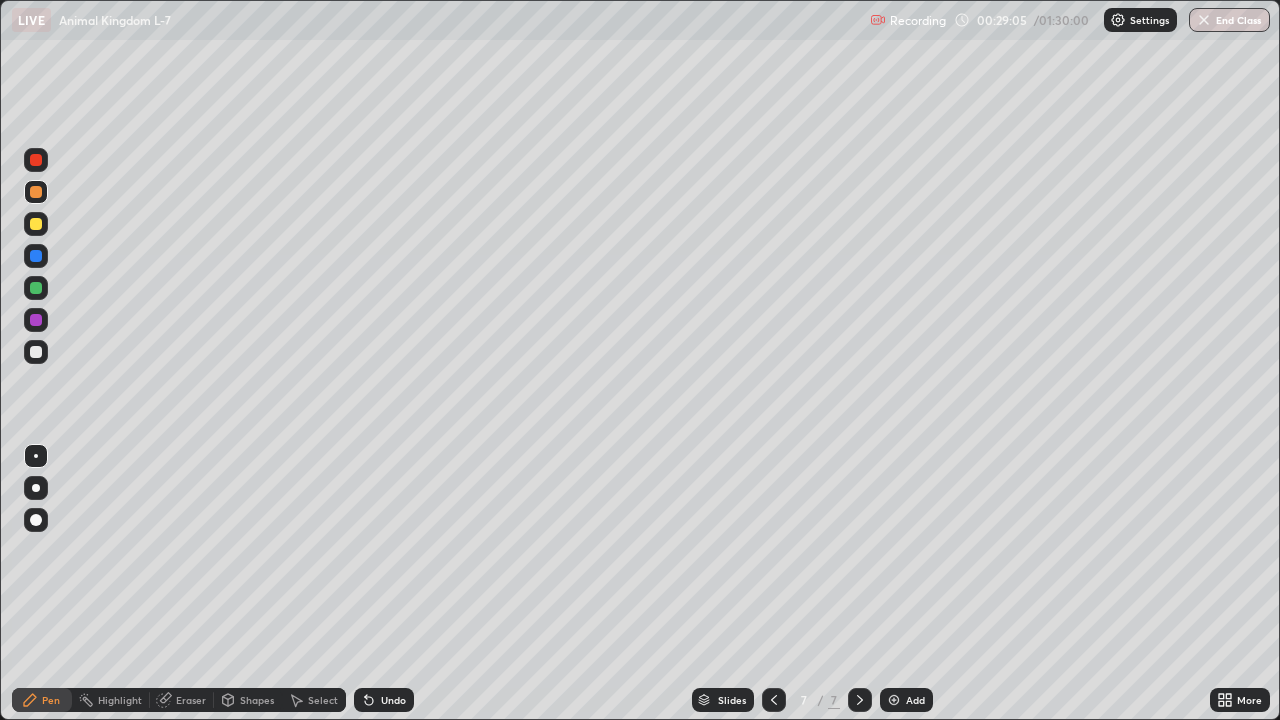 click on "Eraser" at bounding box center (191, 700) 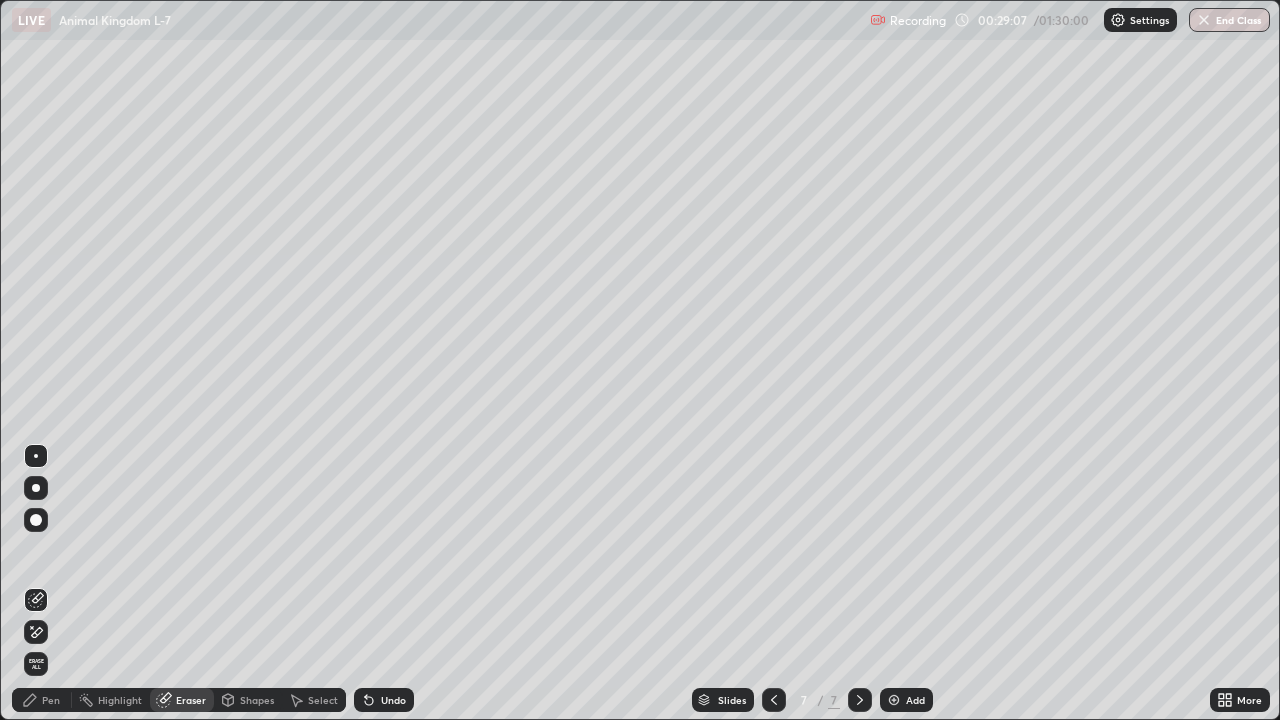 click on "Pen" at bounding box center [42, 700] 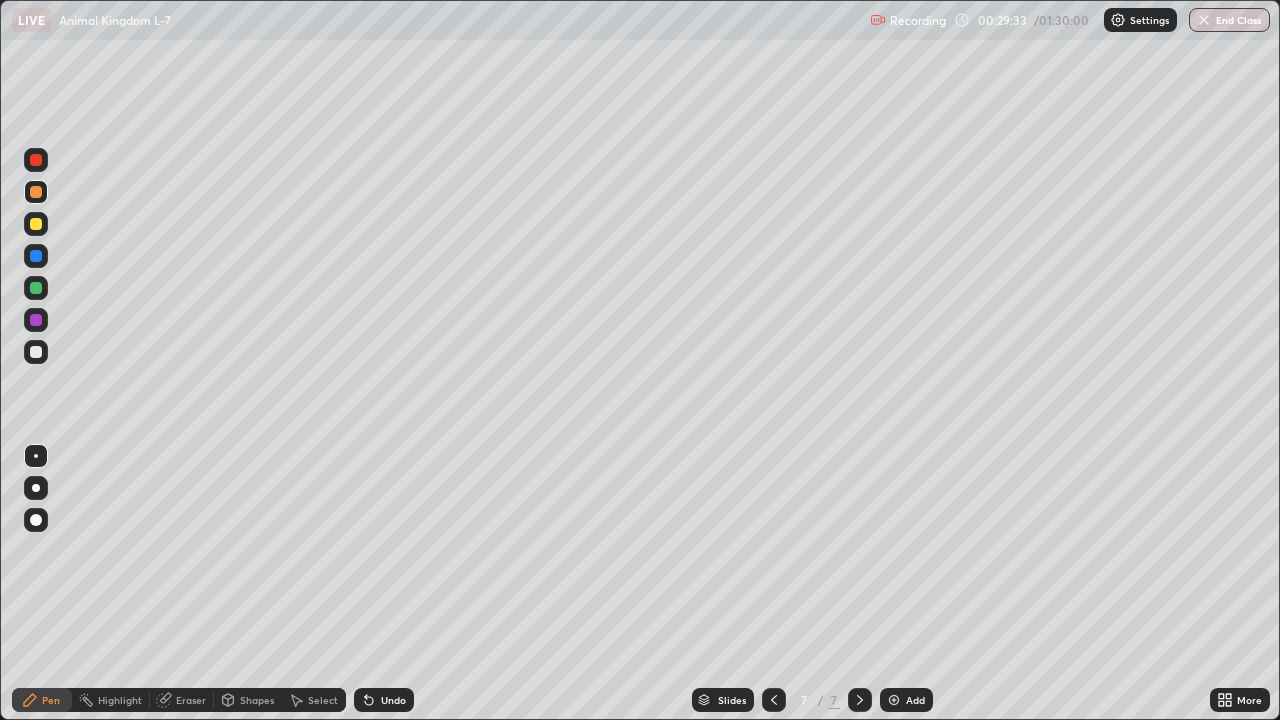 click 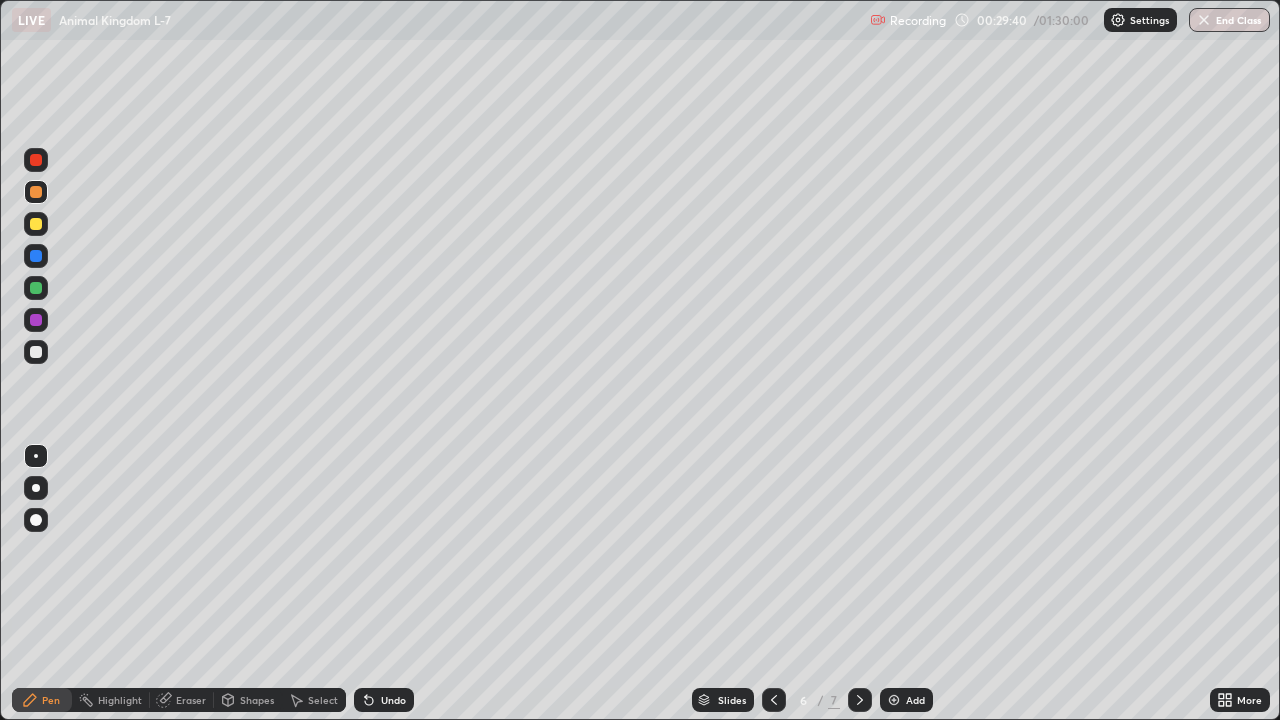 click on "Pen" at bounding box center [42, 700] 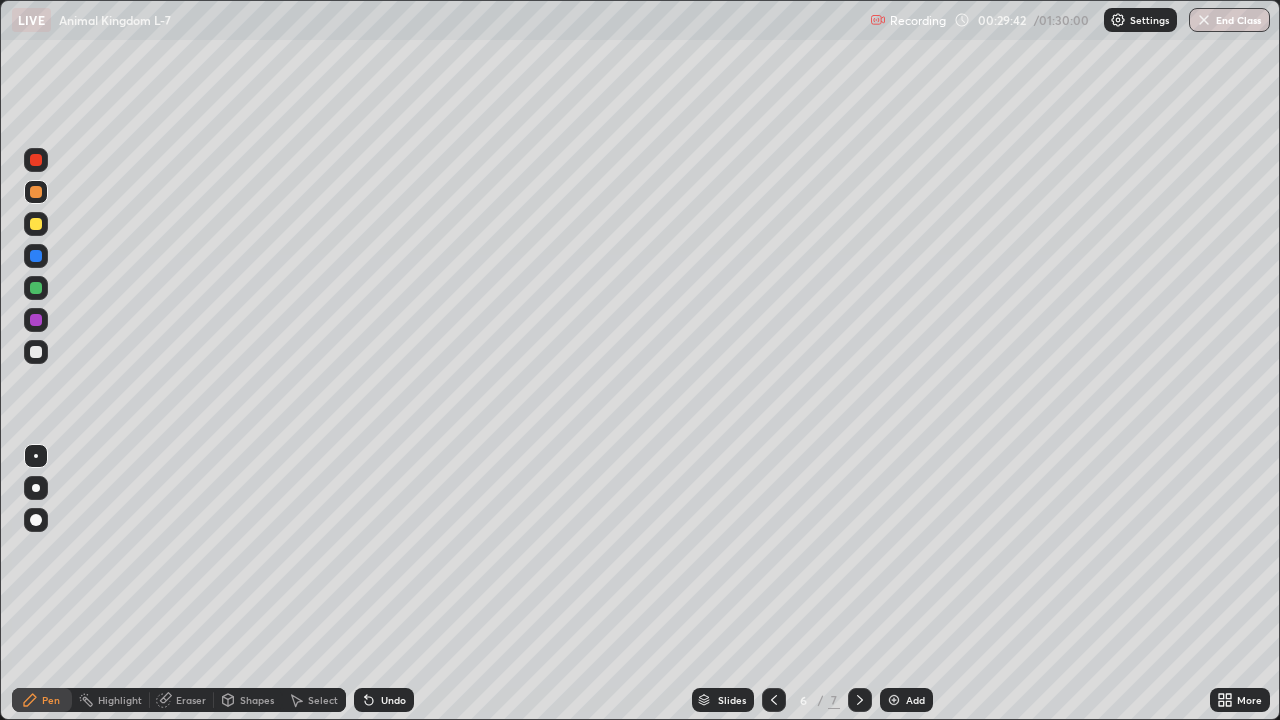 click at bounding box center (36, 352) 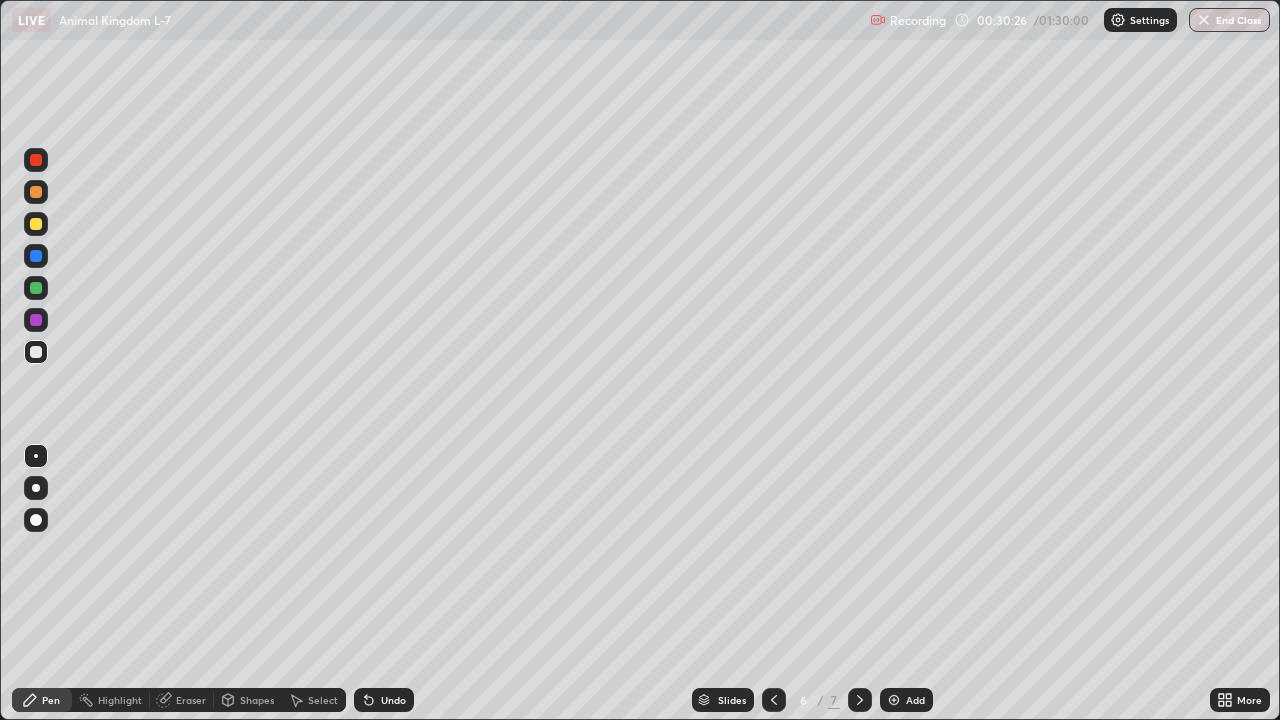 click at bounding box center (36, 224) 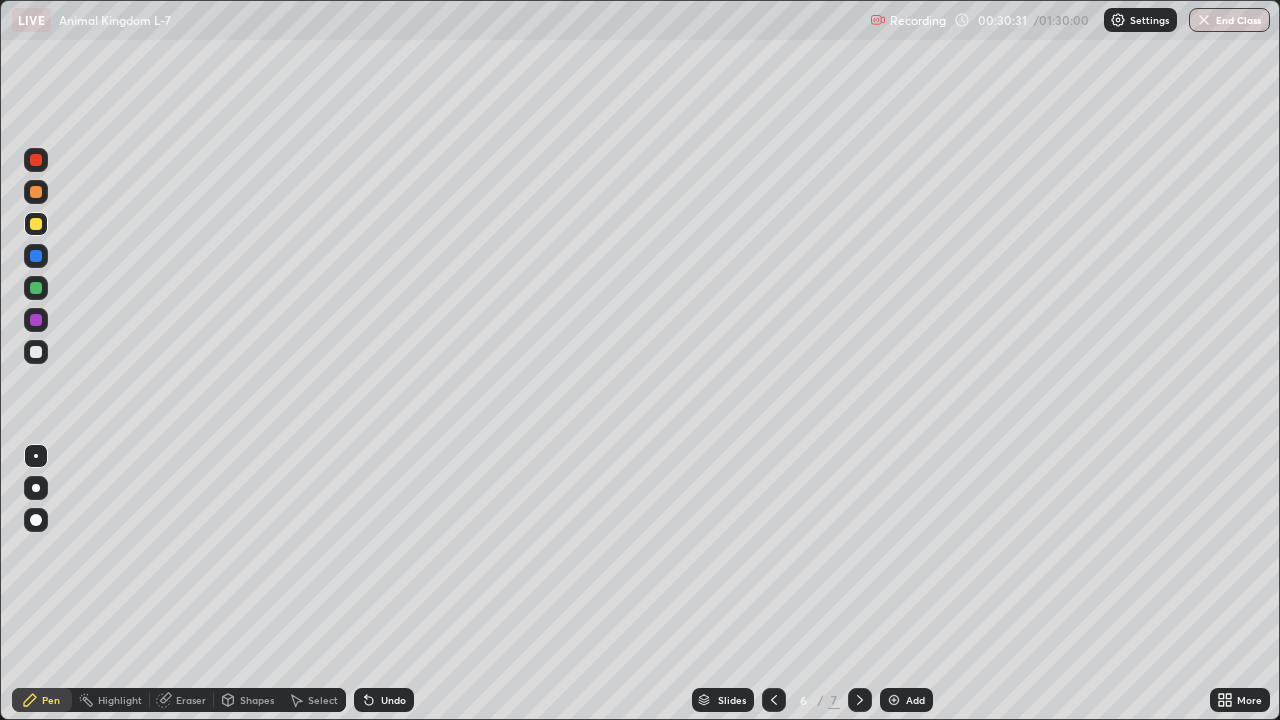 click at bounding box center (36, 488) 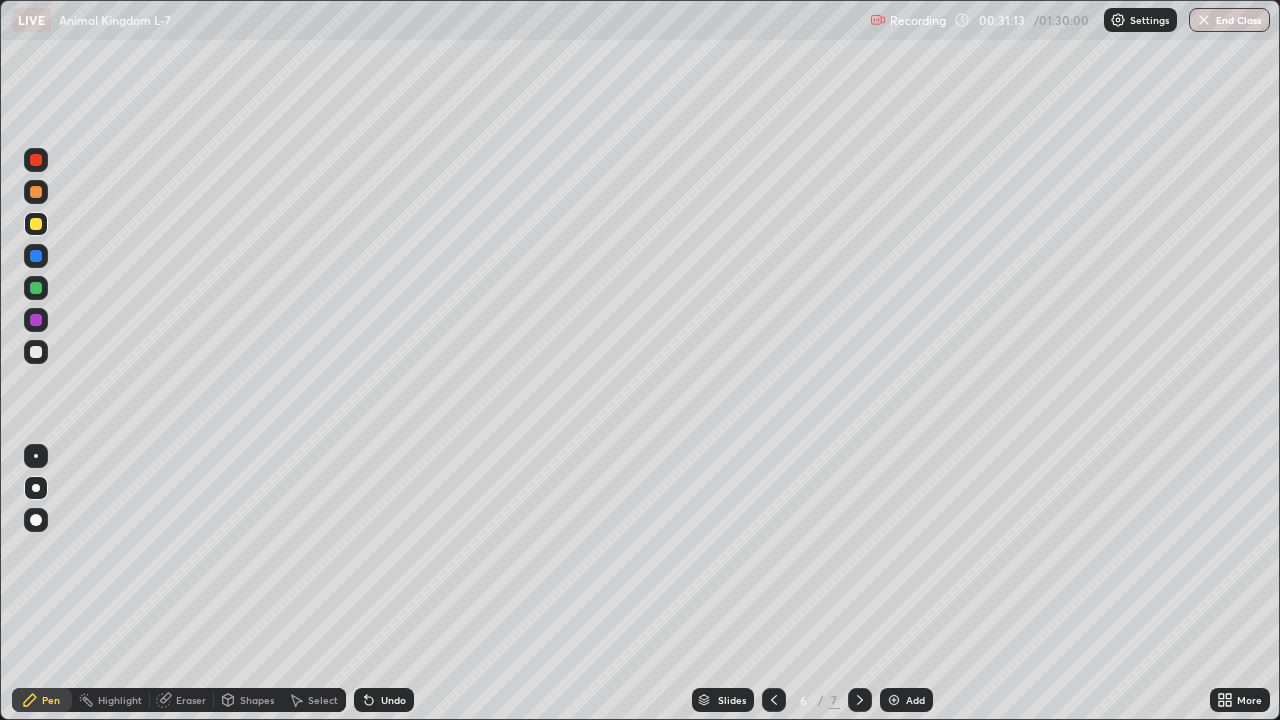 click on "Eraser" at bounding box center [191, 700] 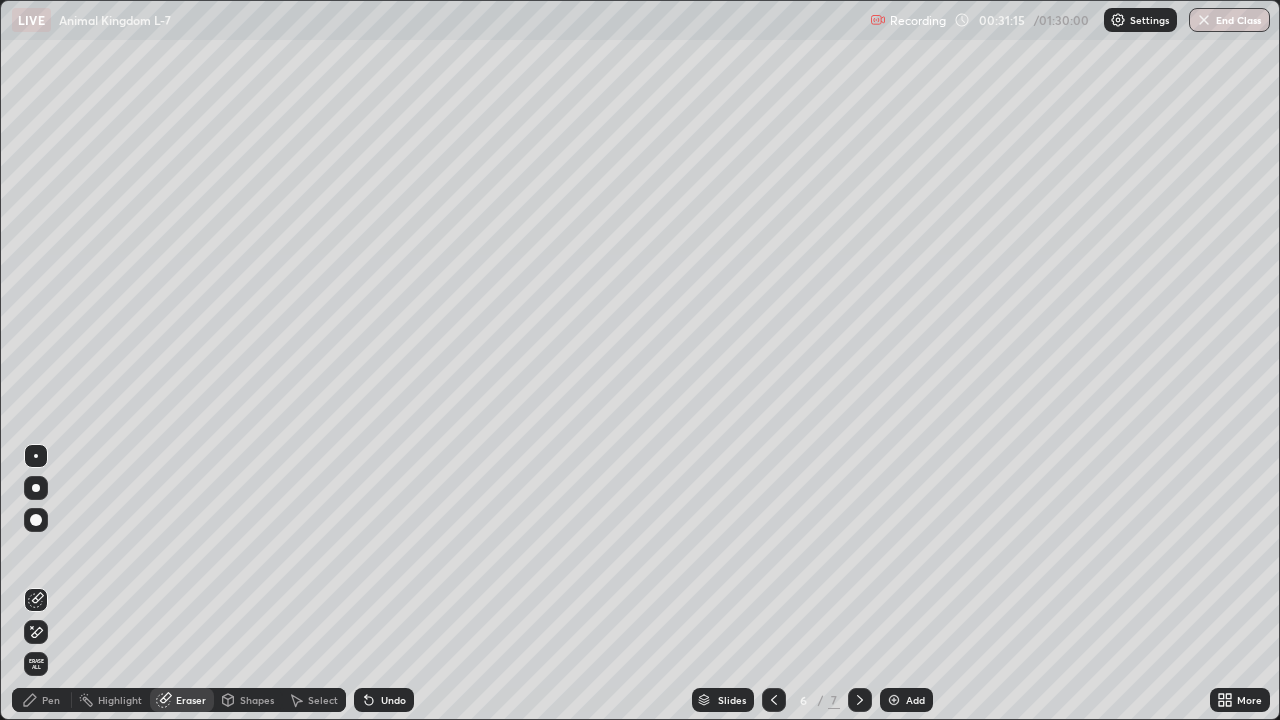 click 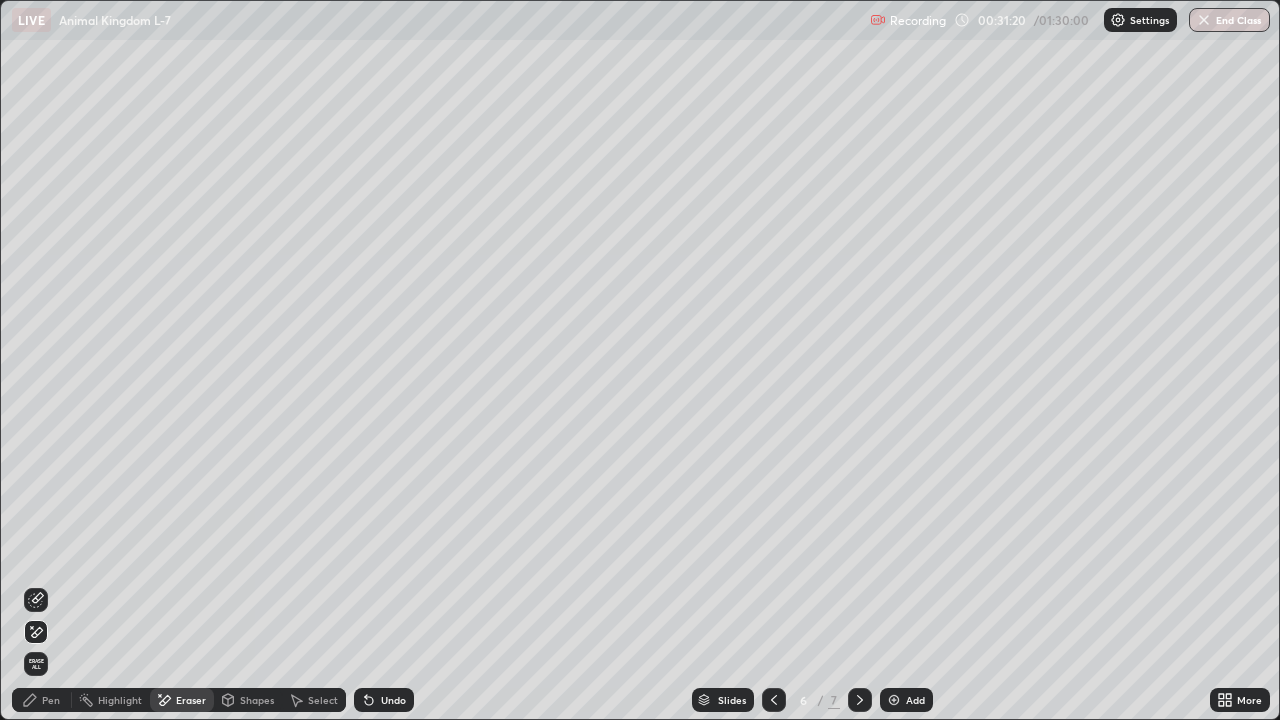 click on "Pen" at bounding box center (51, 700) 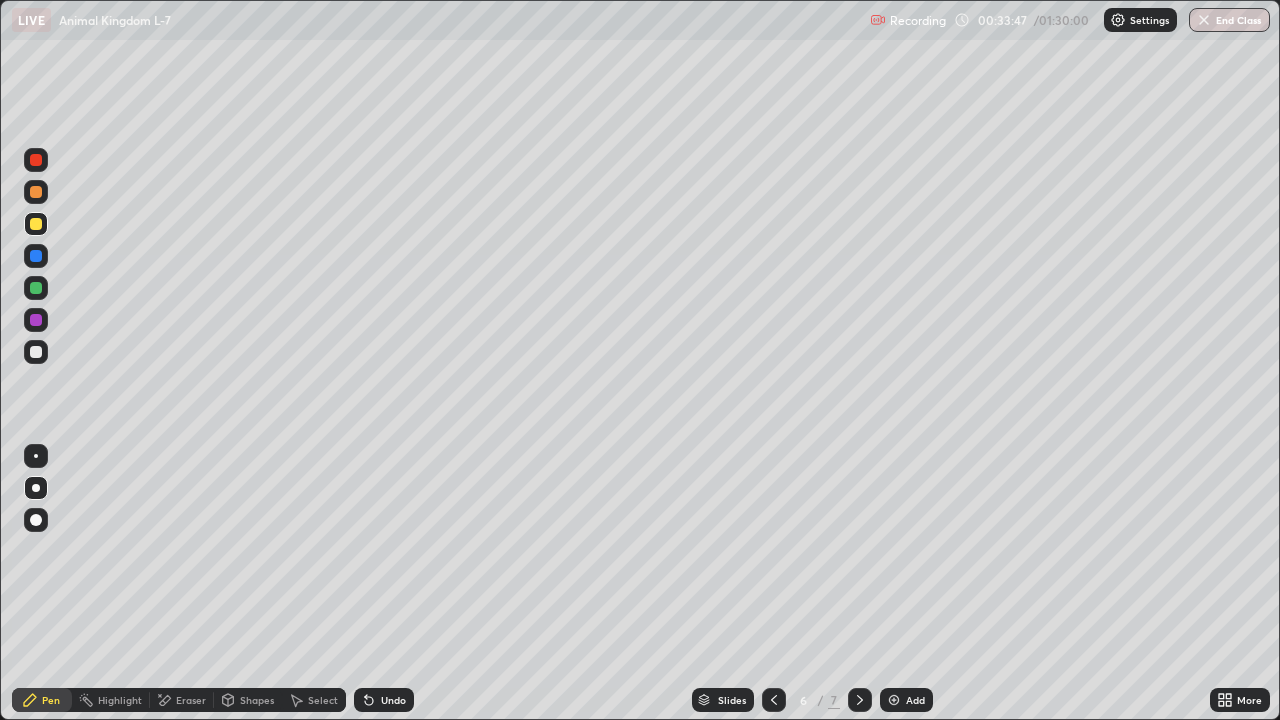 click 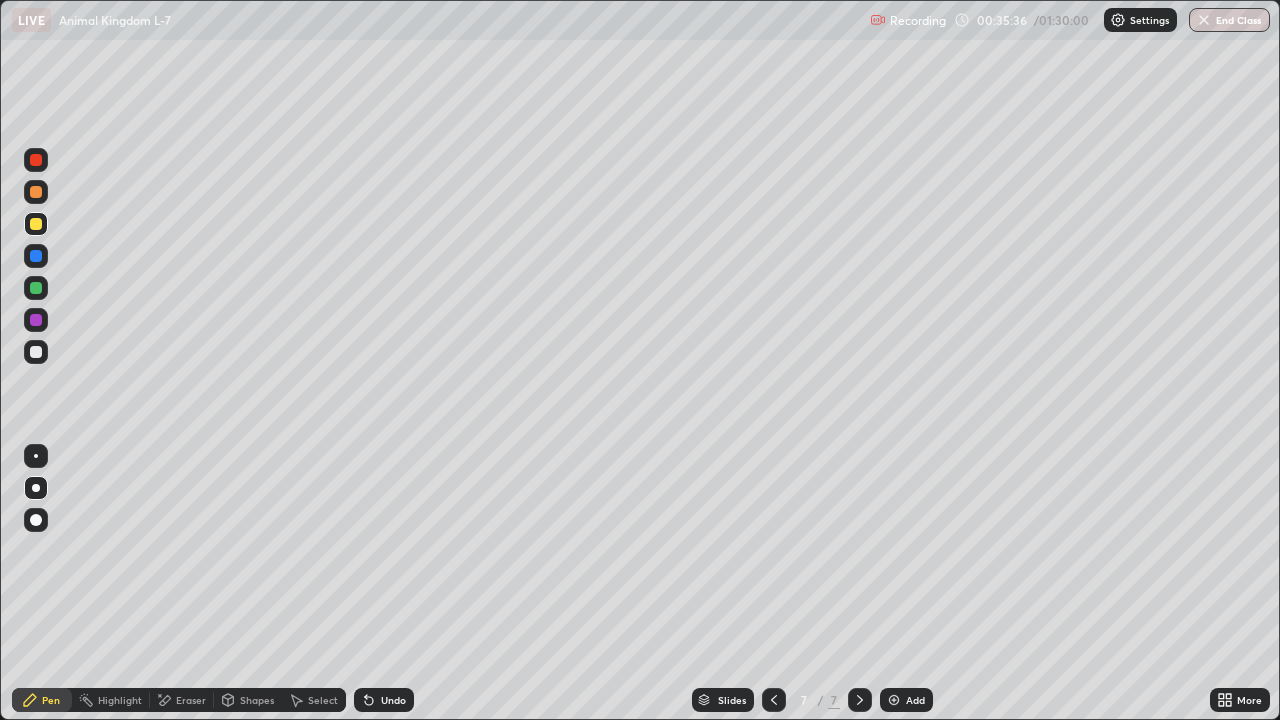 click at bounding box center [894, 700] 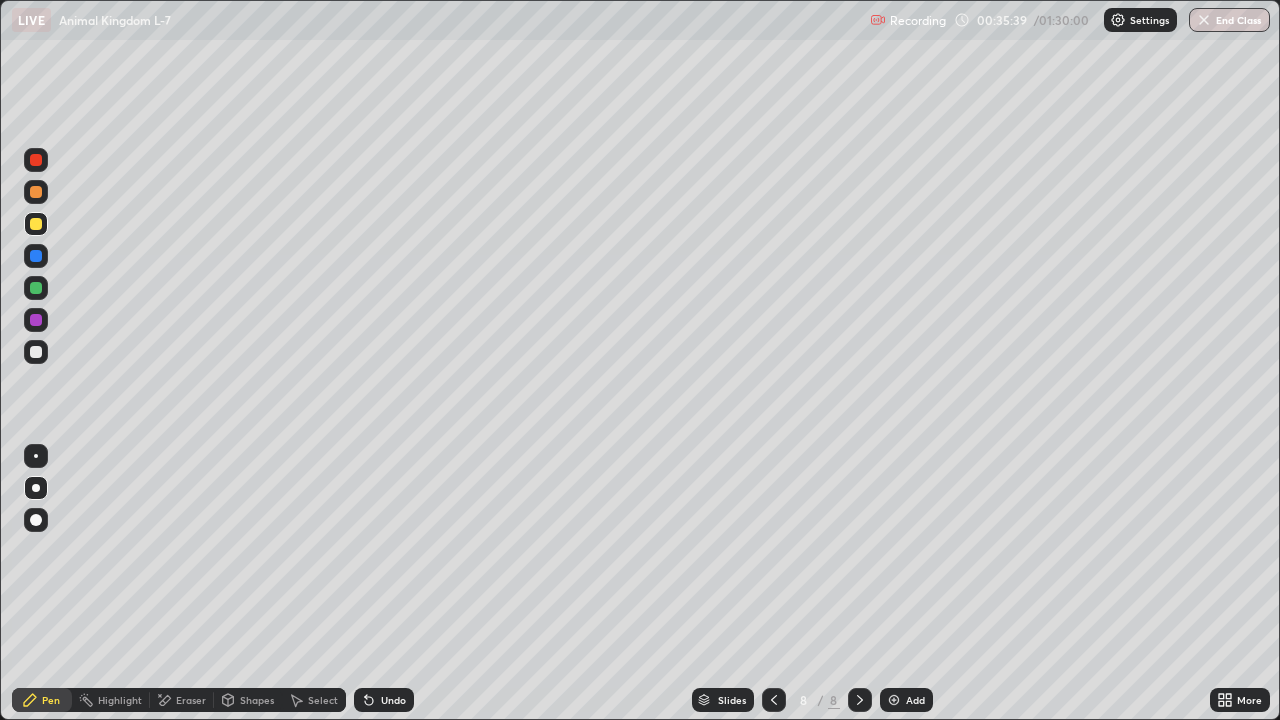 click at bounding box center (36, 192) 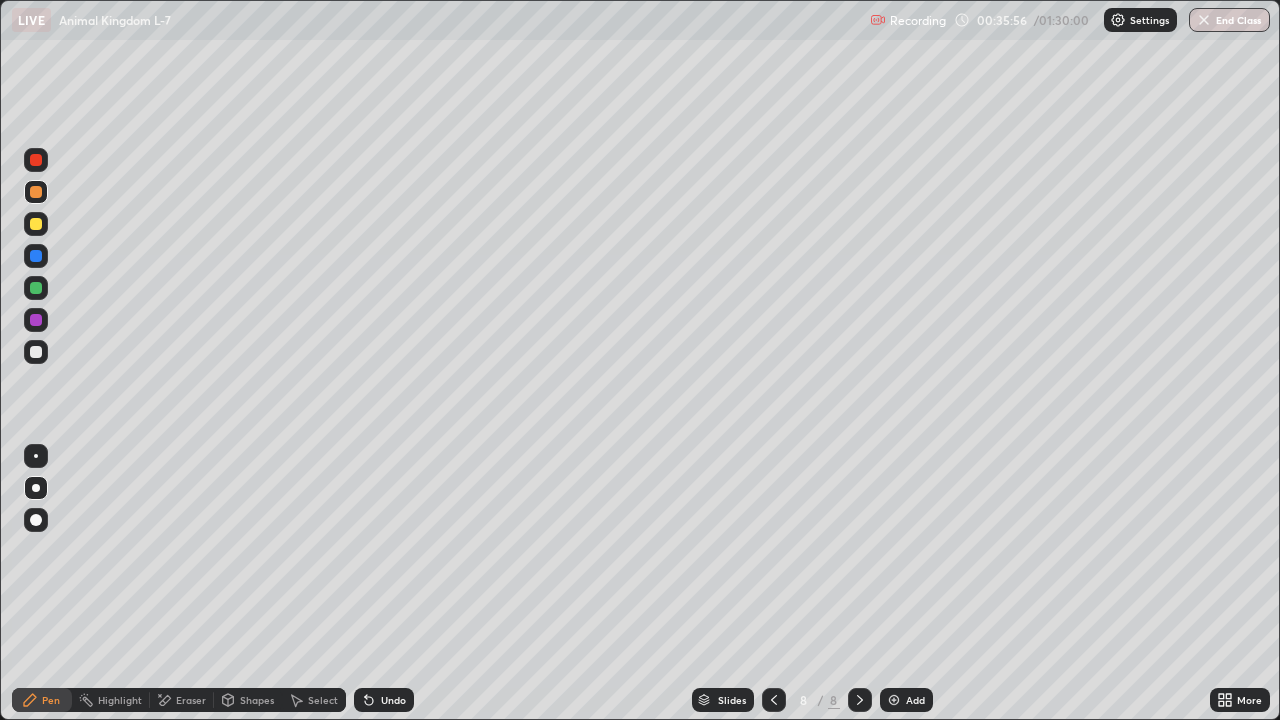 click at bounding box center [36, 224] 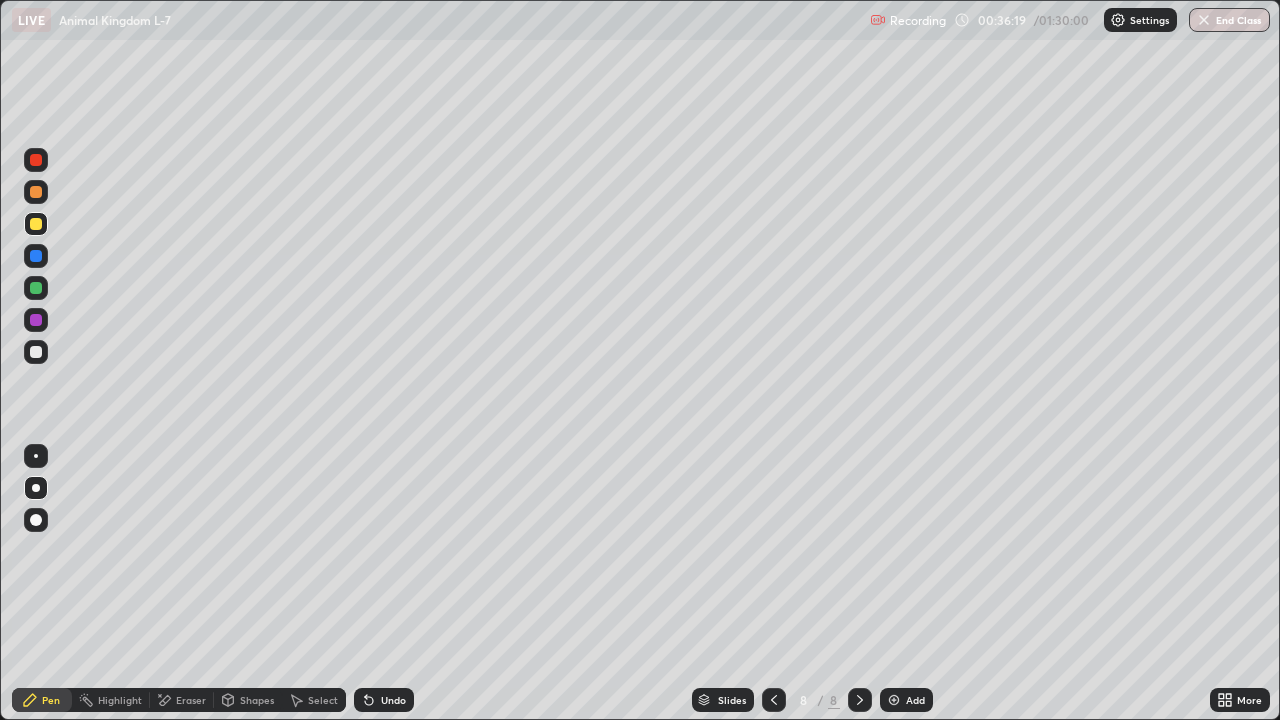 click on "Shapes" at bounding box center [257, 700] 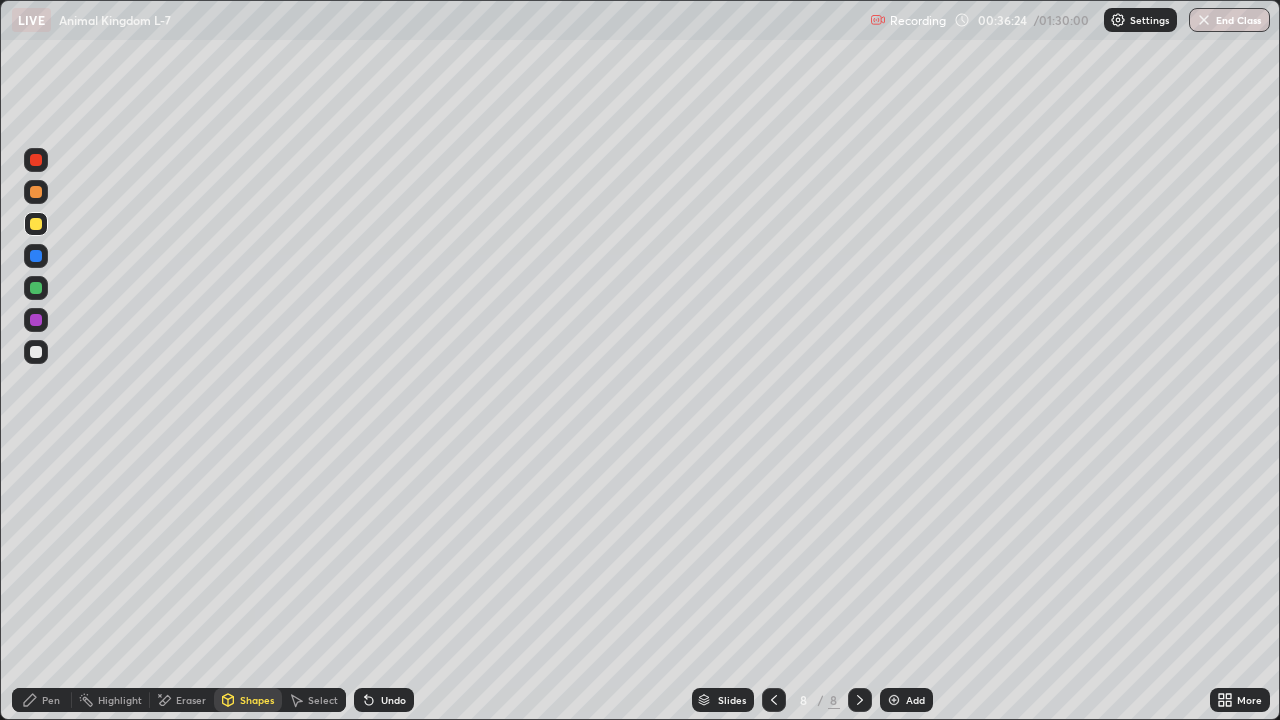 click on "Select" at bounding box center (323, 700) 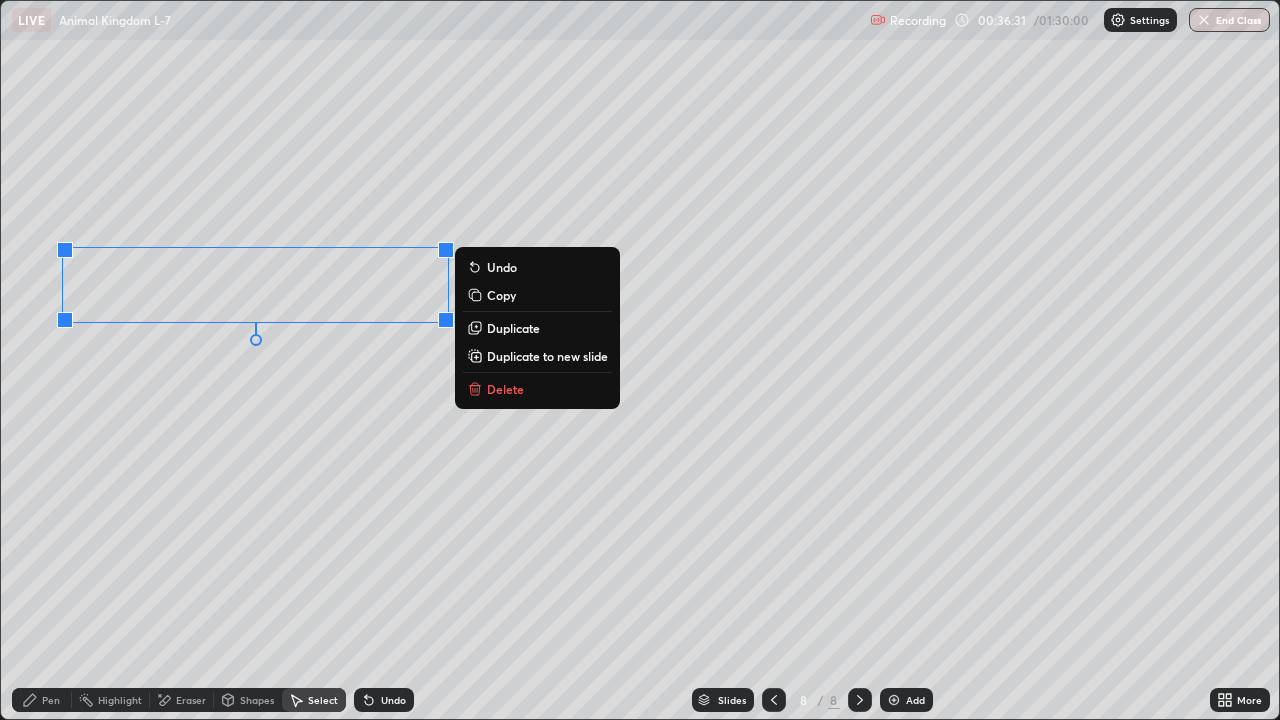 click on "0 ° Undo Copy Duplicate Duplicate to new slide Delete" at bounding box center [640, 360] 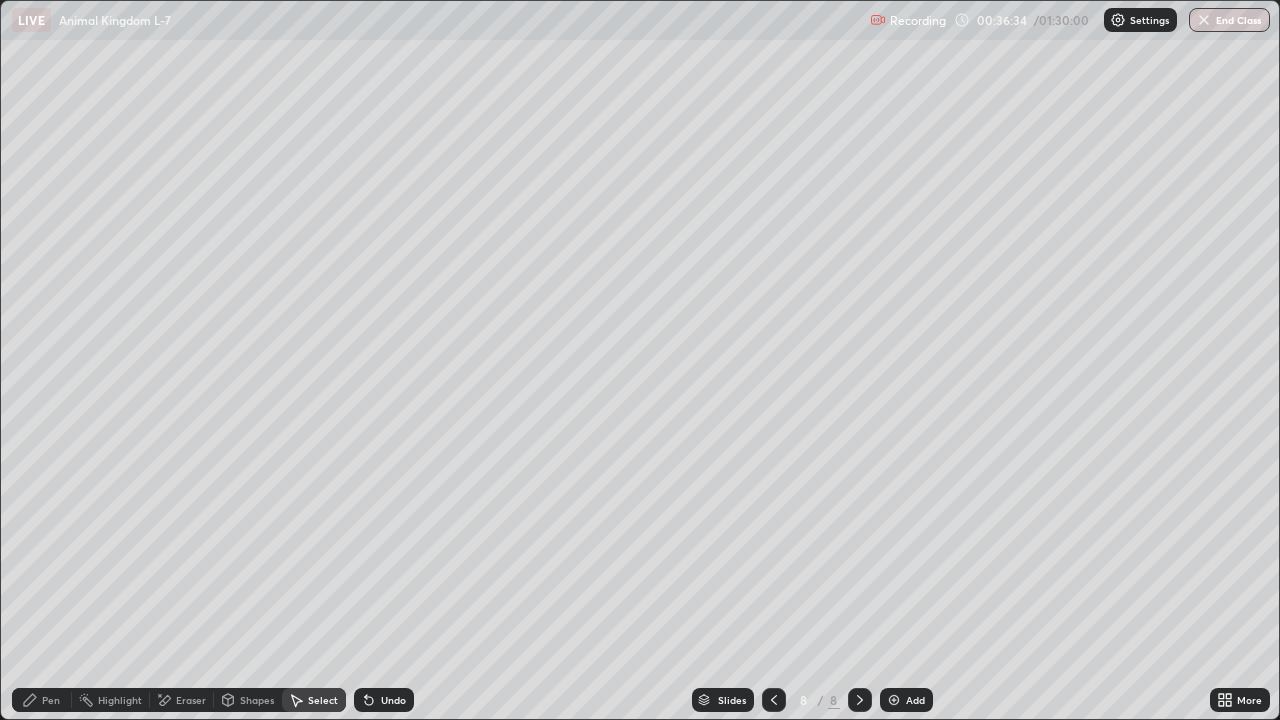 click on "Shapes" at bounding box center (248, 700) 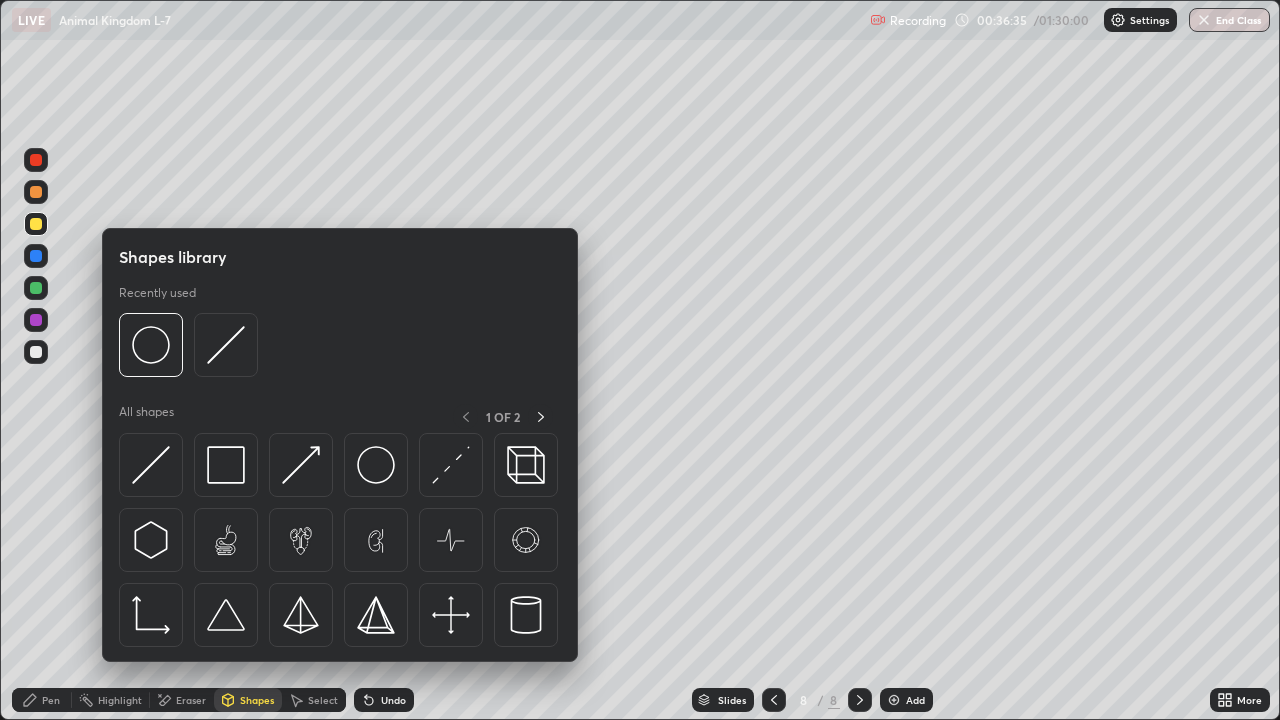 click on "Select" at bounding box center [323, 700] 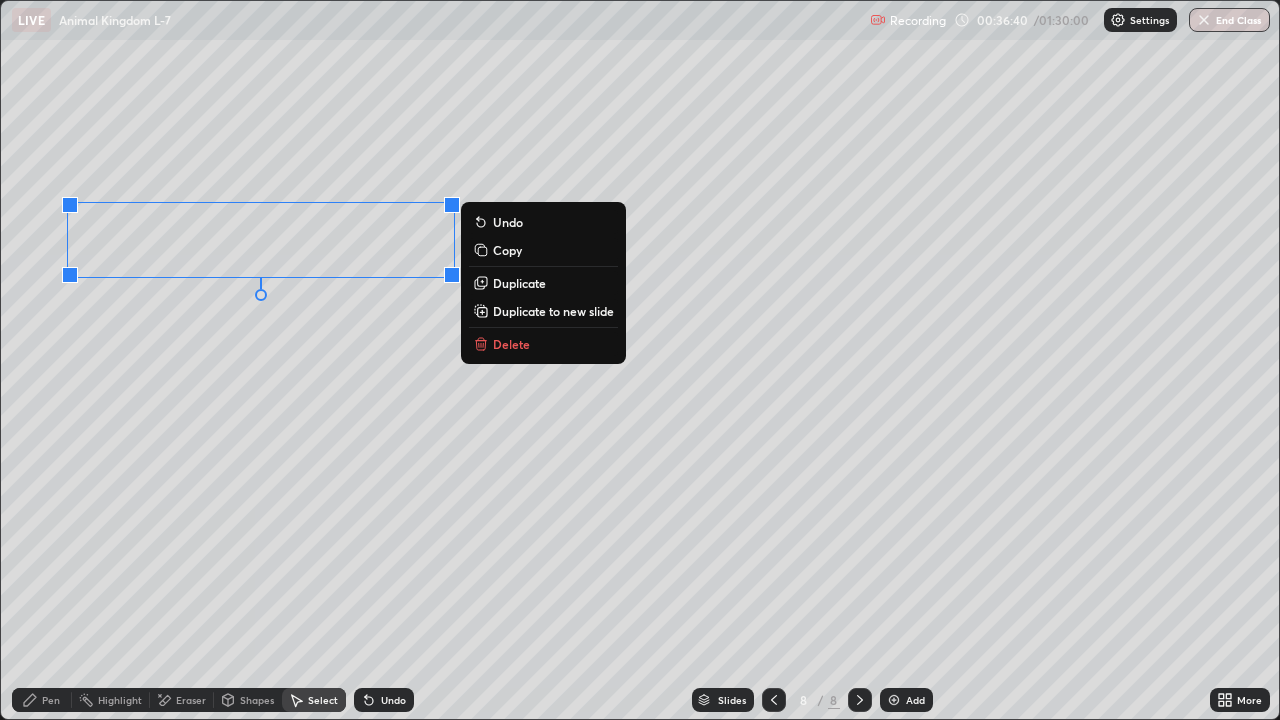 click on "0 ° Undo Copy Duplicate Duplicate to new slide Delete" at bounding box center [640, 360] 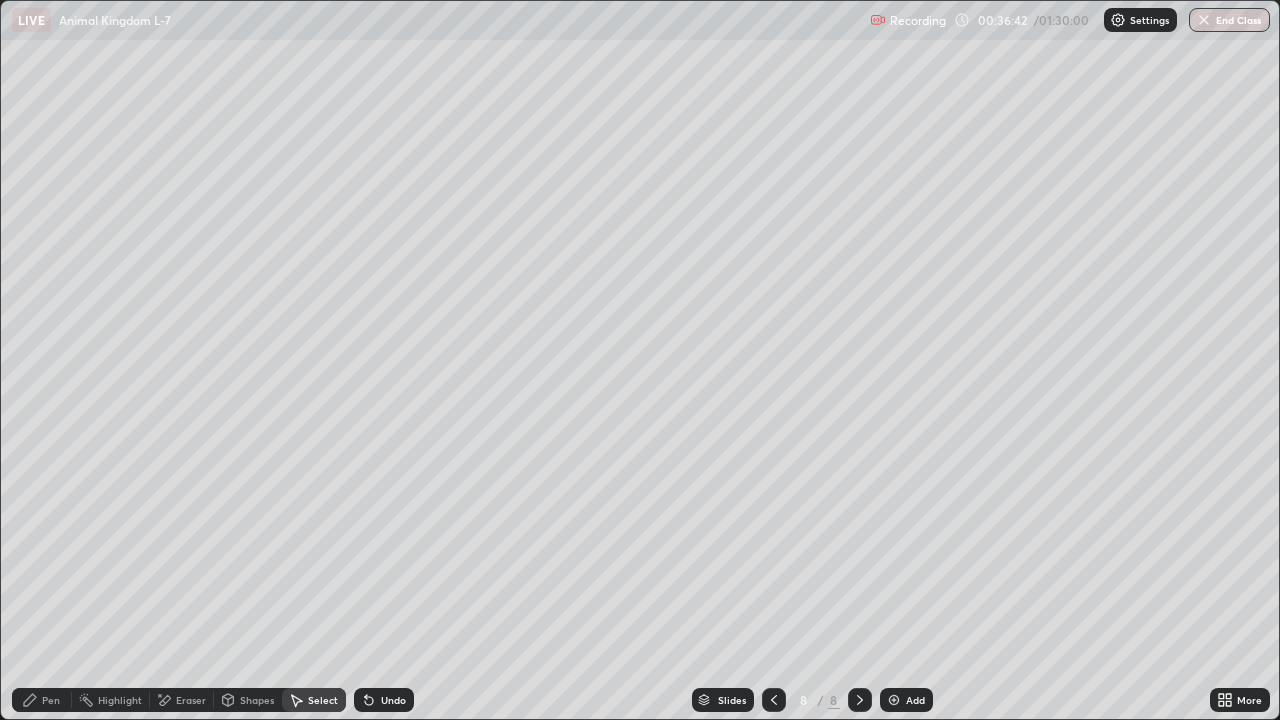 click on "Pen" at bounding box center (51, 700) 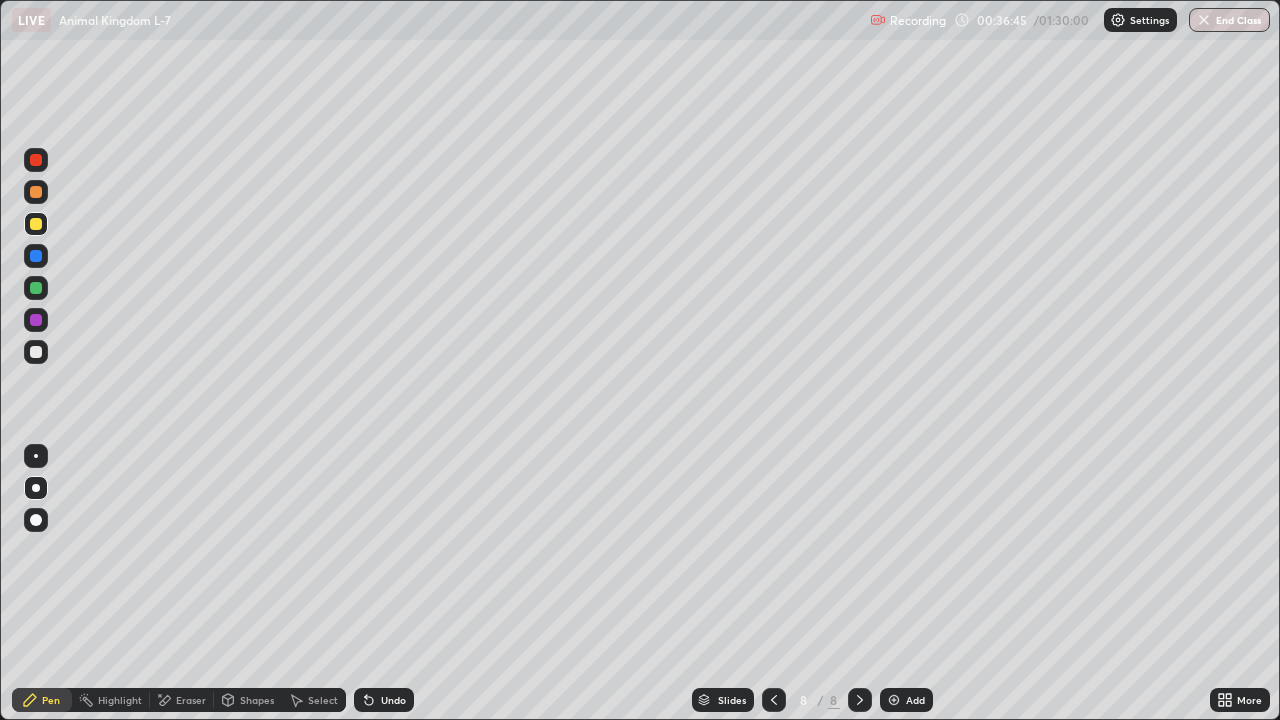 click on "Eraser" at bounding box center (182, 700) 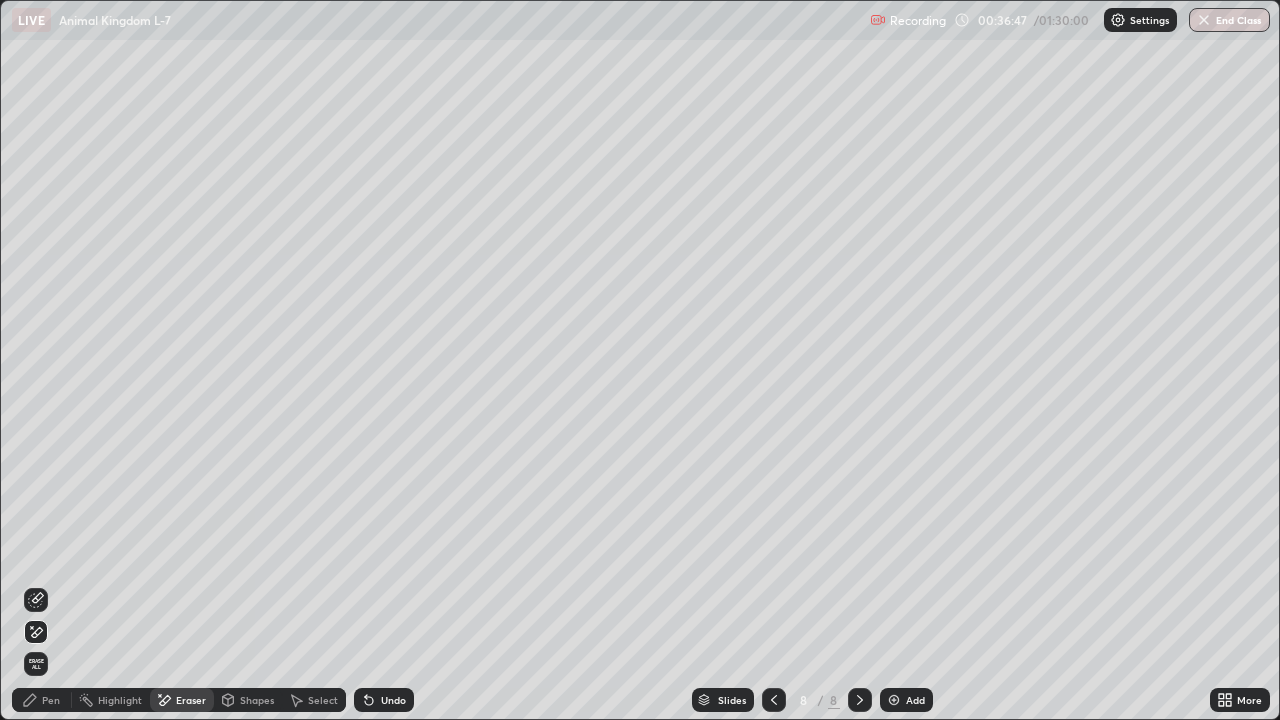 click on "Pen" at bounding box center (42, 700) 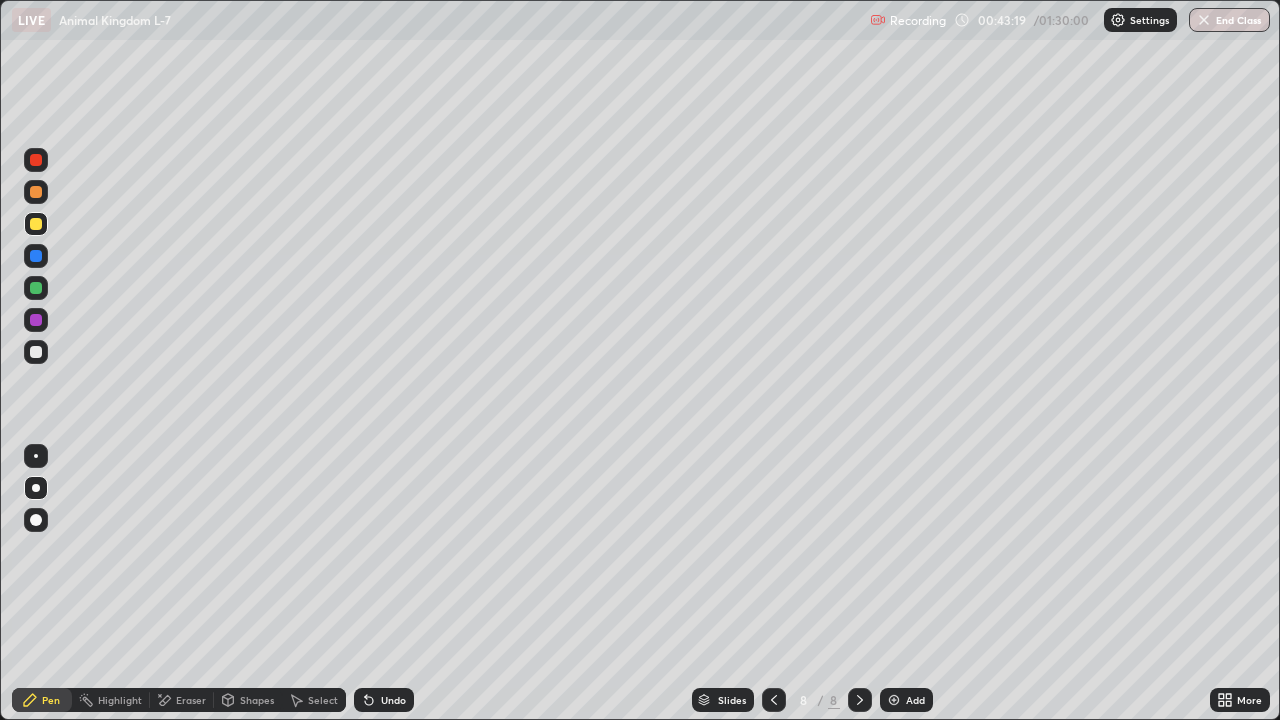 click at bounding box center (36, 352) 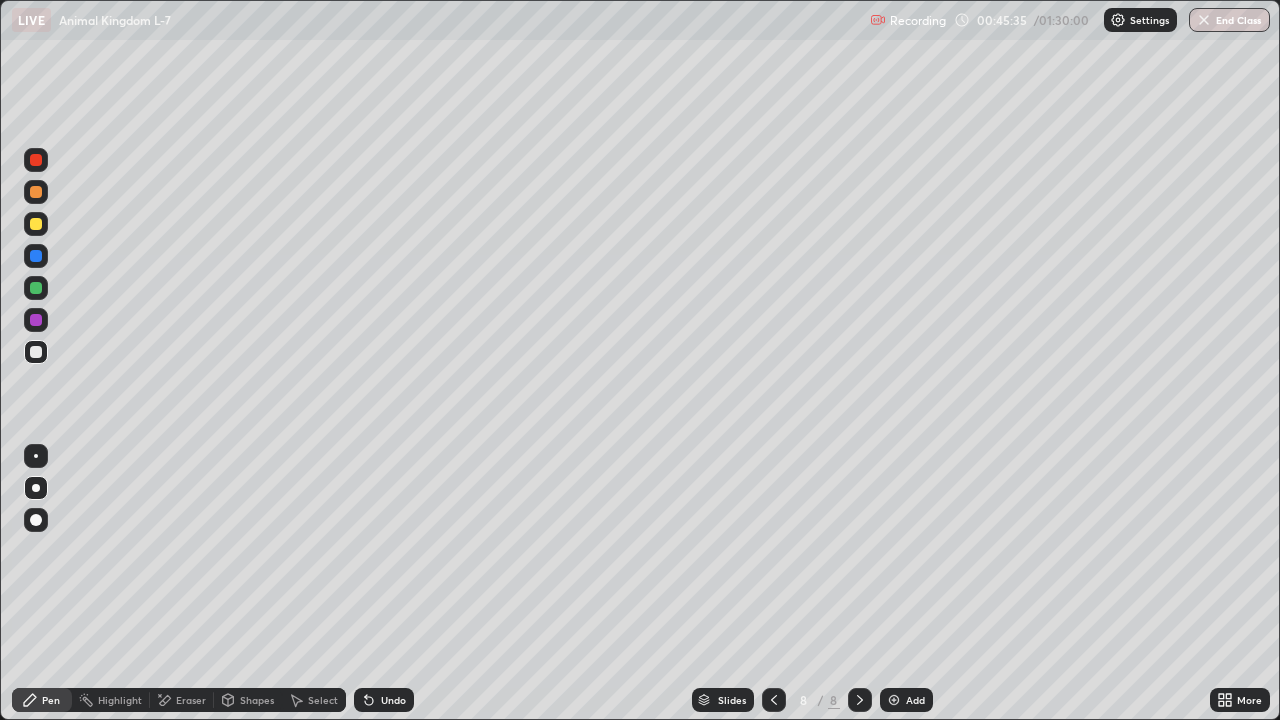 click on "Eraser" at bounding box center (191, 700) 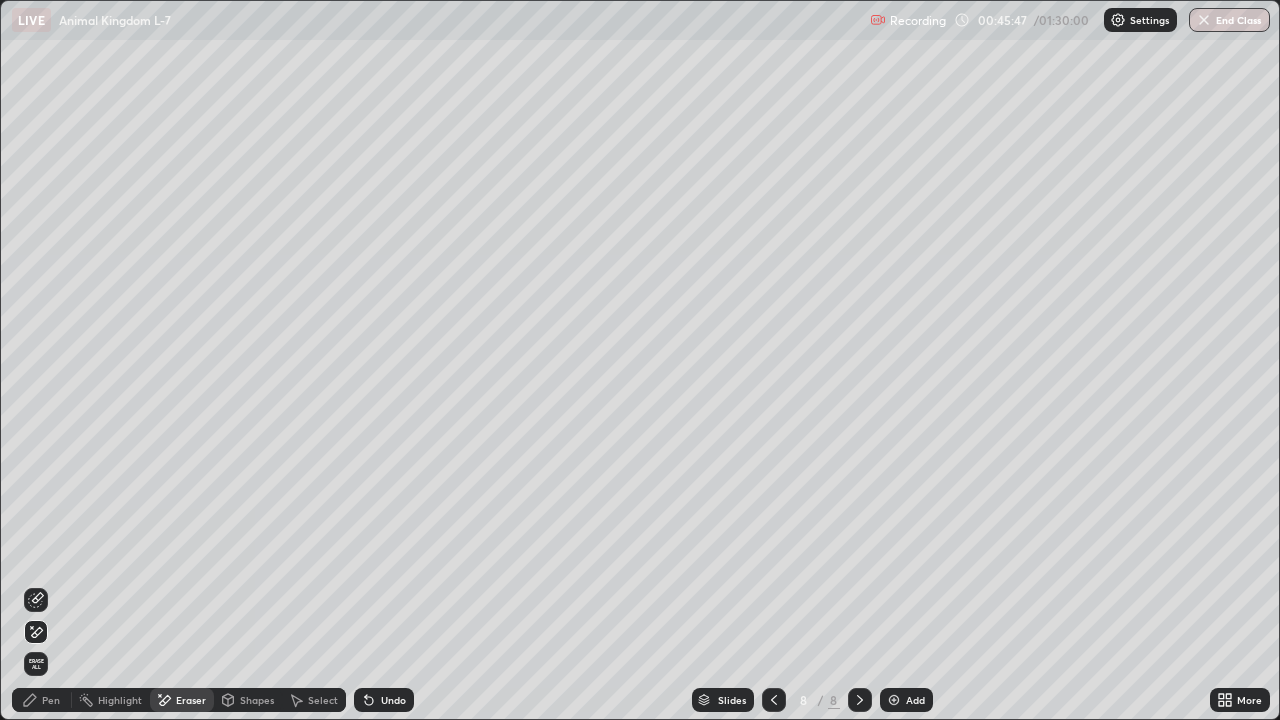 click on "Pen" at bounding box center [51, 700] 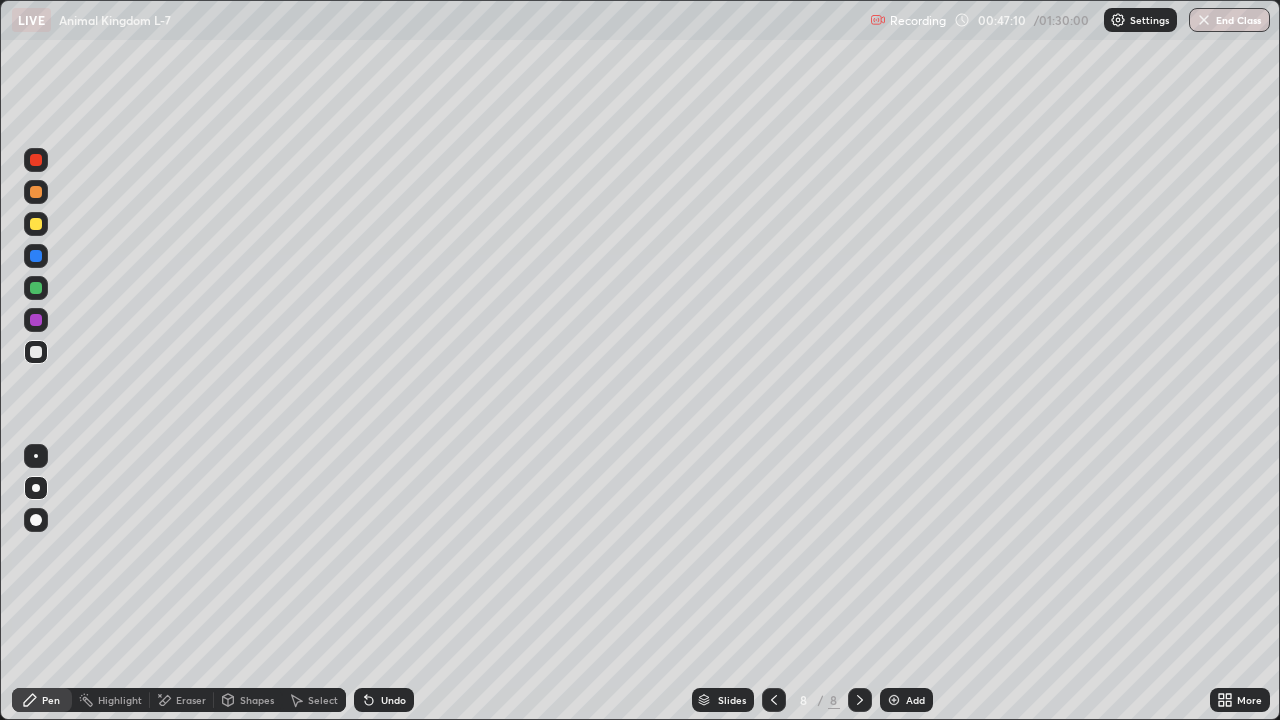 click on "Add" at bounding box center (906, 700) 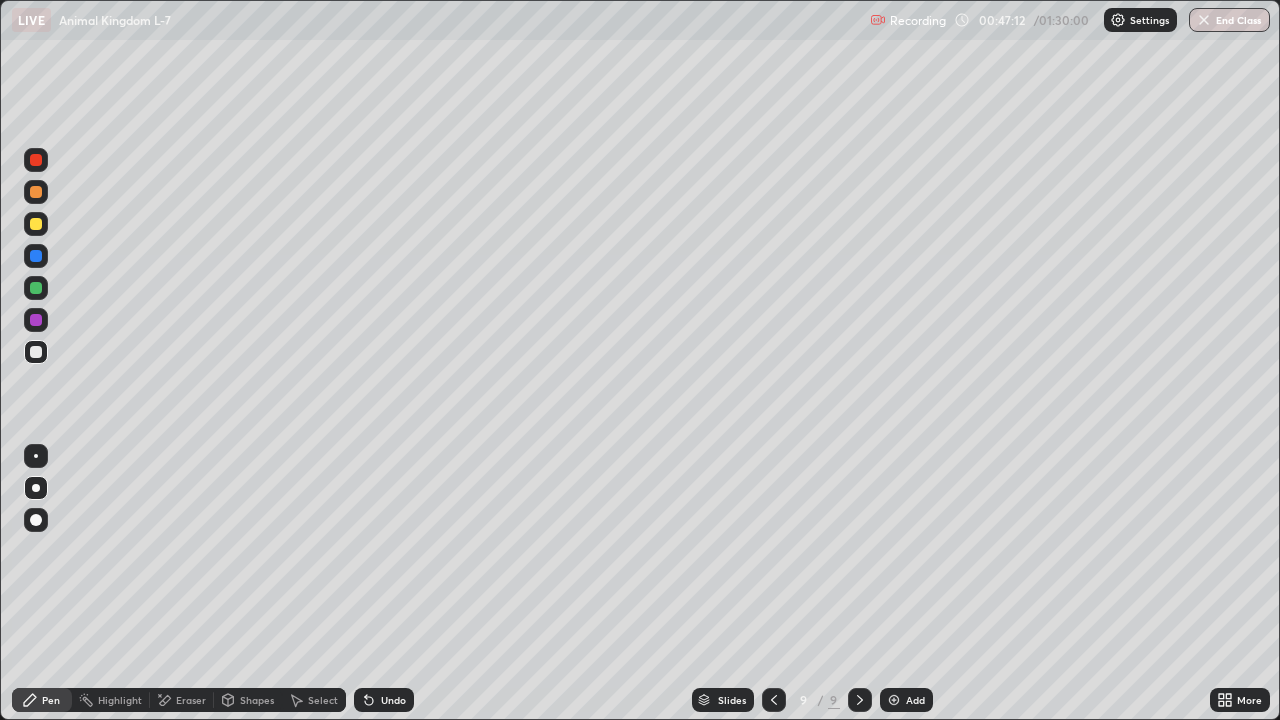 click at bounding box center [36, 288] 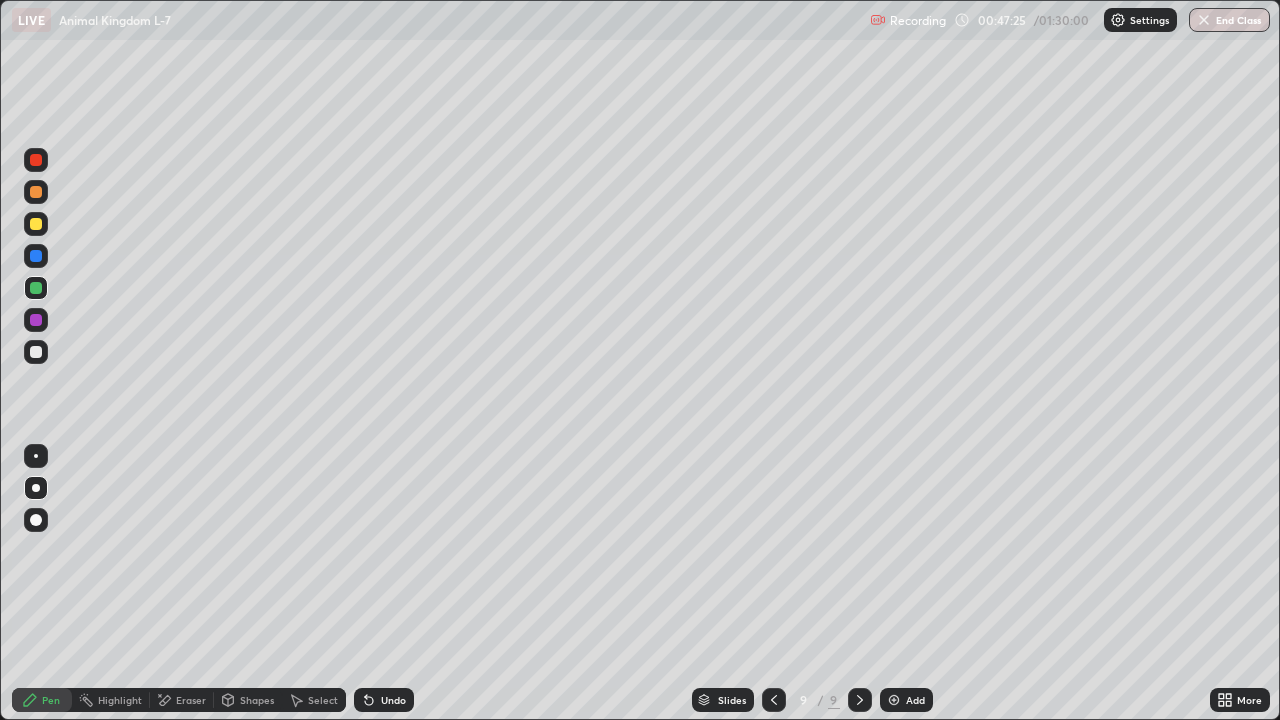 click at bounding box center (36, 192) 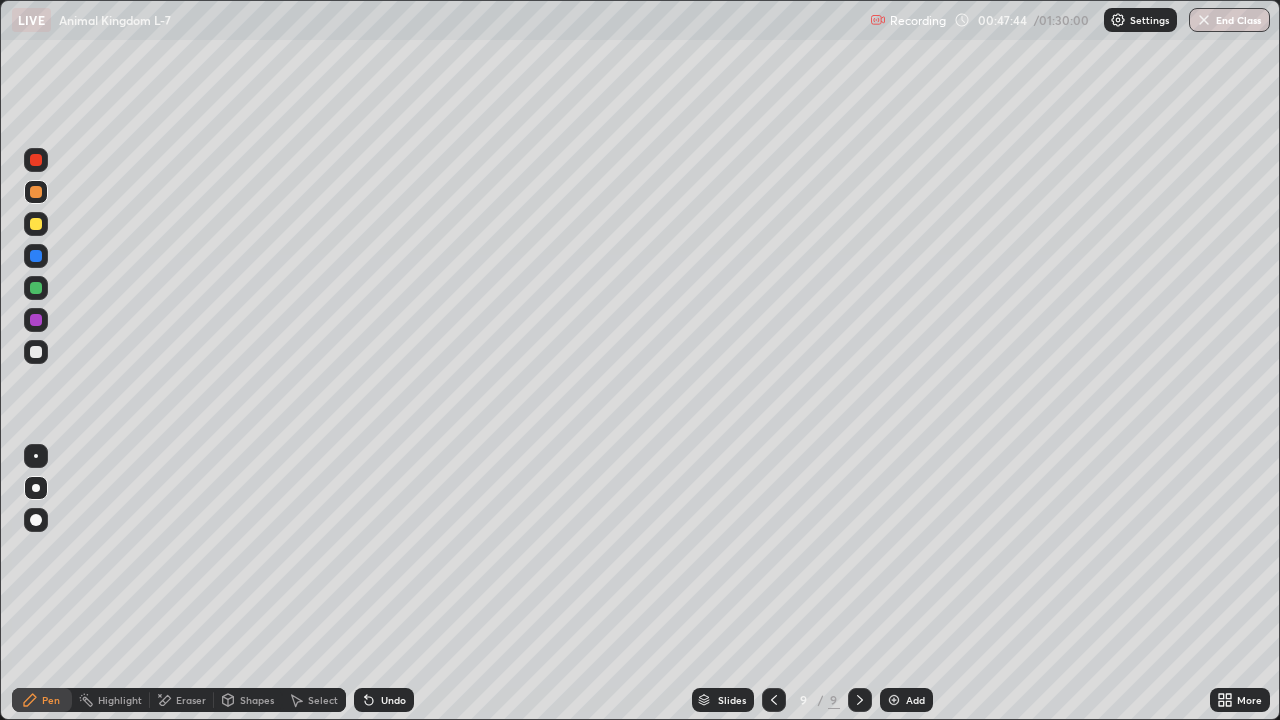click at bounding box center (36, 456) 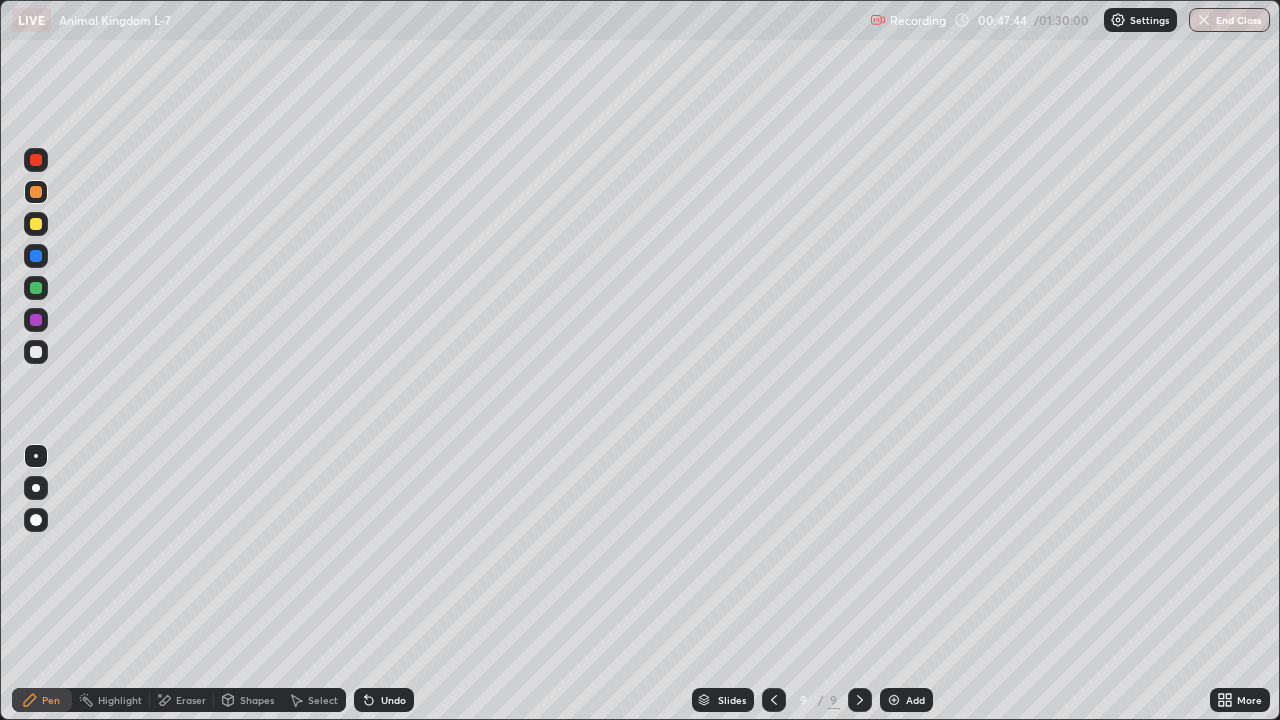 click at bounding box center [36, 352] 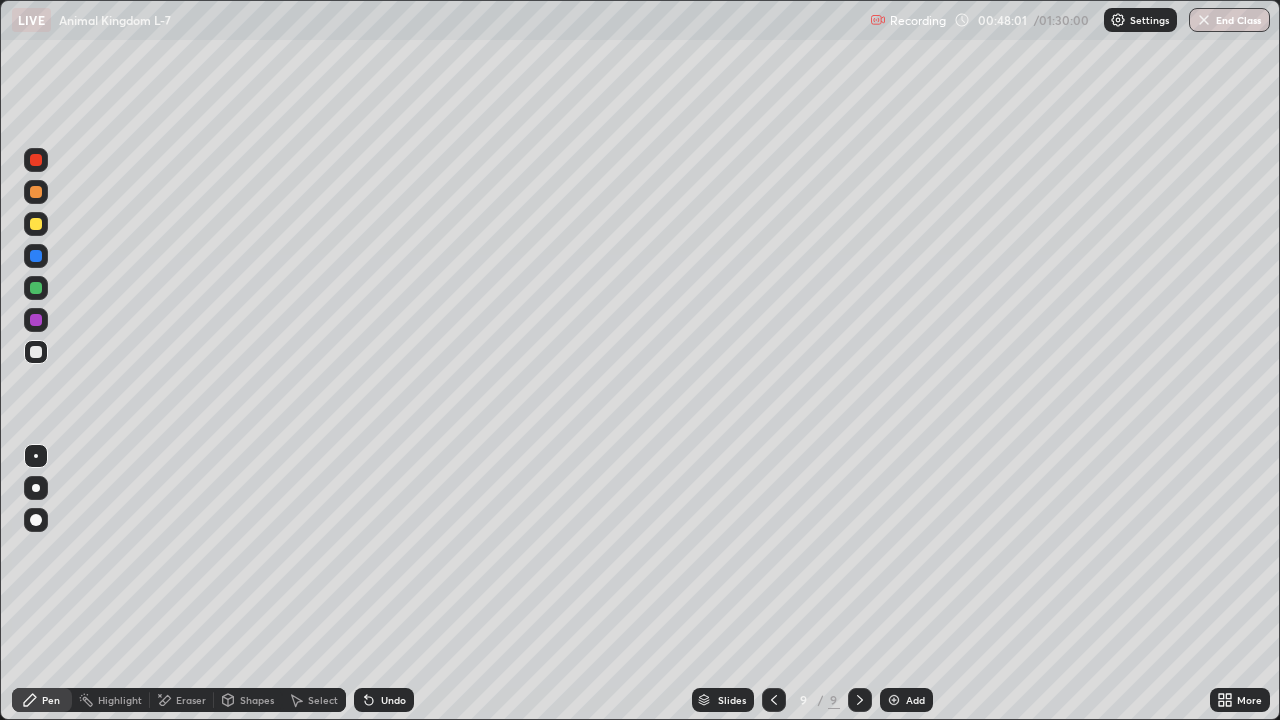 click at bounding box center [36, 224] 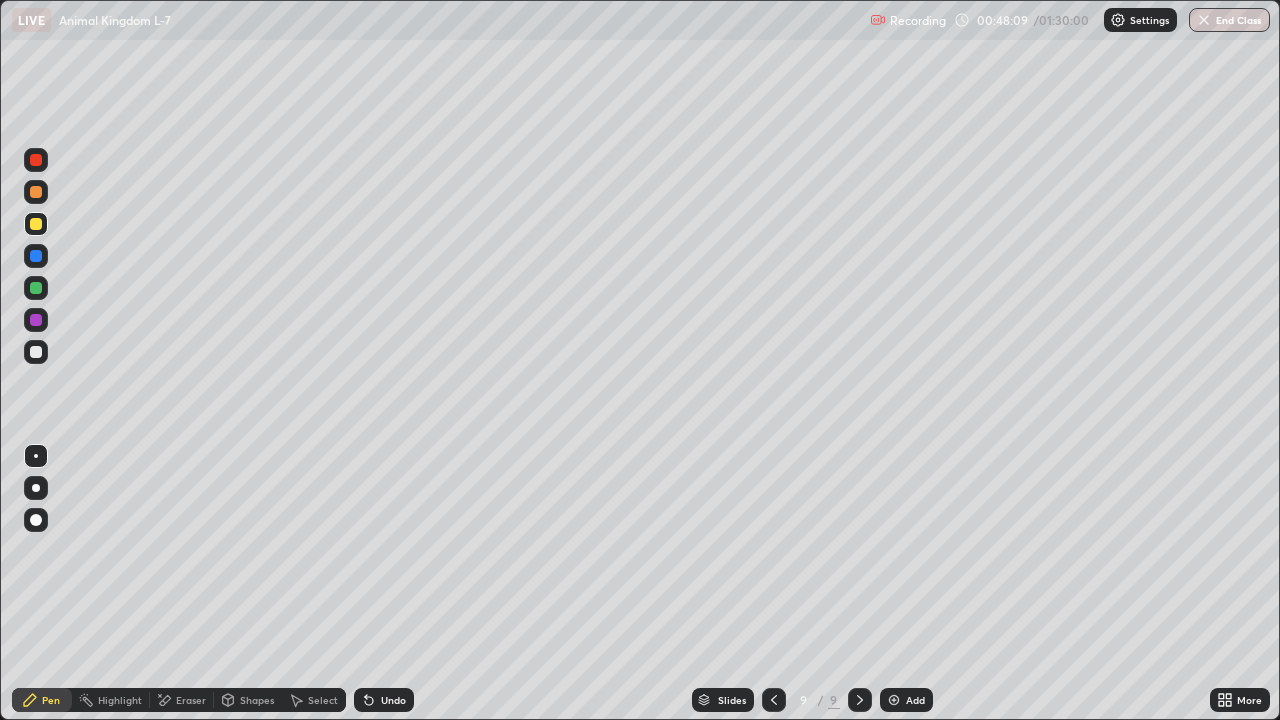 click on "Eraser" at bounding box center (182, 700) 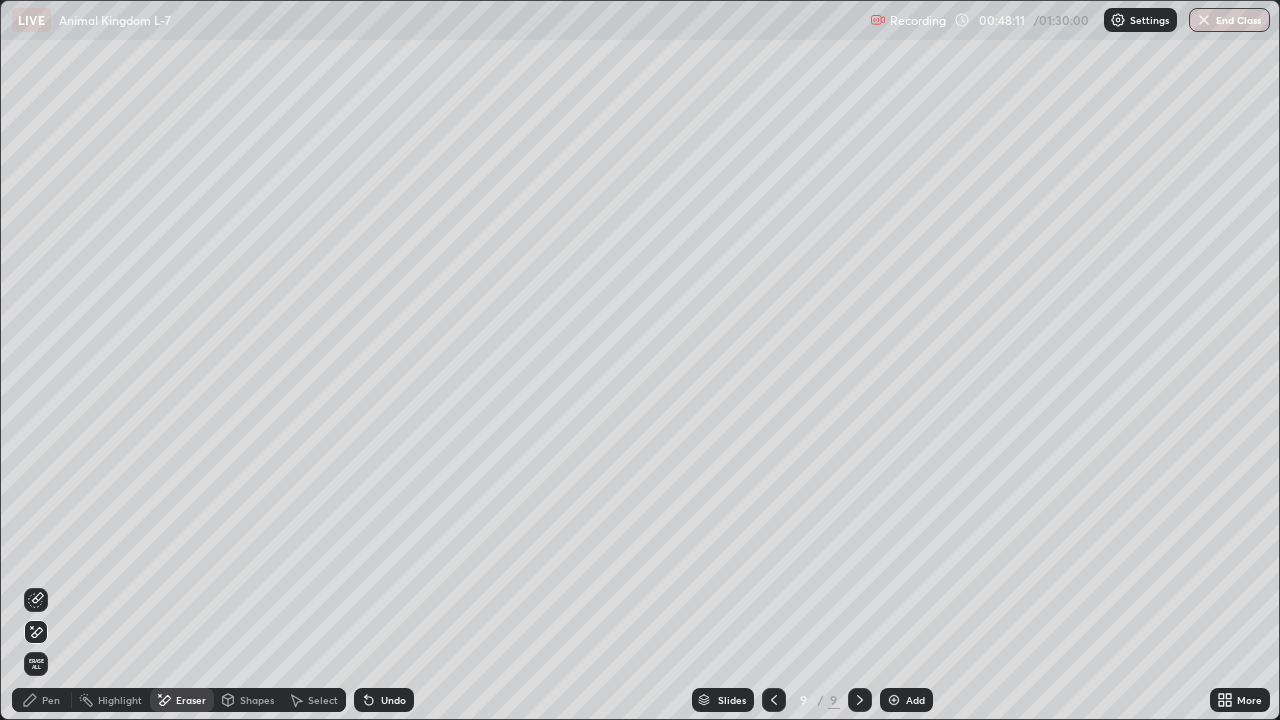 click on "Pen" at bounding box center (51, 700) 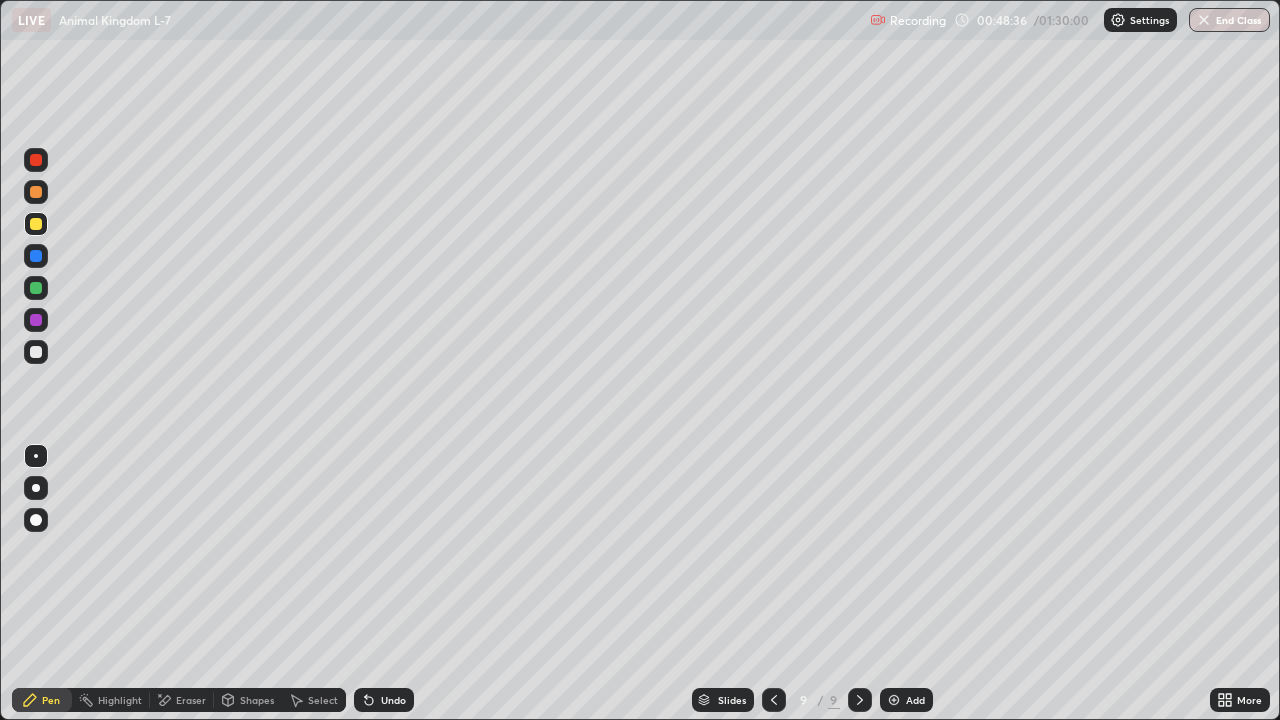 click at bounding box center [36, 288] 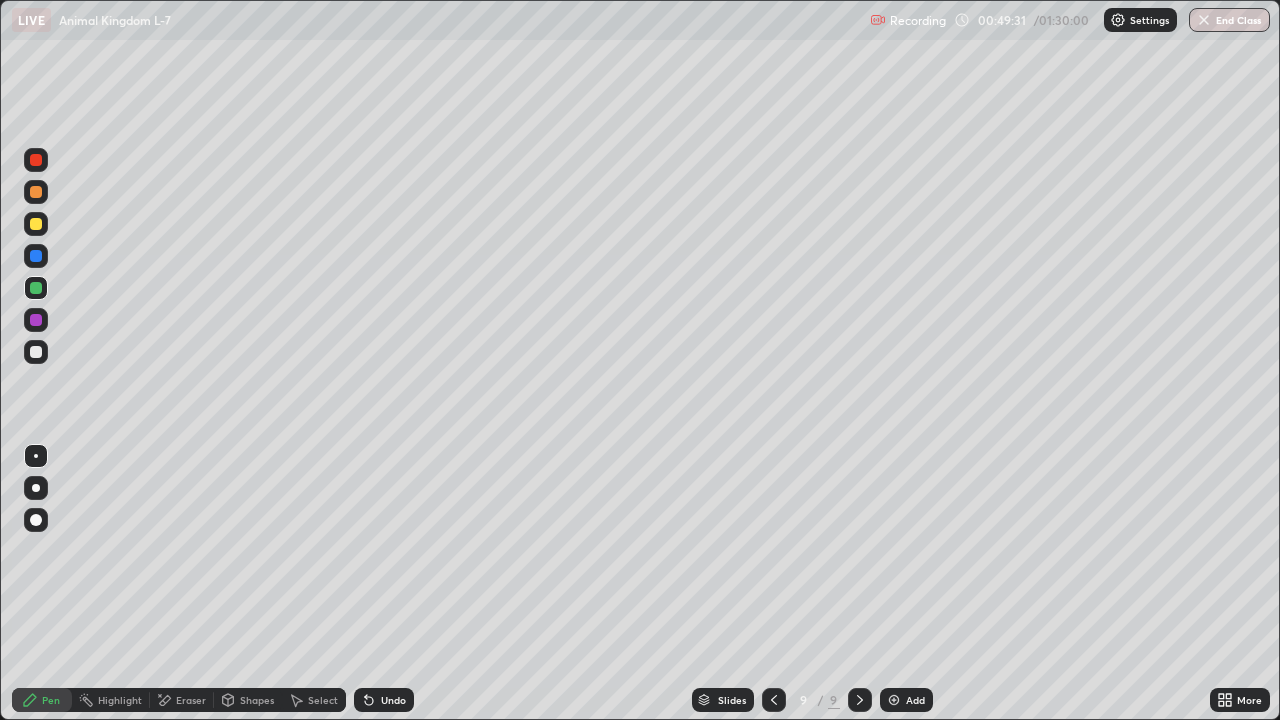 click 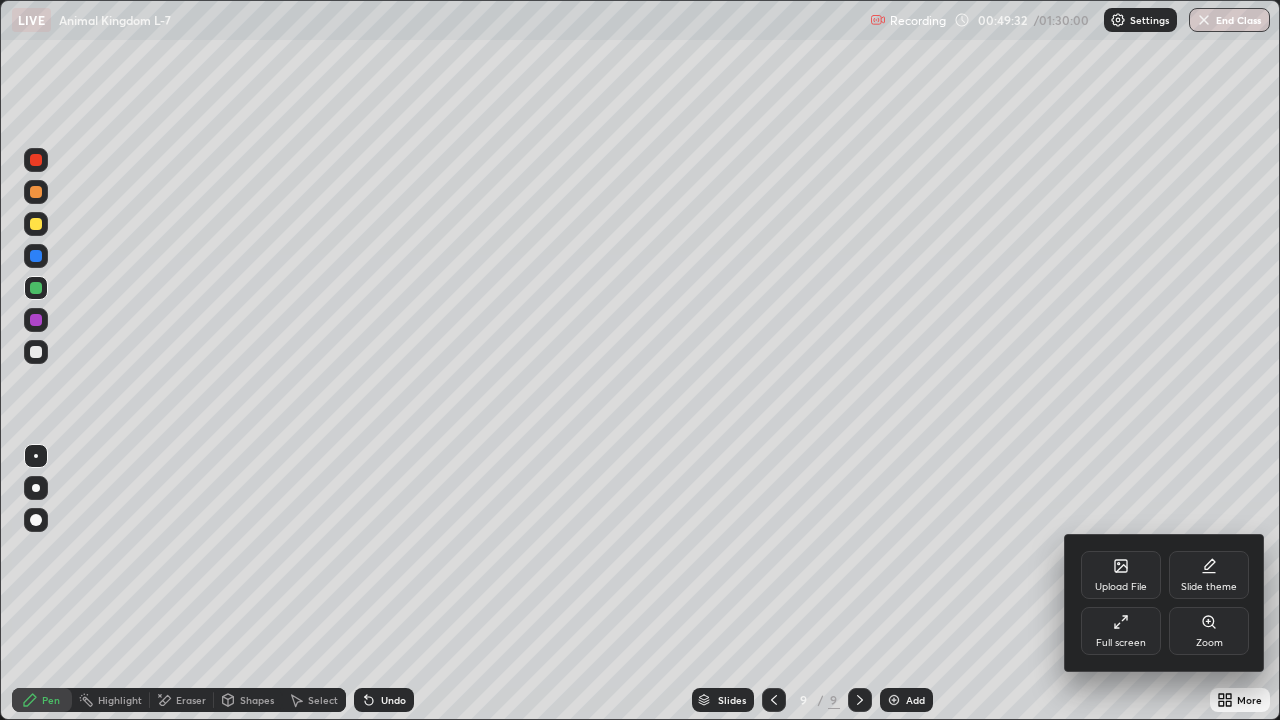 click on "Full screen" at bounding box center (1121, 631) 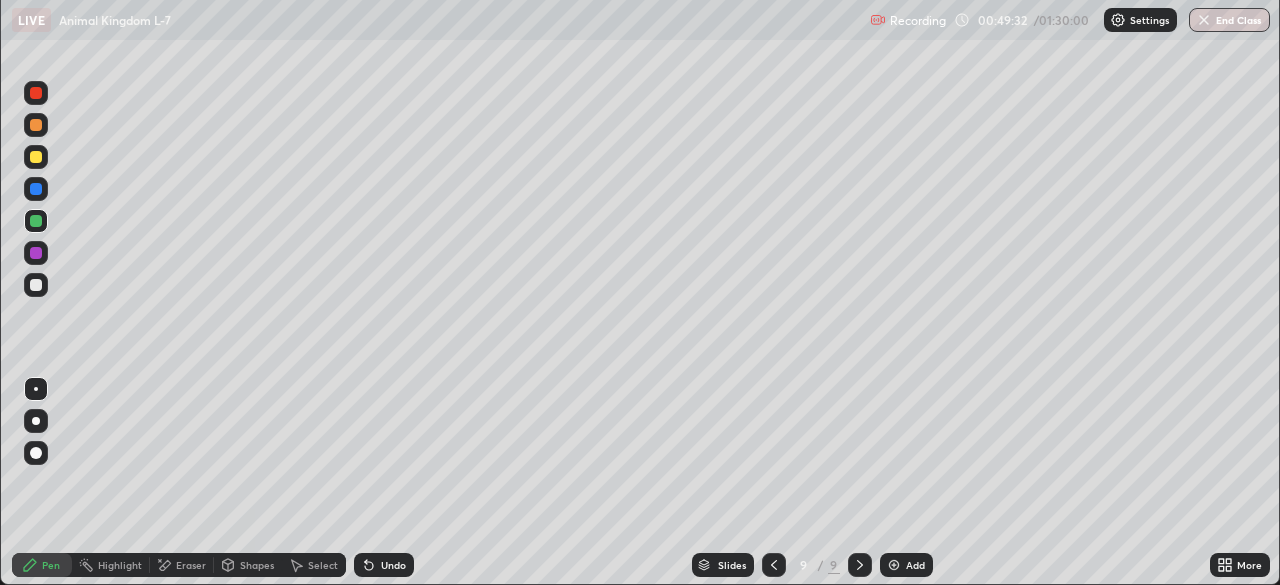 scroll, scrollTop: 585, scrollLeft: 1280, axis: both 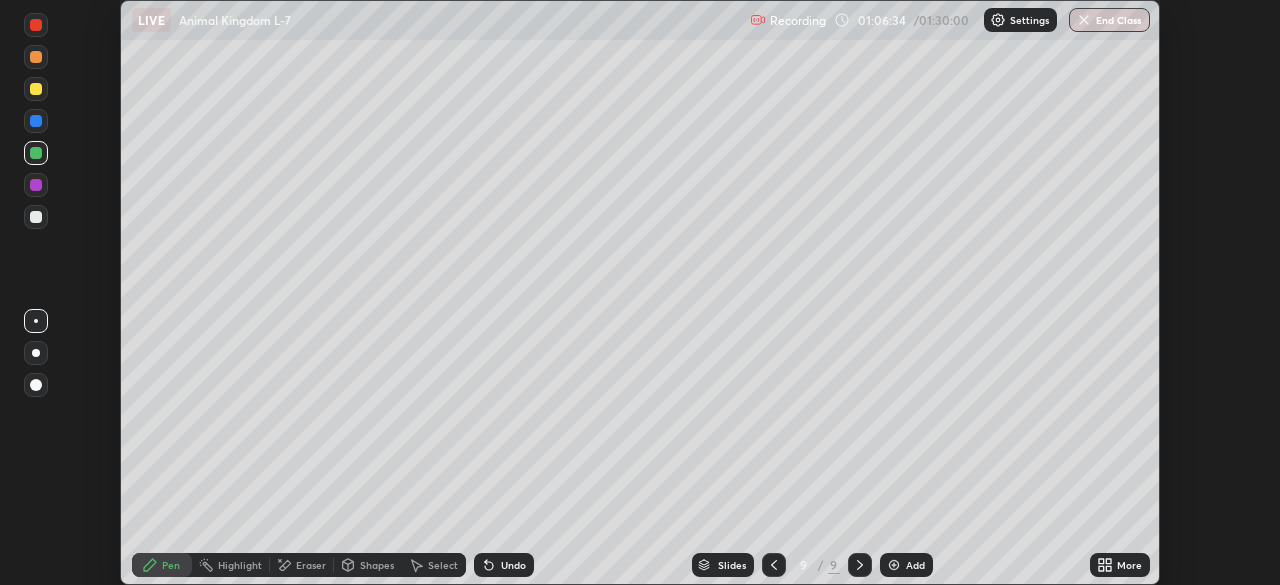 click 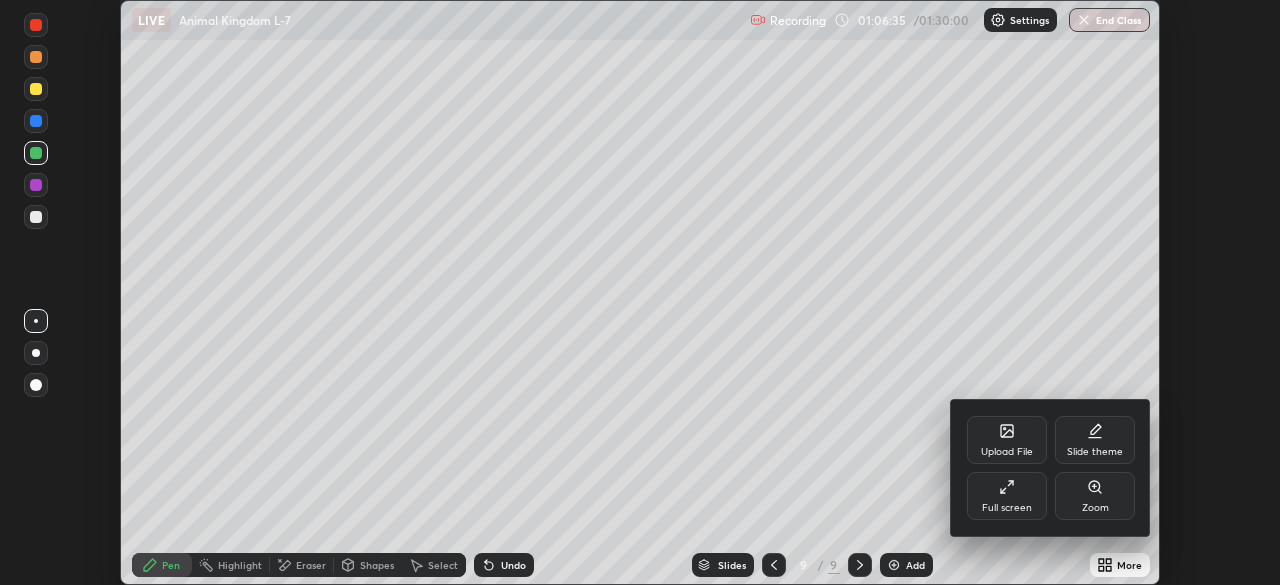 click on "Full screen" at bounding box center [1007, 496] 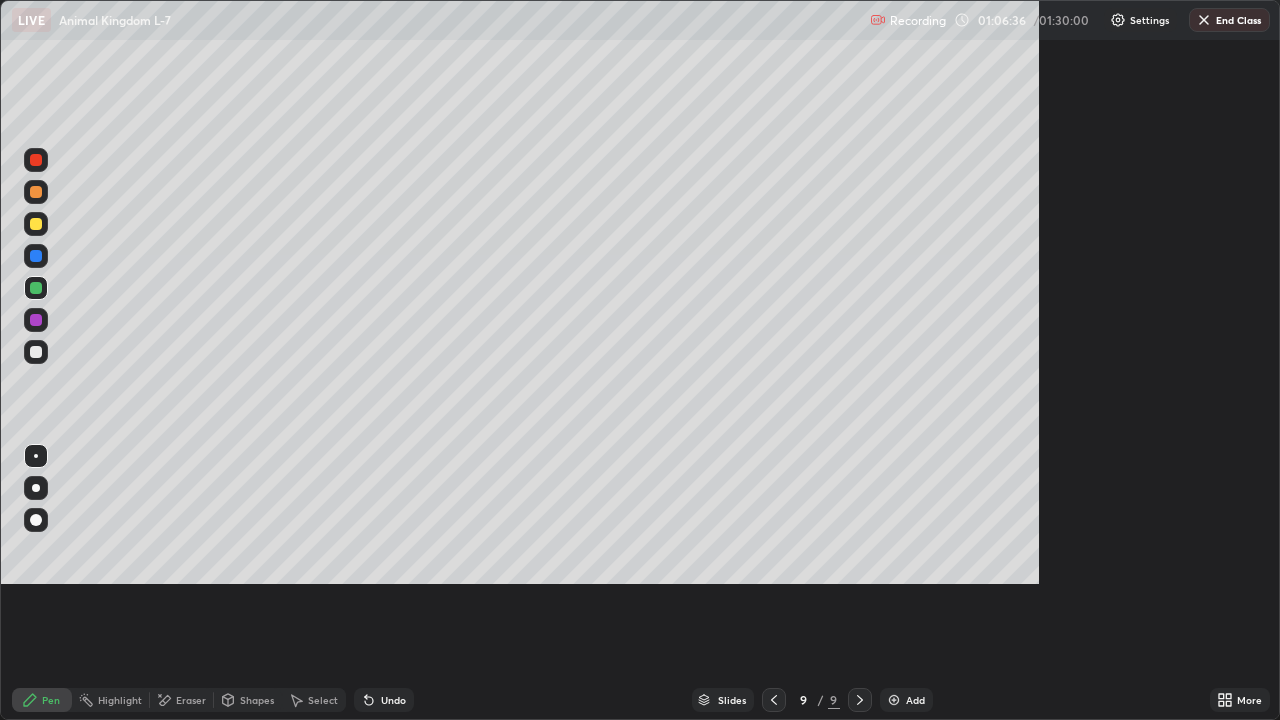 scroll, scrollTop: 99280, scrollLeft: 98720, axis: both 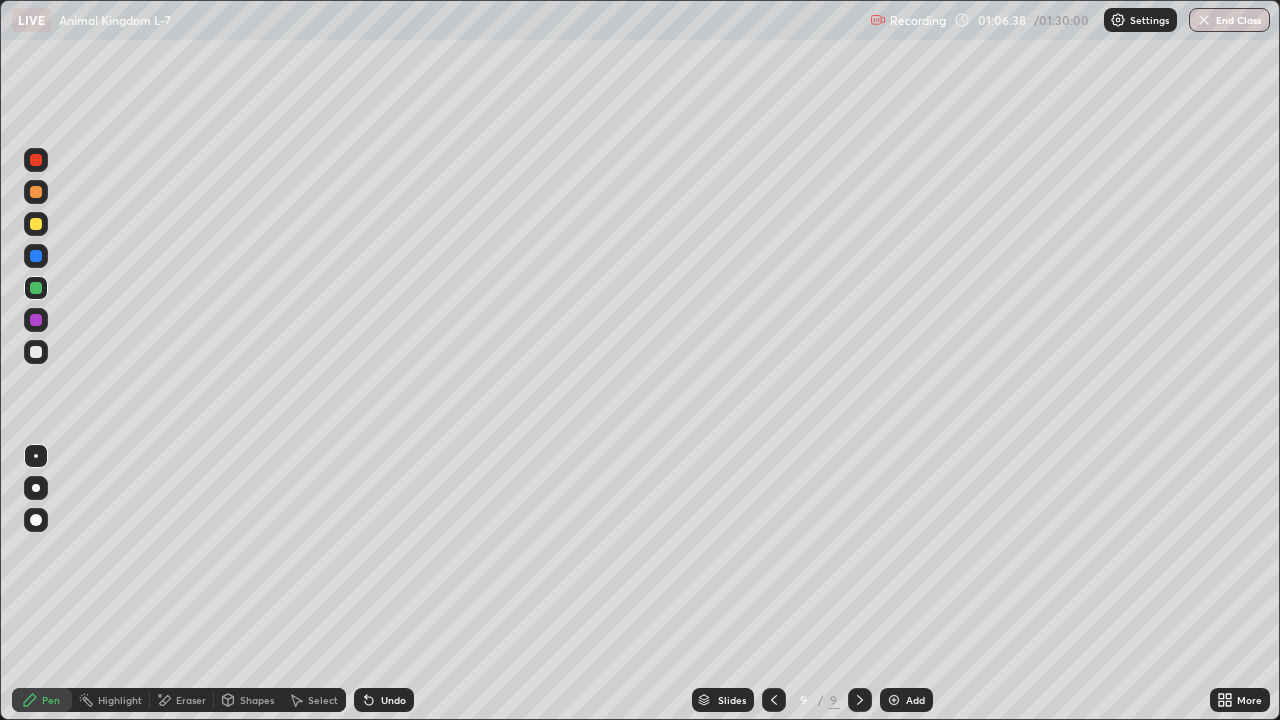 click at bounding box center [894, 700] 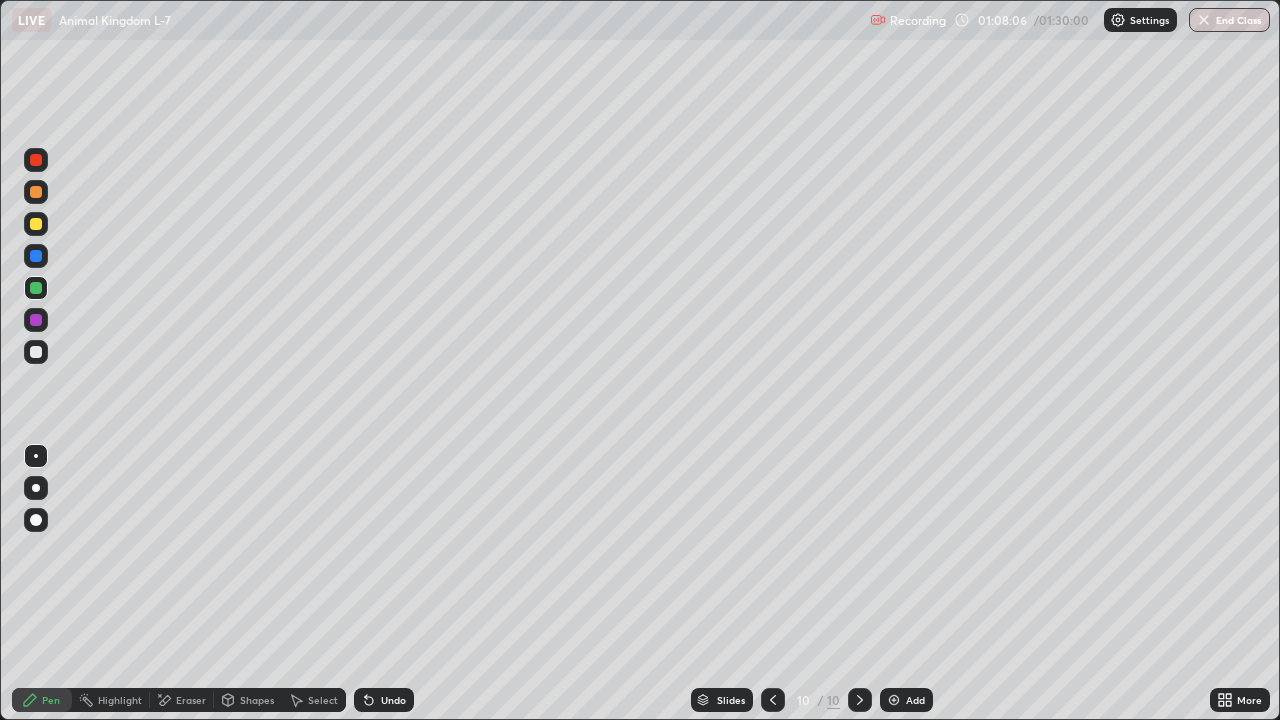 click on "Eraser" at bounding box center [182, 700] 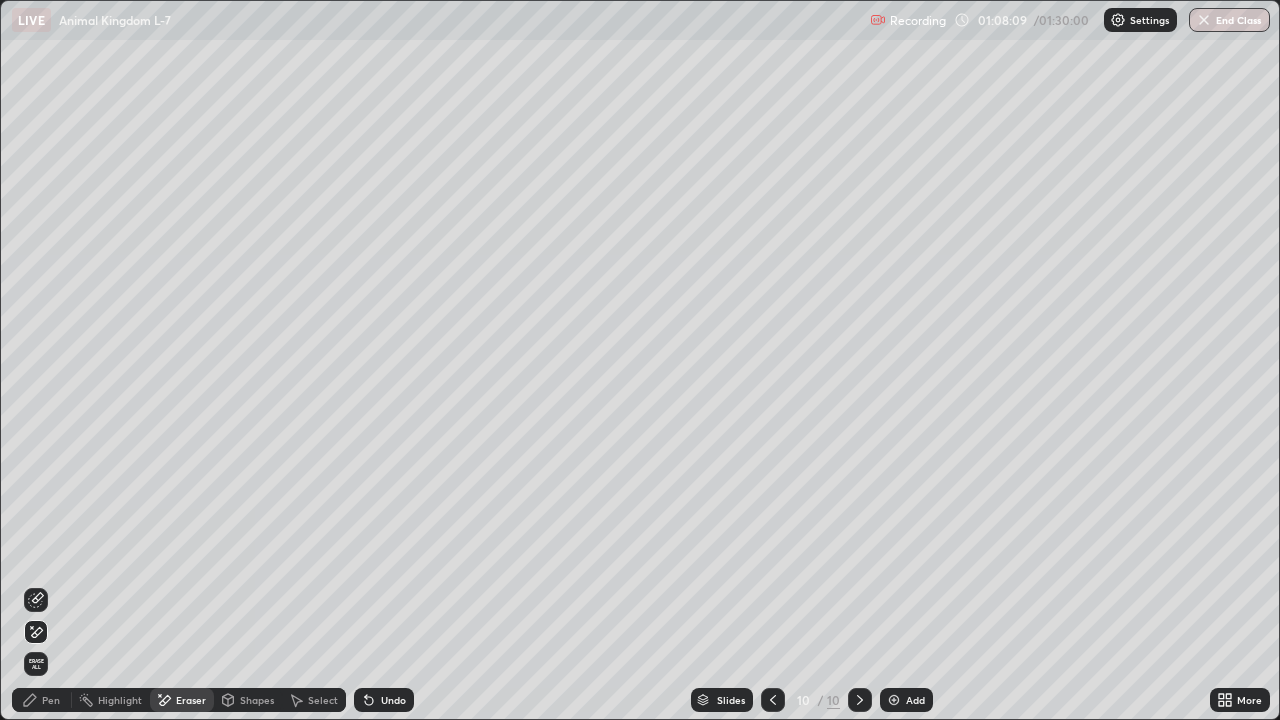 click on "Pen" at bounding box center [42, 700] 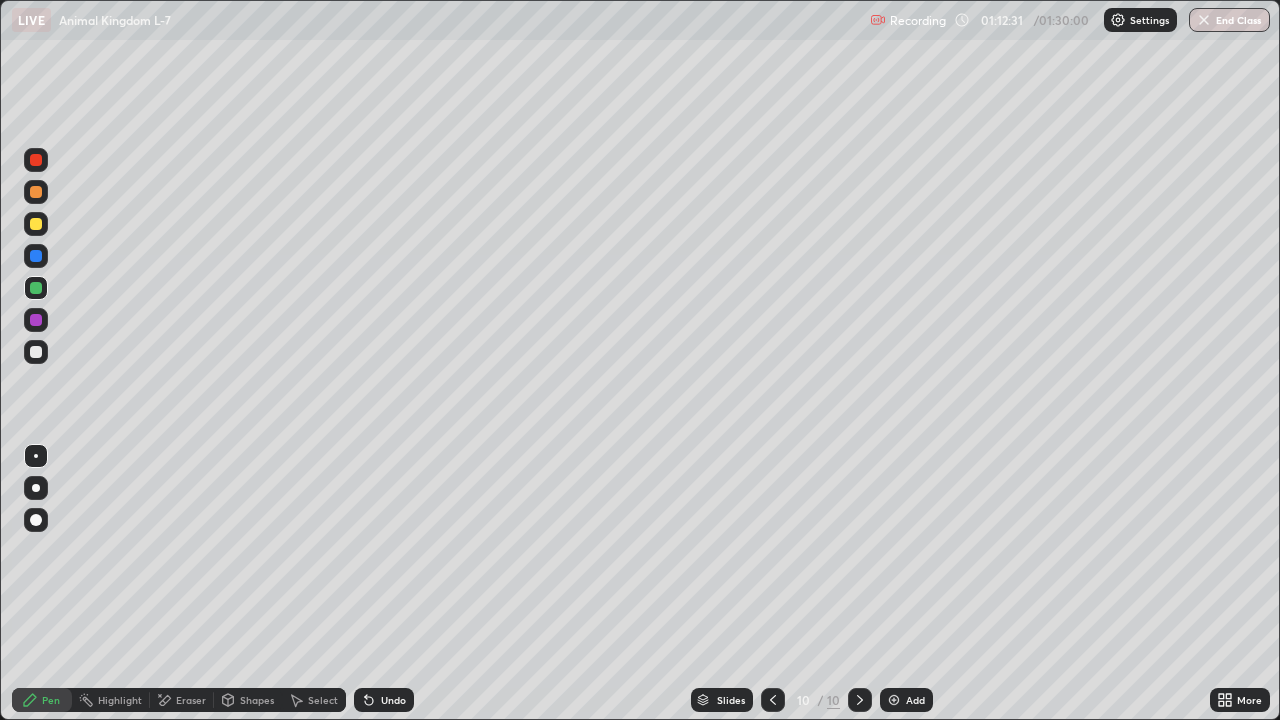 click 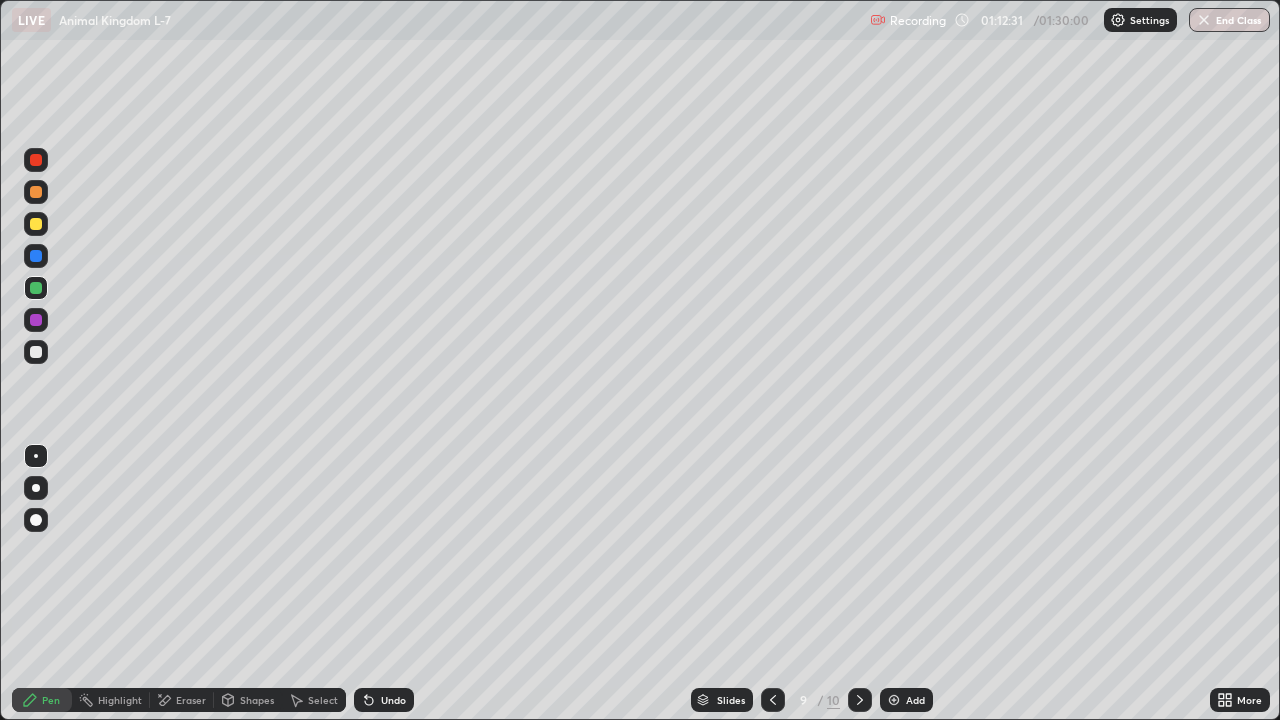click 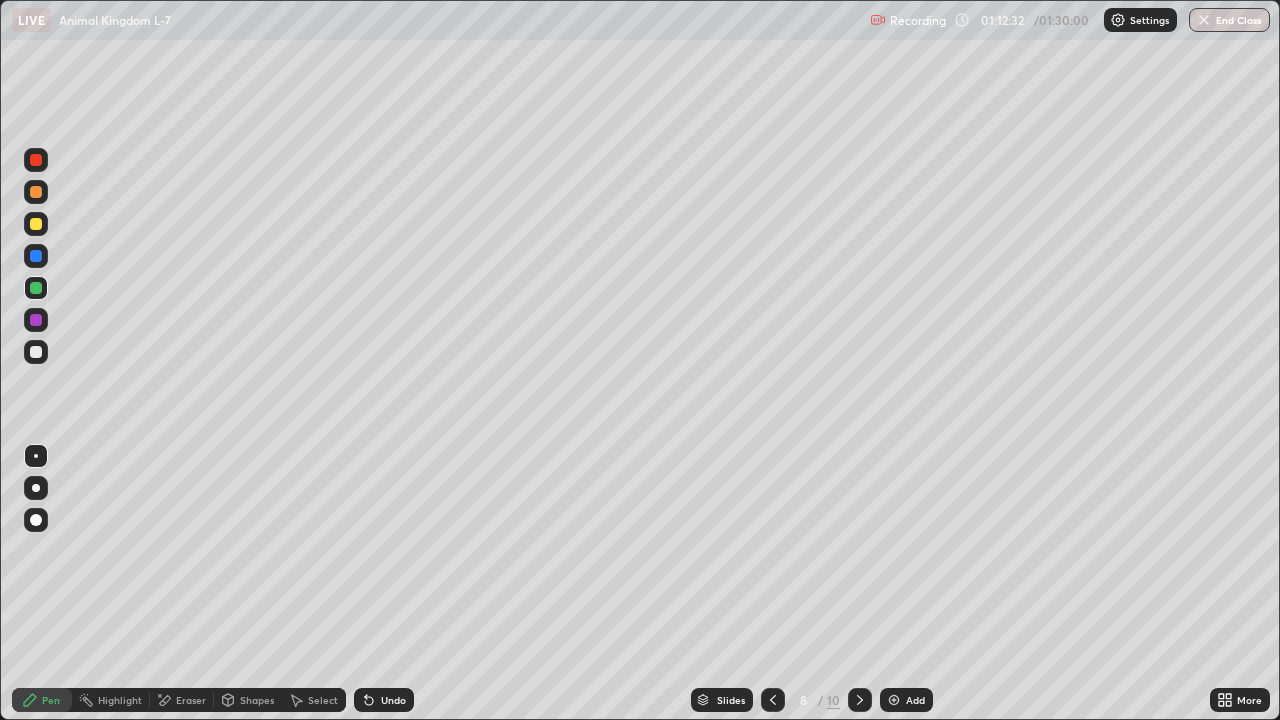 click at bounding box center [773, 700] 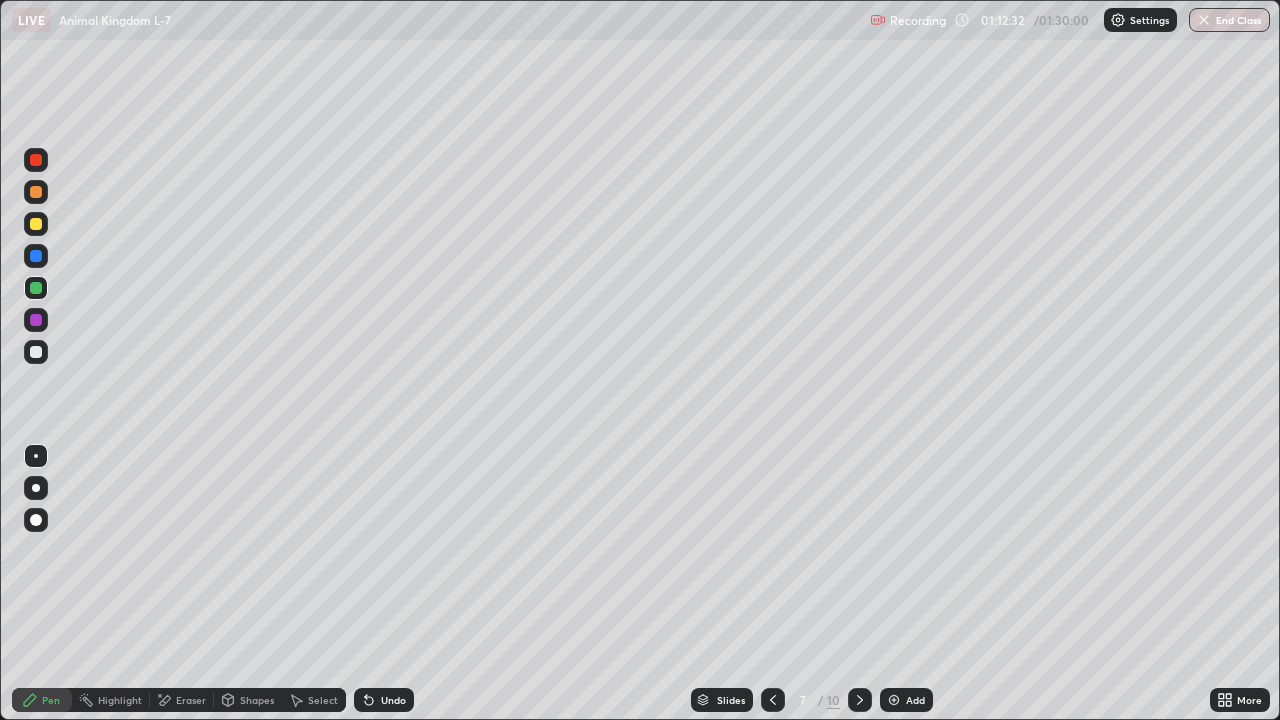 click at bounding box center [773, 700] 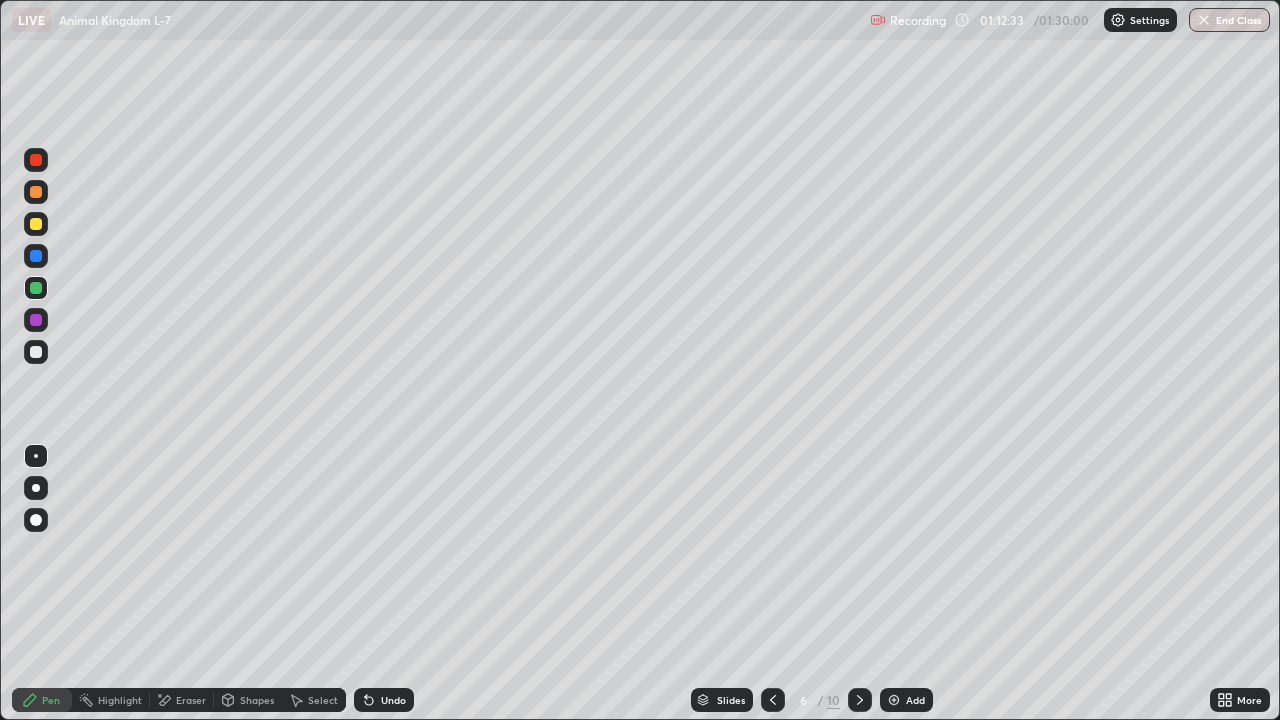 click at bounding box center (773, 700) 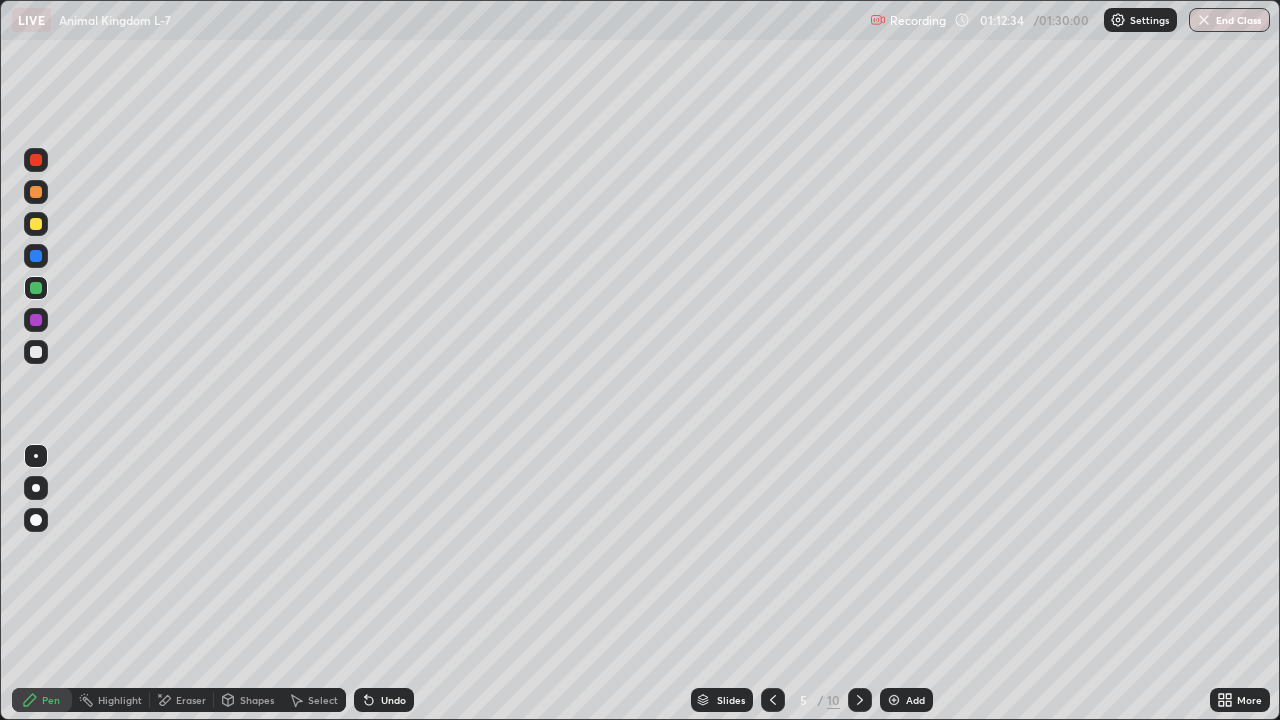 click 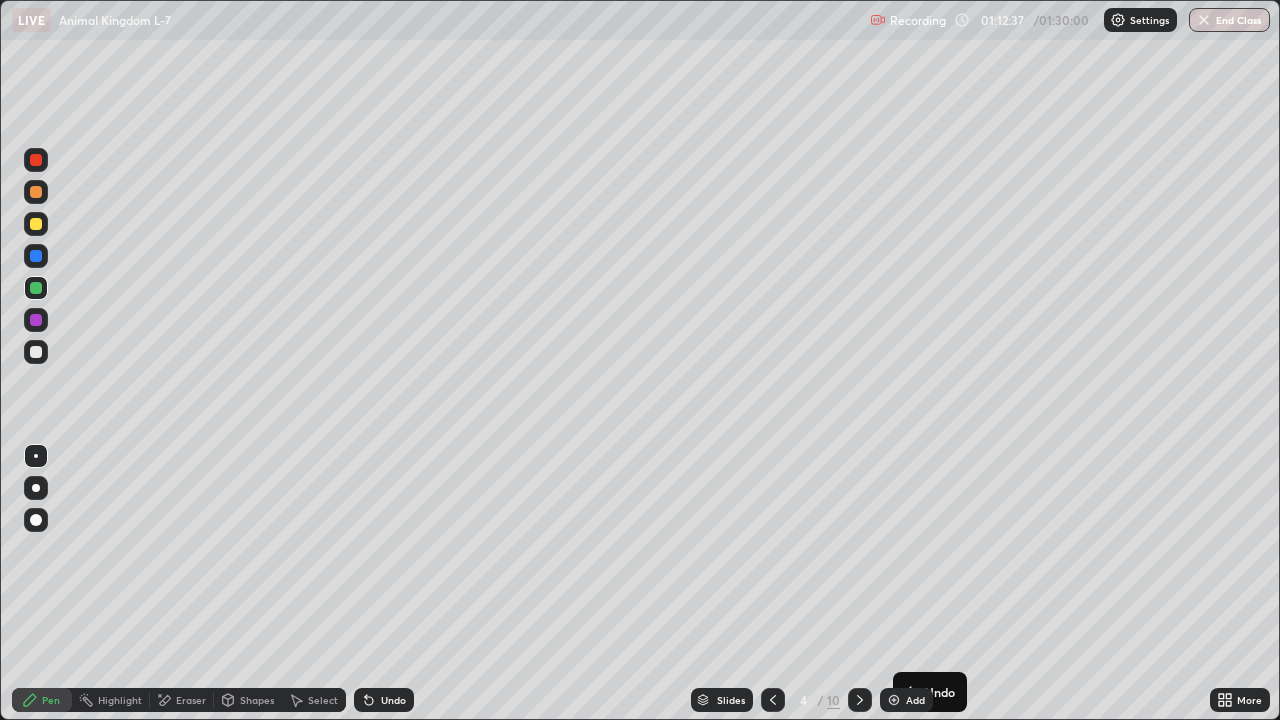 click 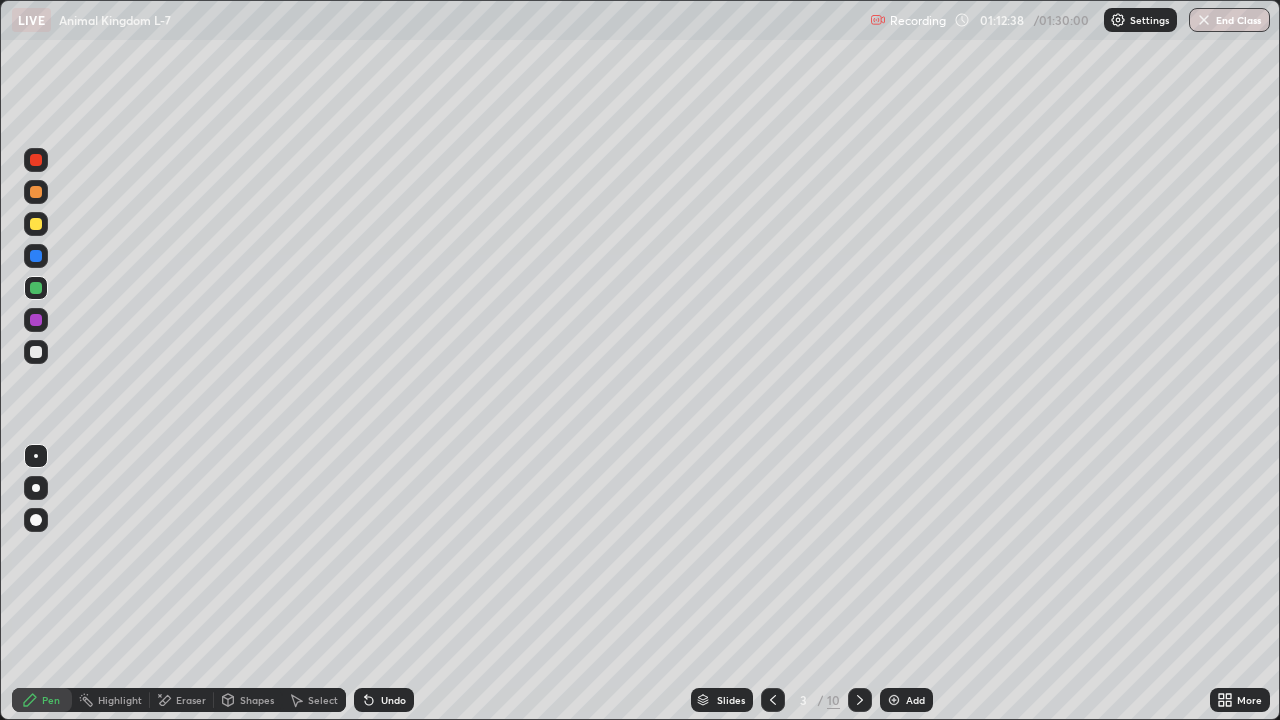 click 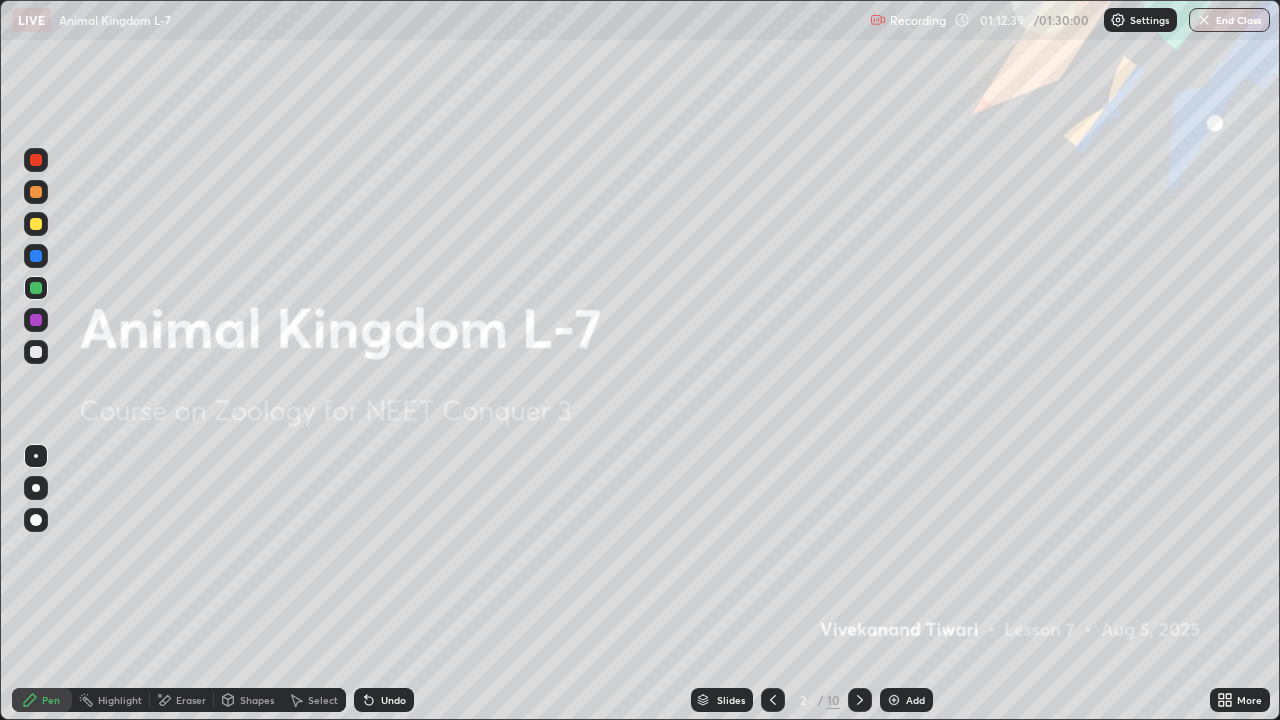 click at bounding box center [773, 700] 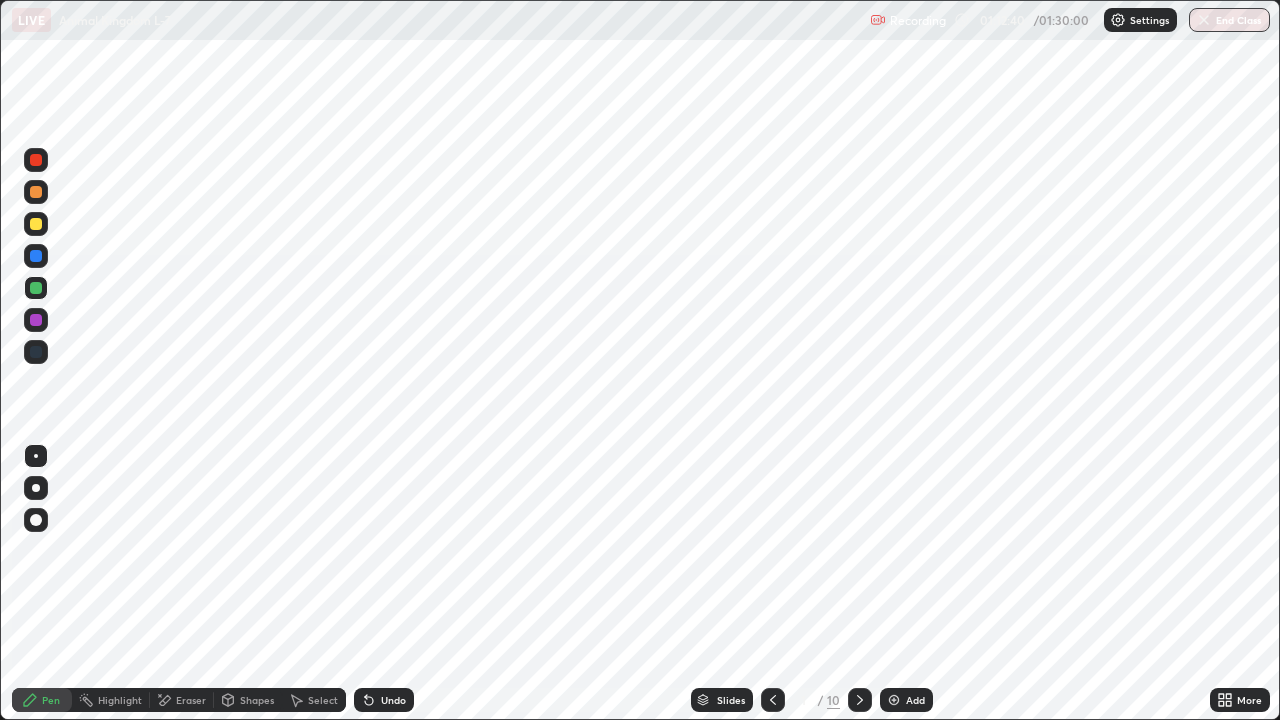 click at bounding box center (860, 700) 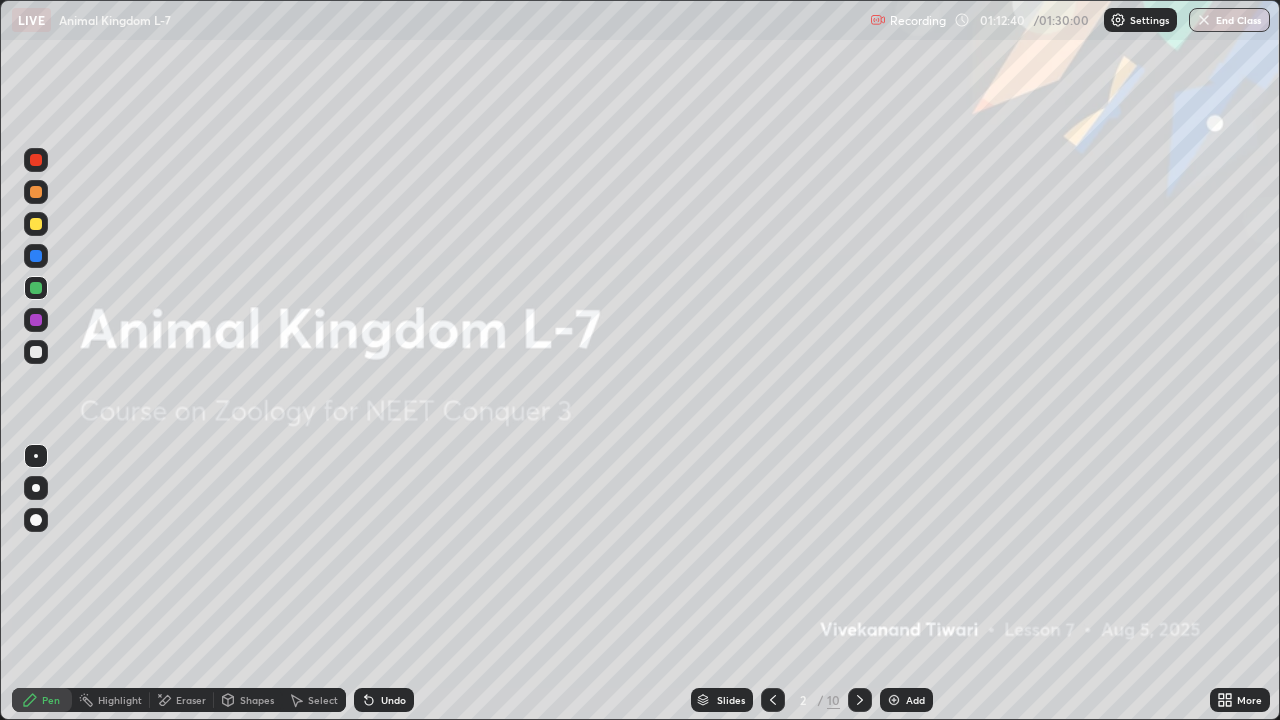 click at bounding box center [860, 700] 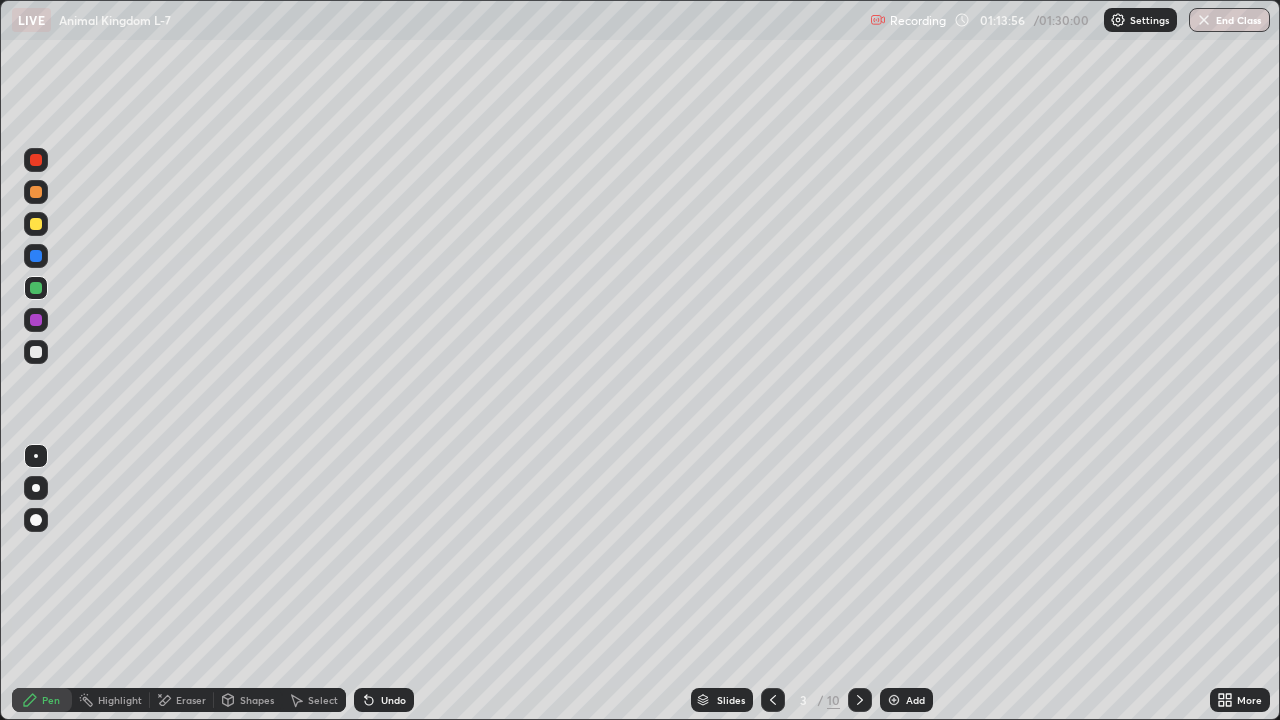 click on "Eraser" at bounding box center (182, 700) 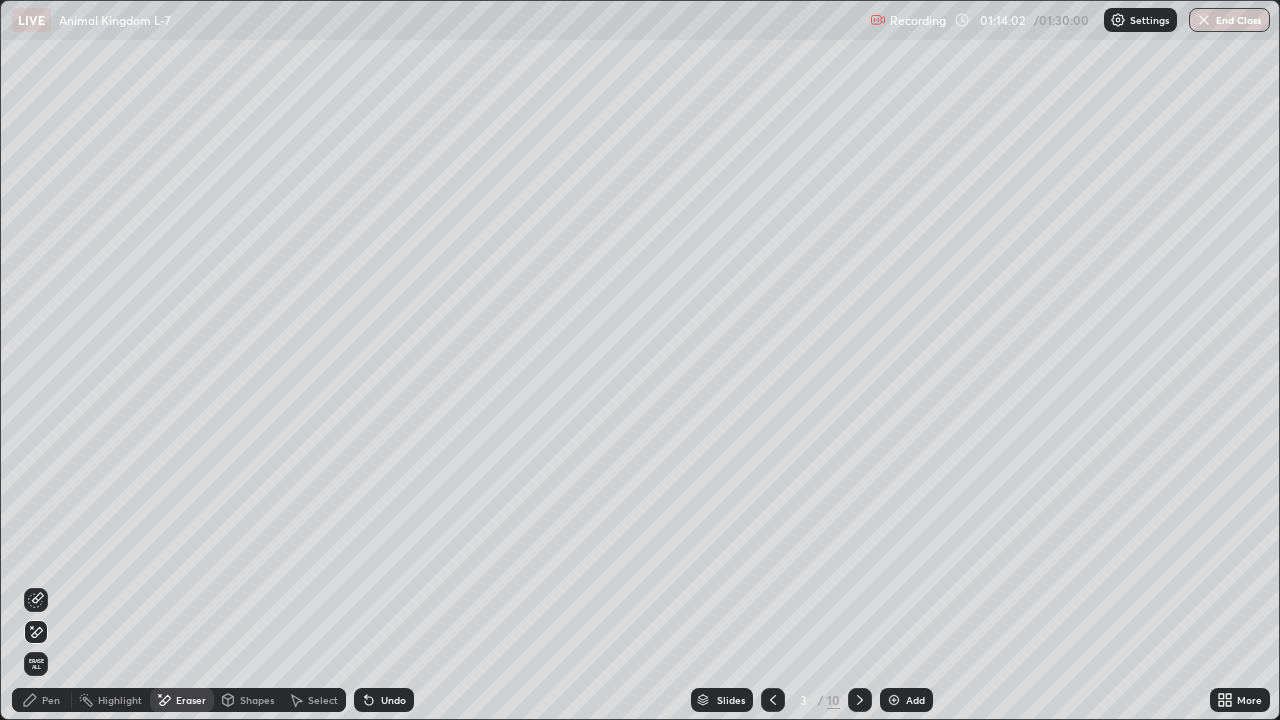 click 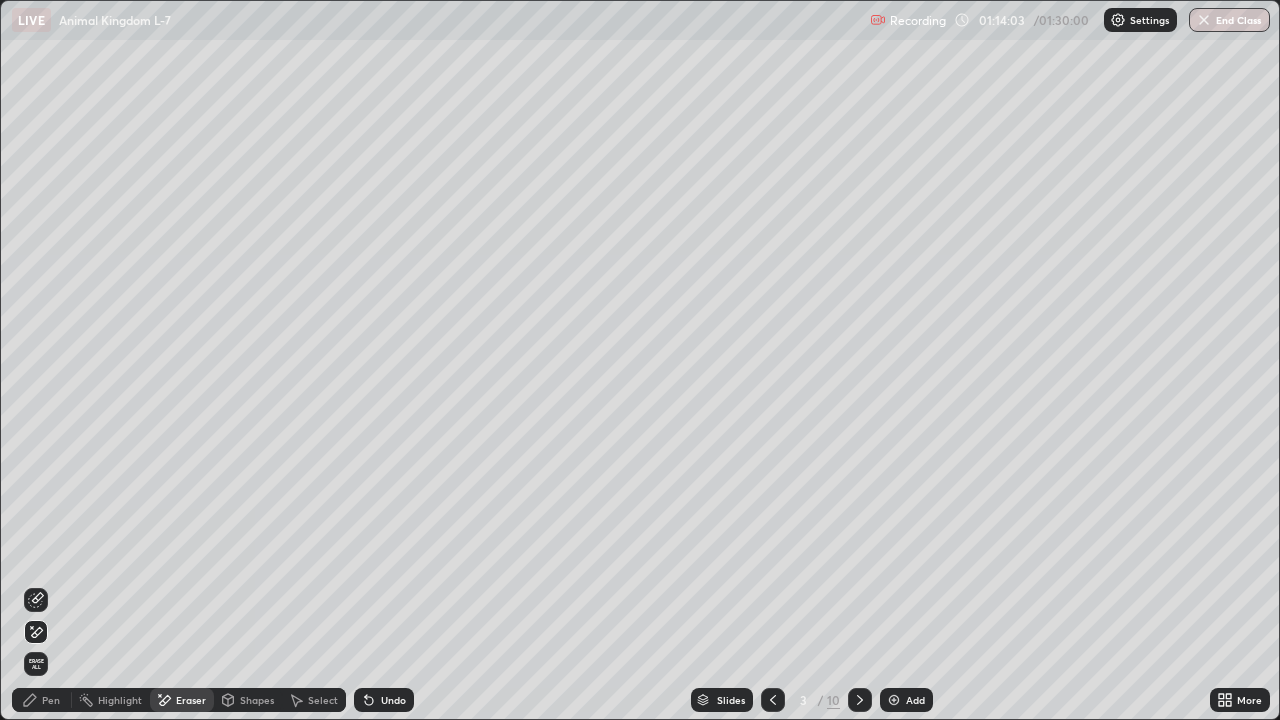 click on "Undo" at bounding box center [384, 700] 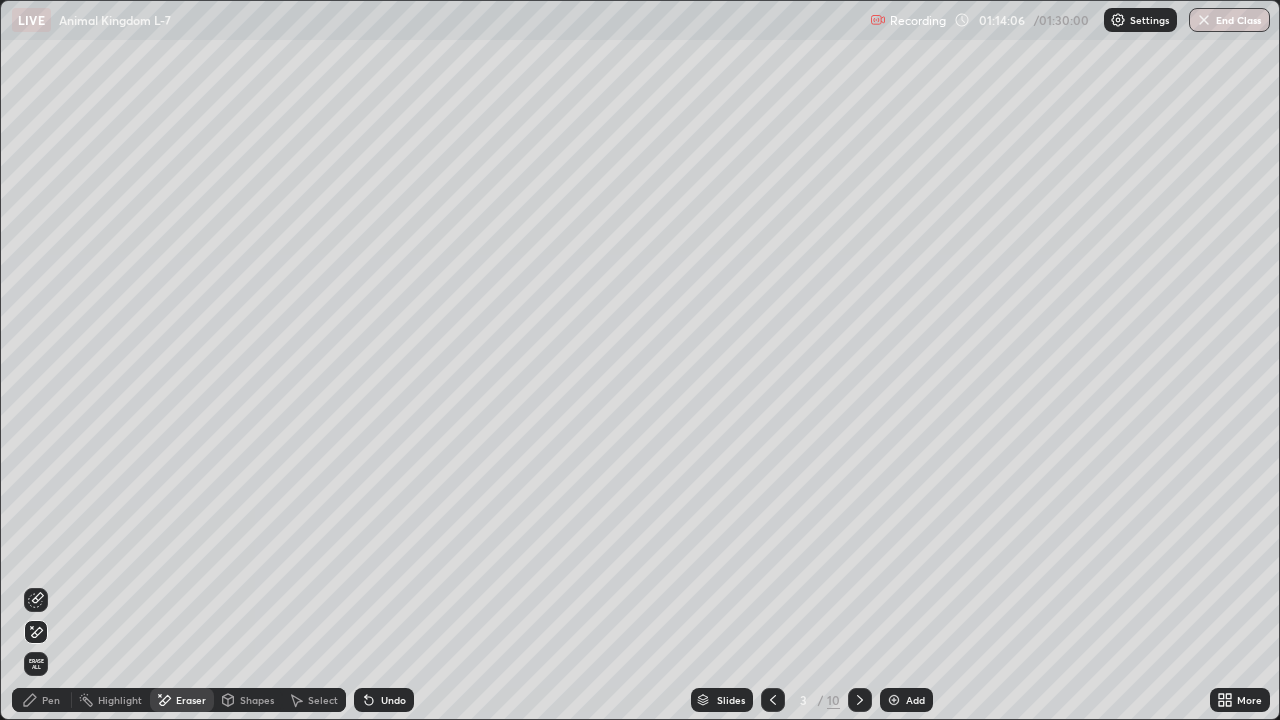 click 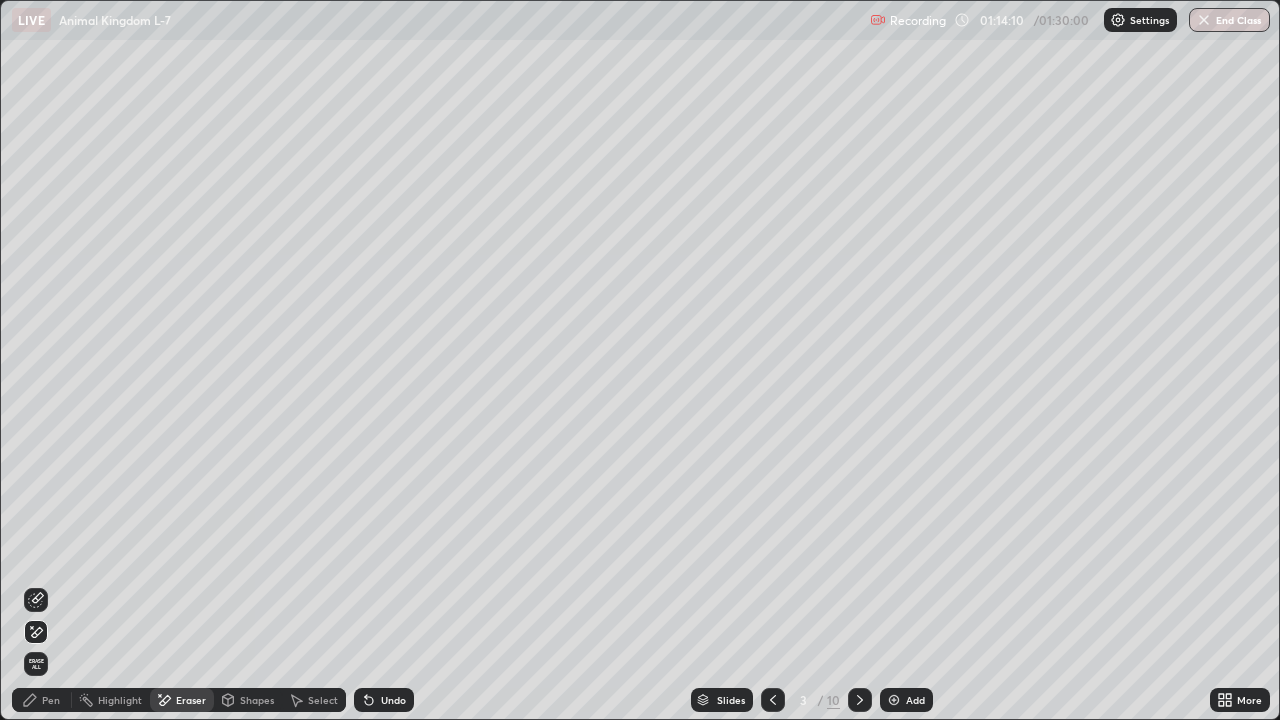 click on "Undo" at bounding box center [384, 700] 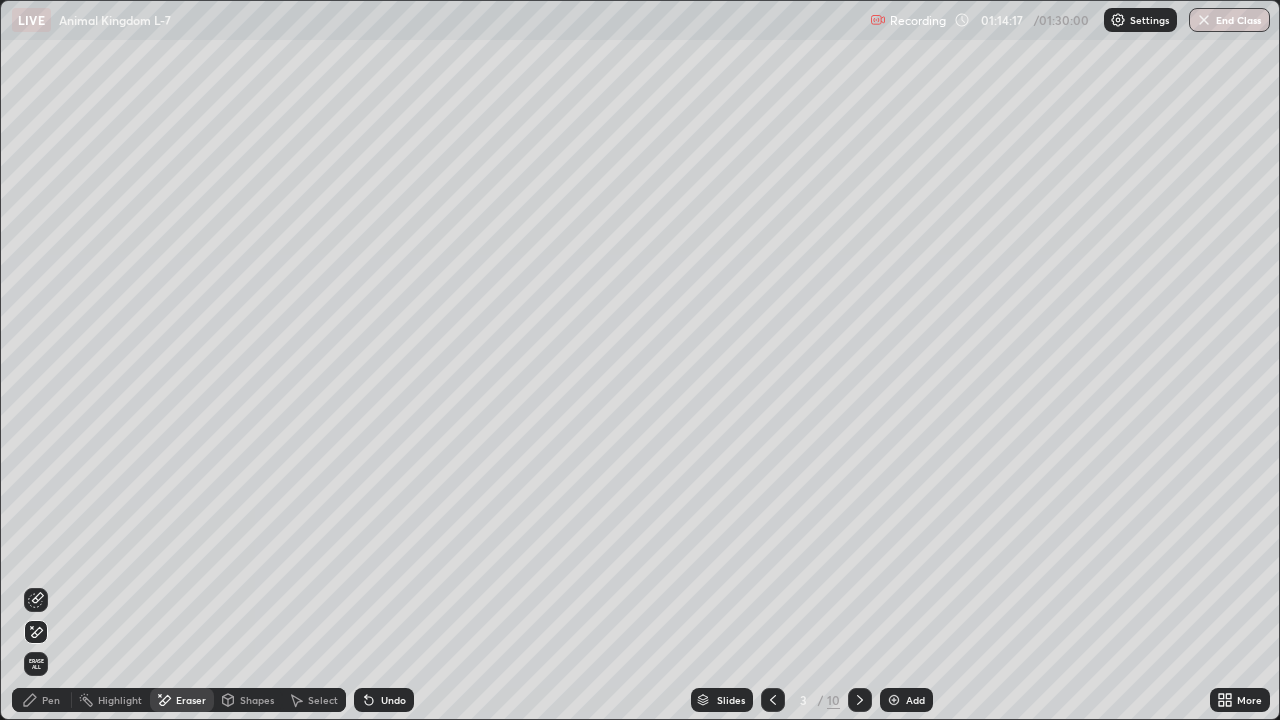 click on "Pen" at bounding box center (42, 700) 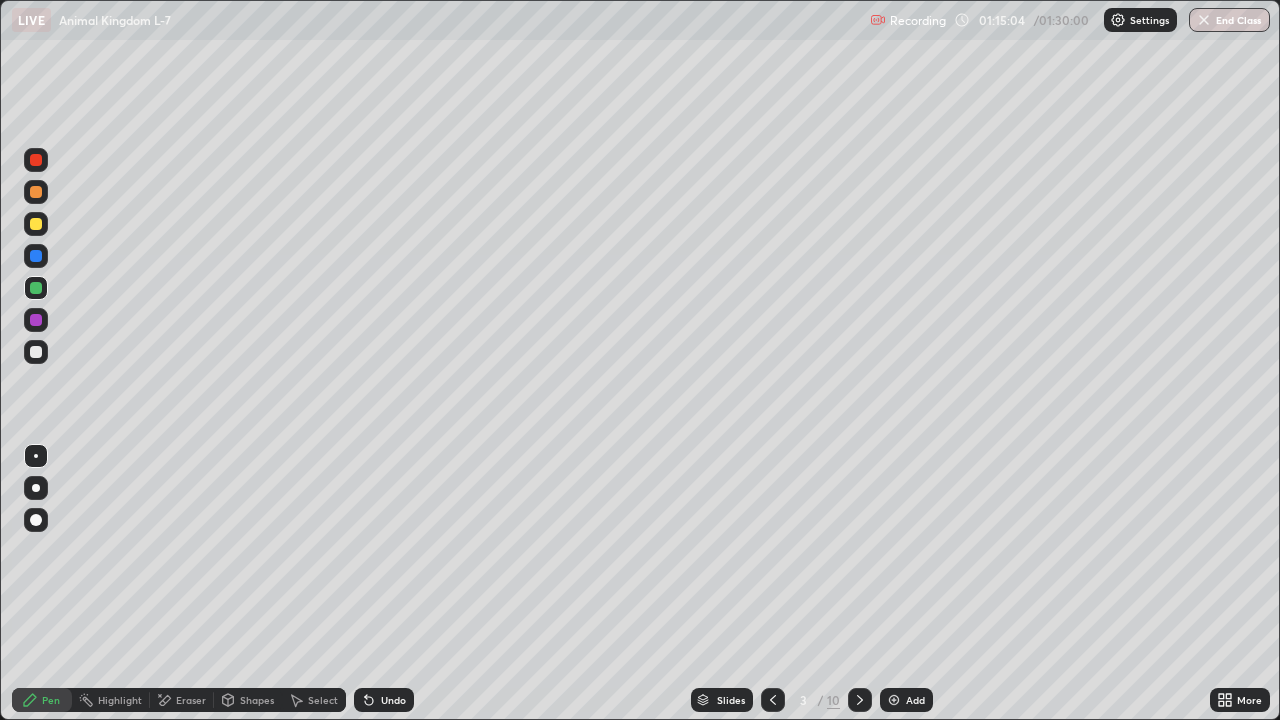 click 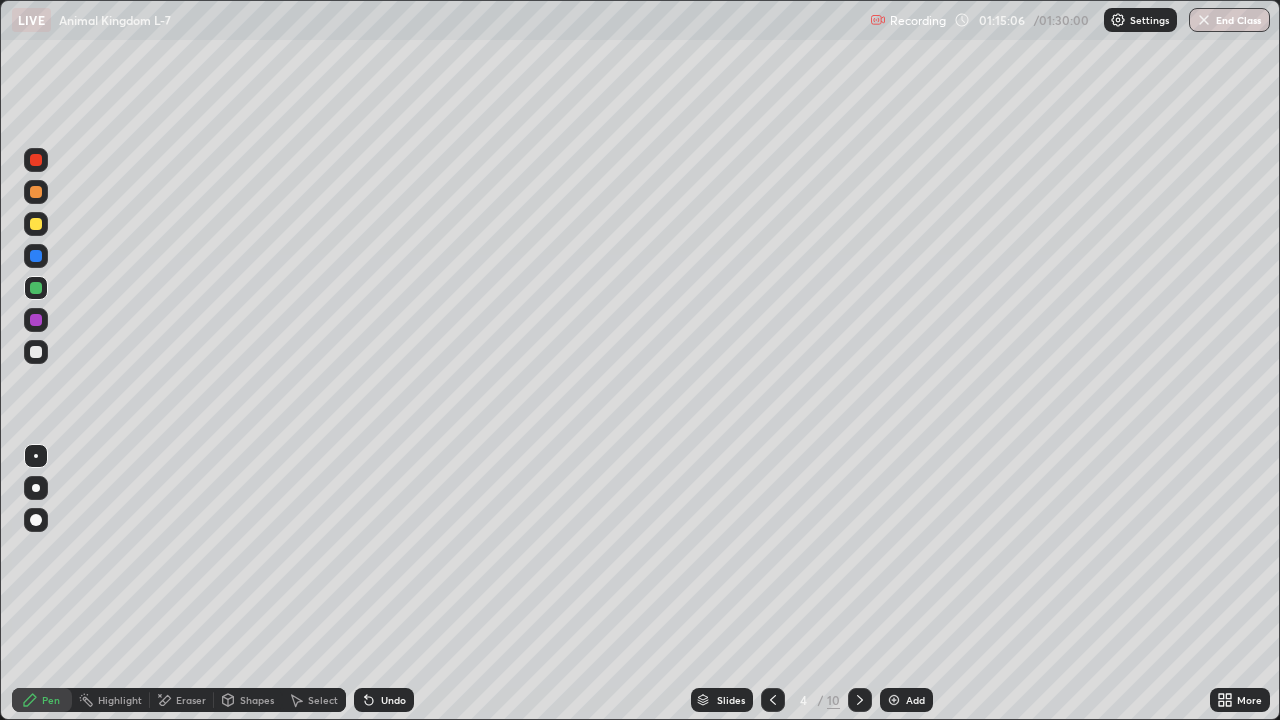 click 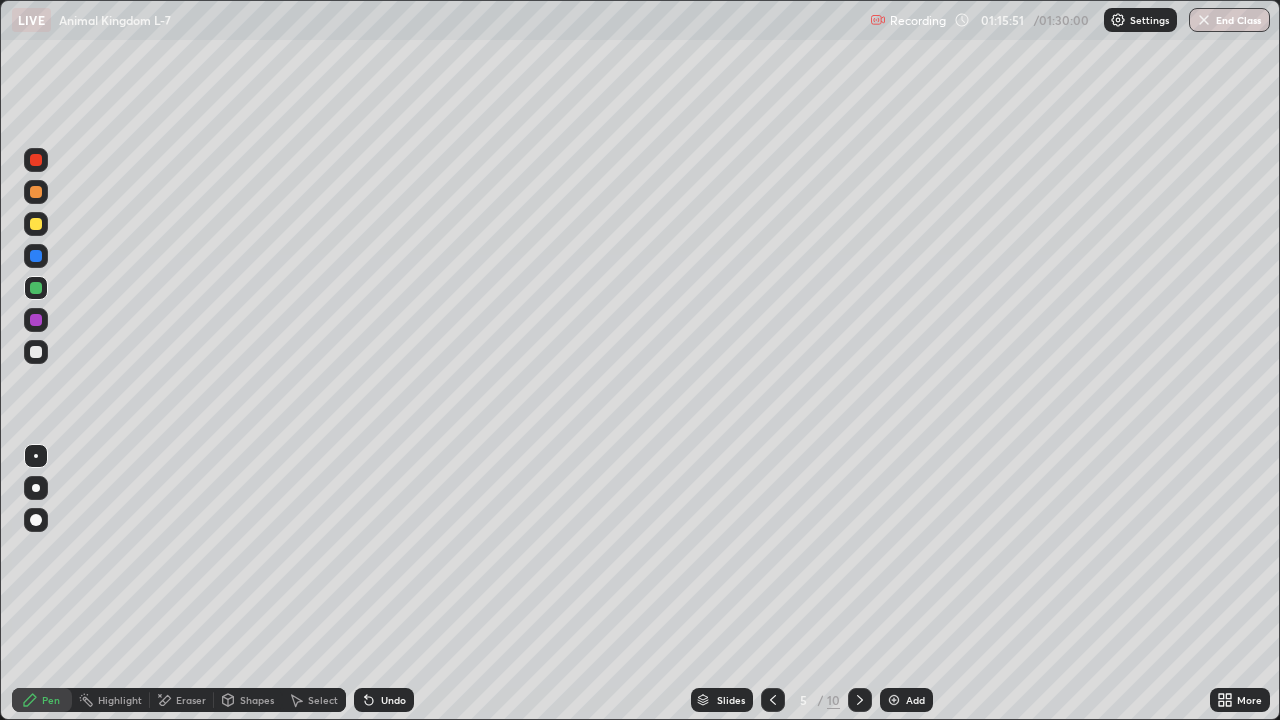 click 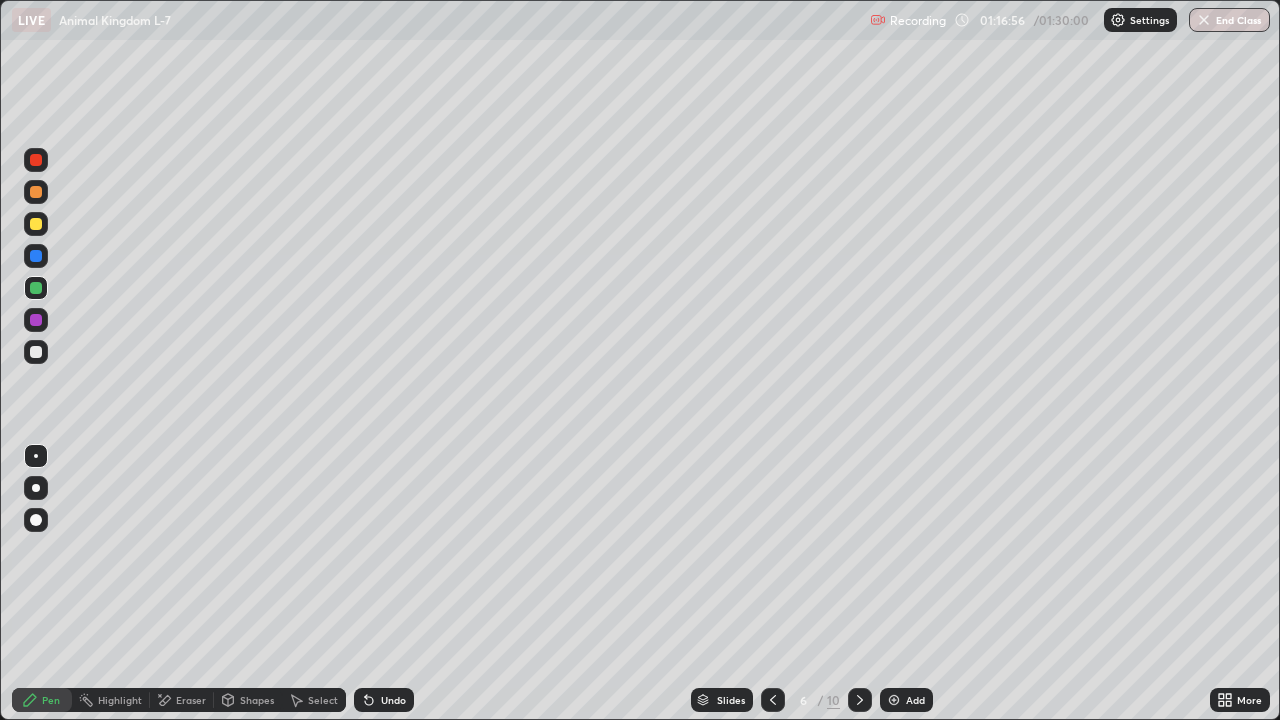 click at bounding box center [860, 700] 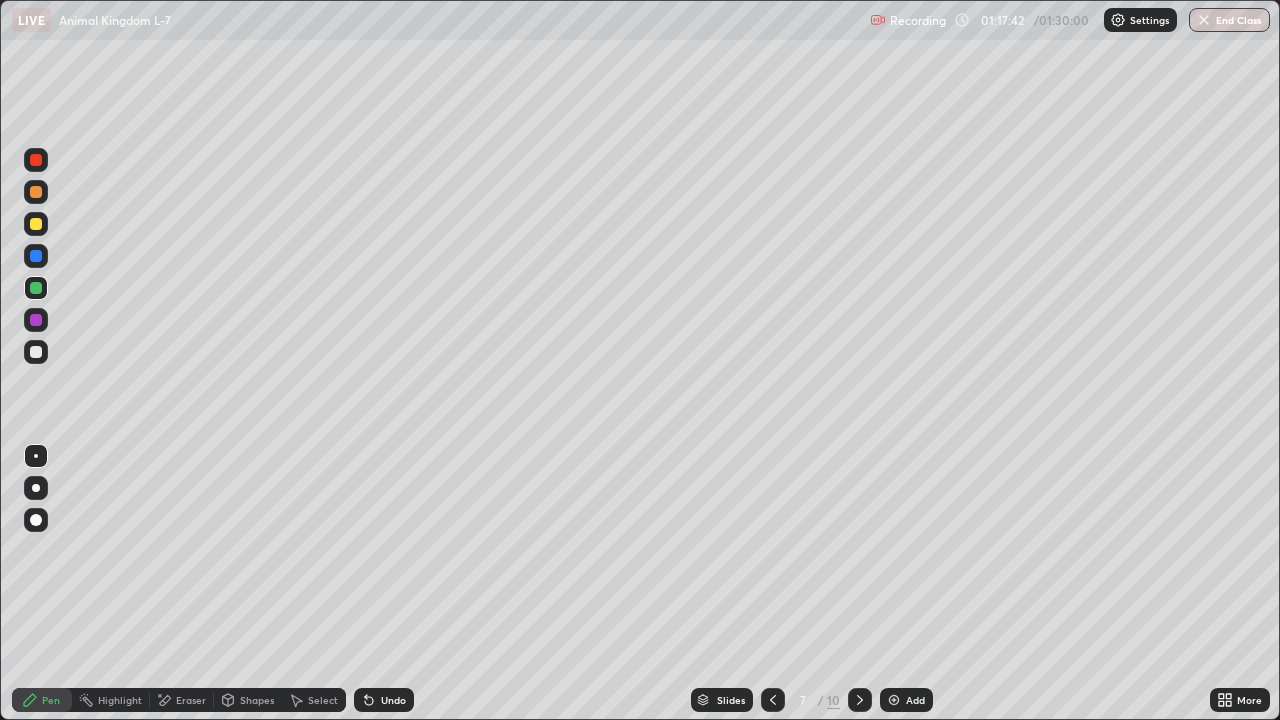 click 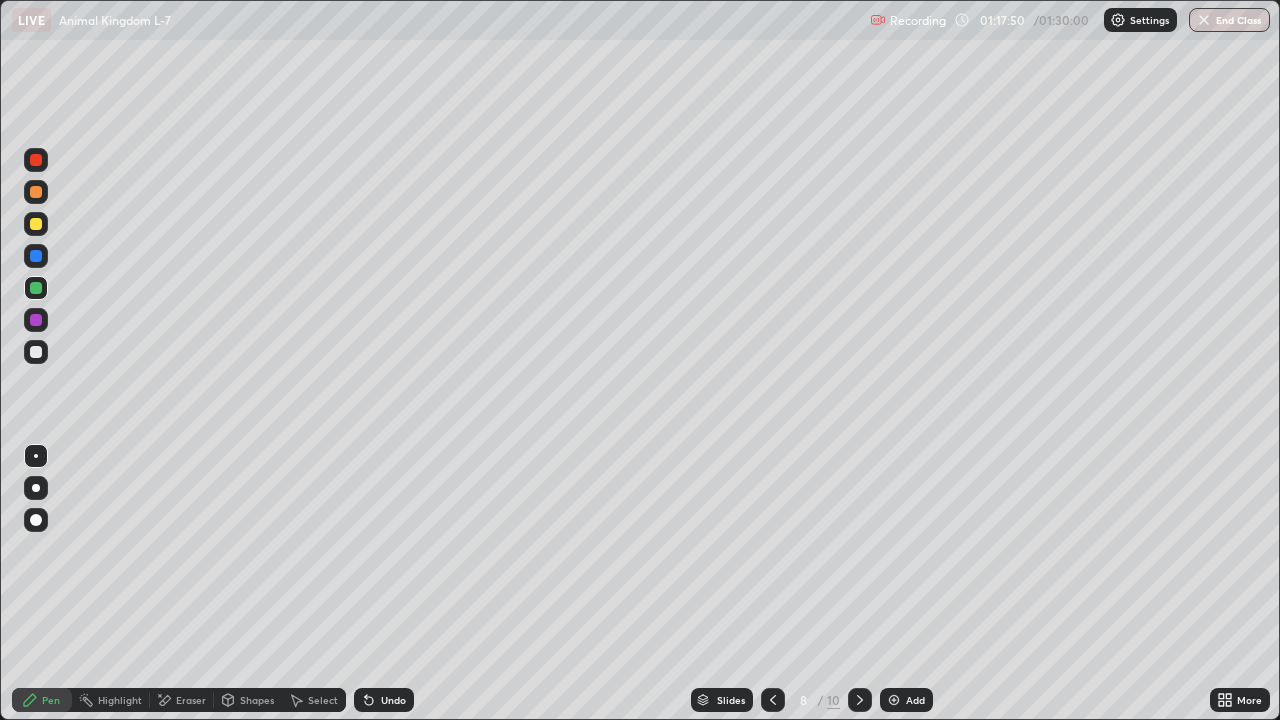 click 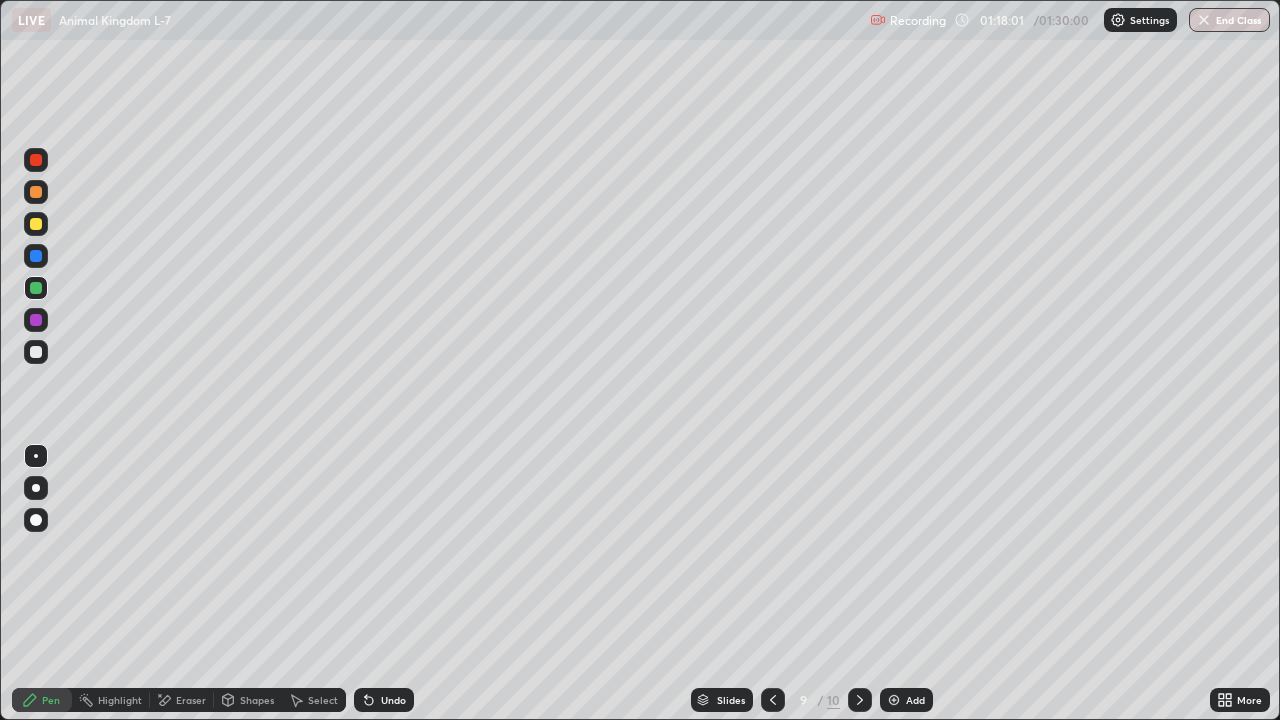 click at bounding box center [894, 700] 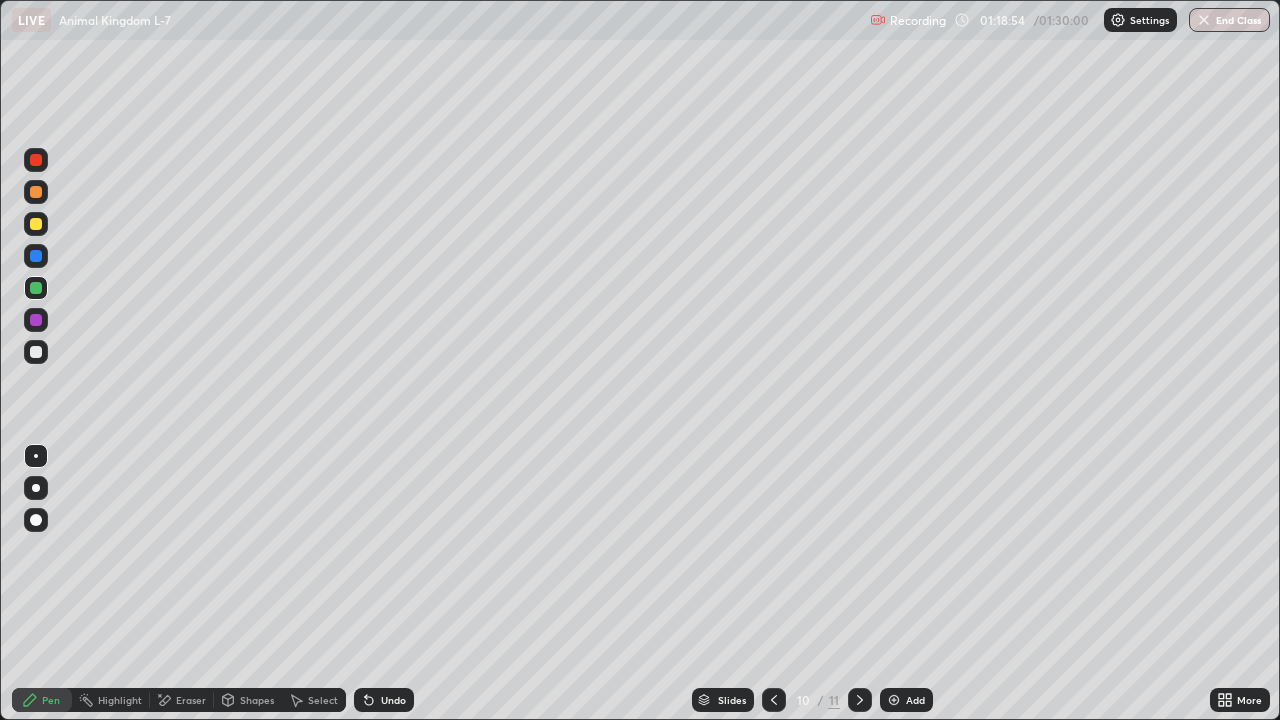 click at bounding box center [36, 224] 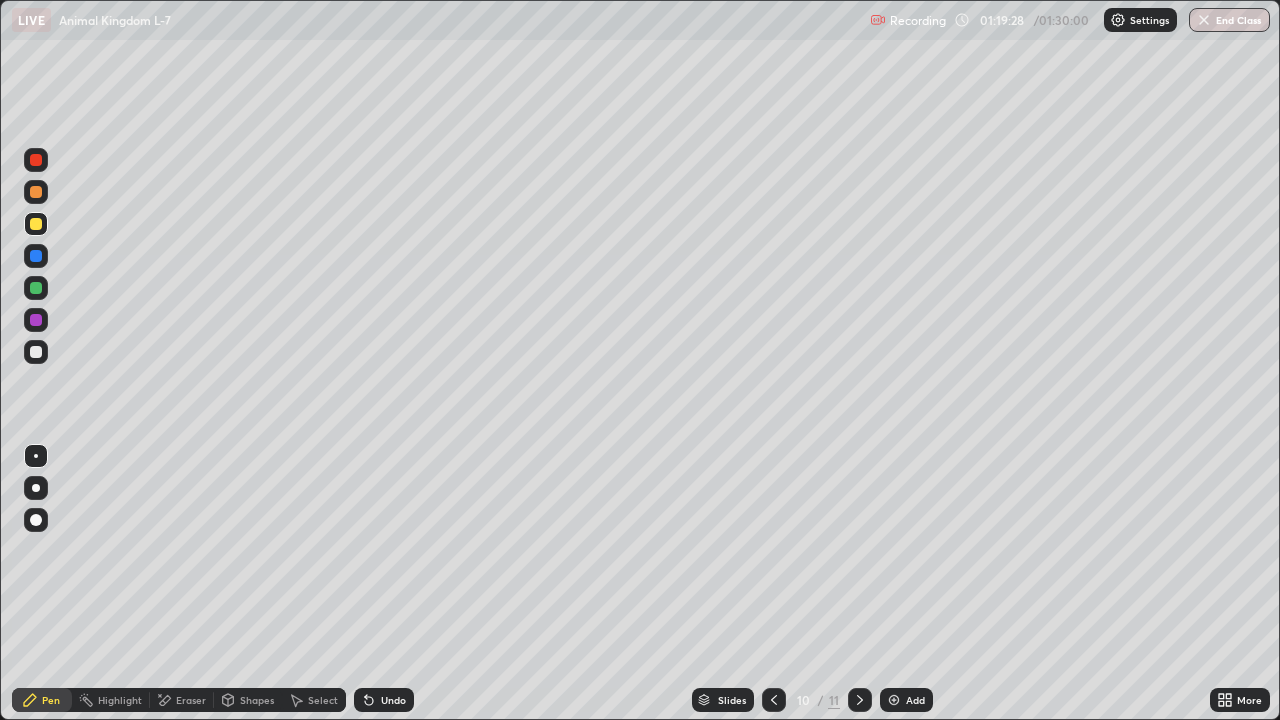 click on "Eraser" at bounding box center (182, 700) 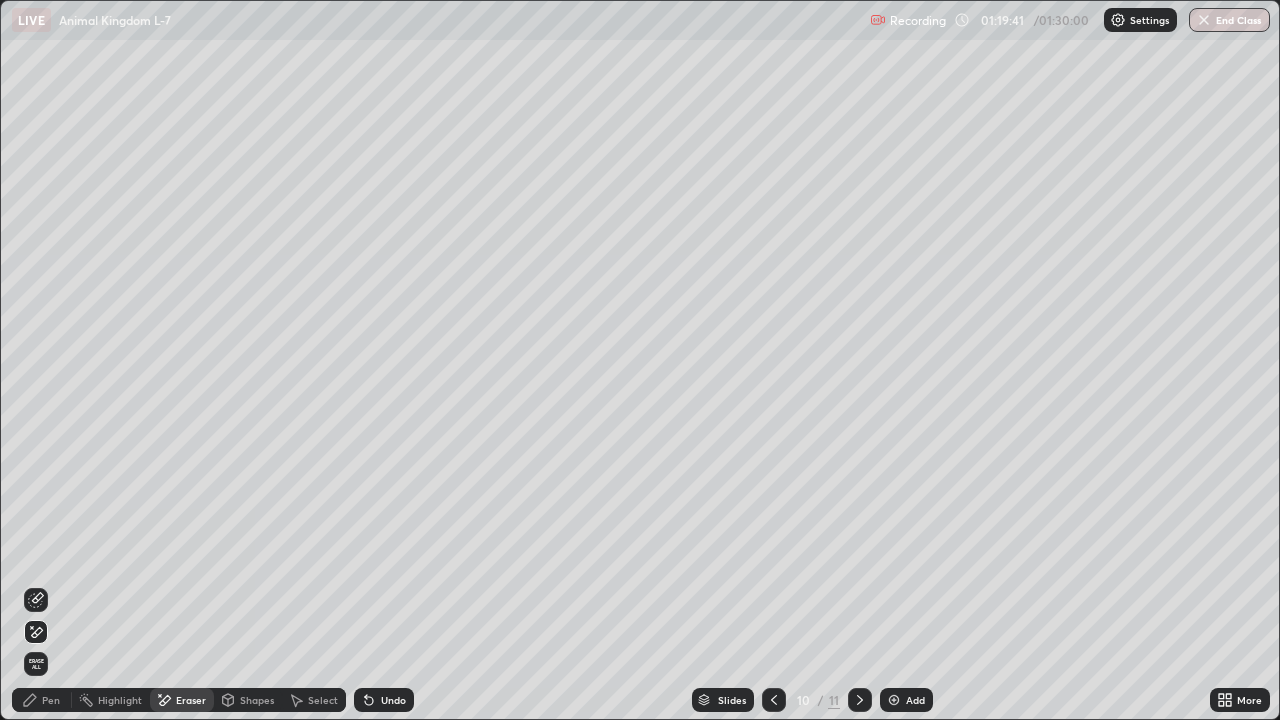 click on "Eraser" at bounding box center (182, 700) 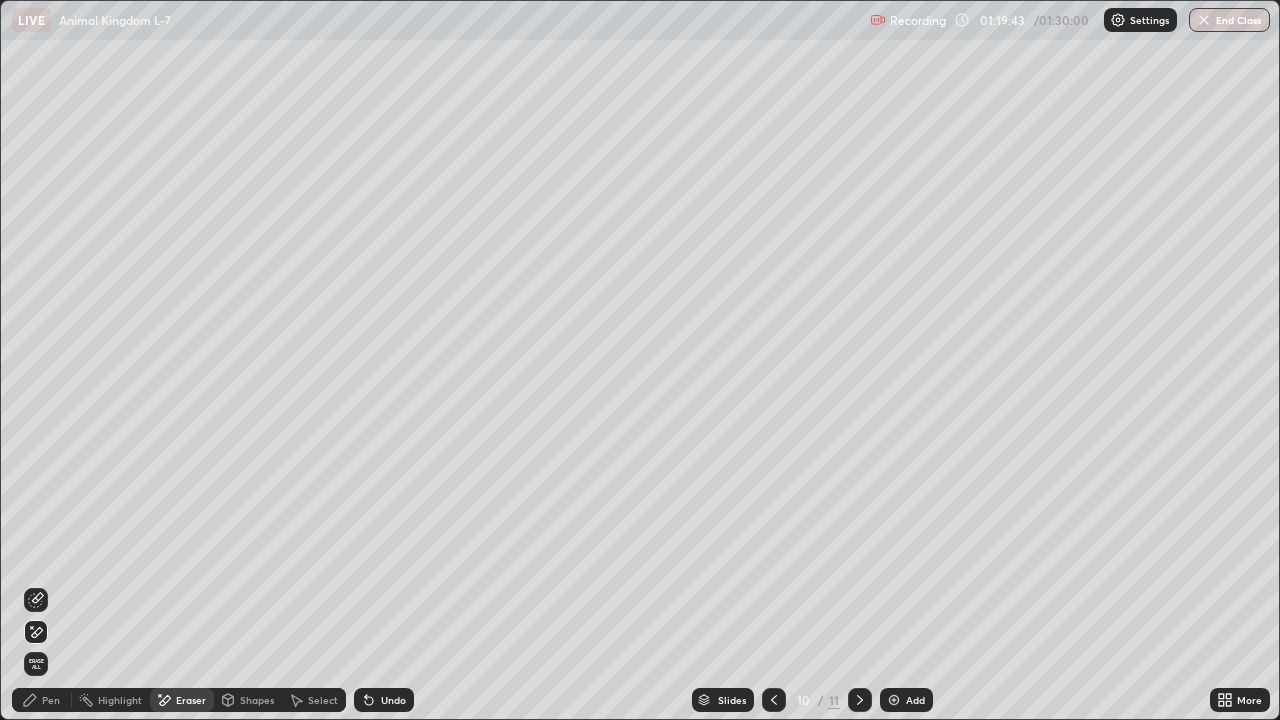 click on "Pen" at bounding box center [42, 700] 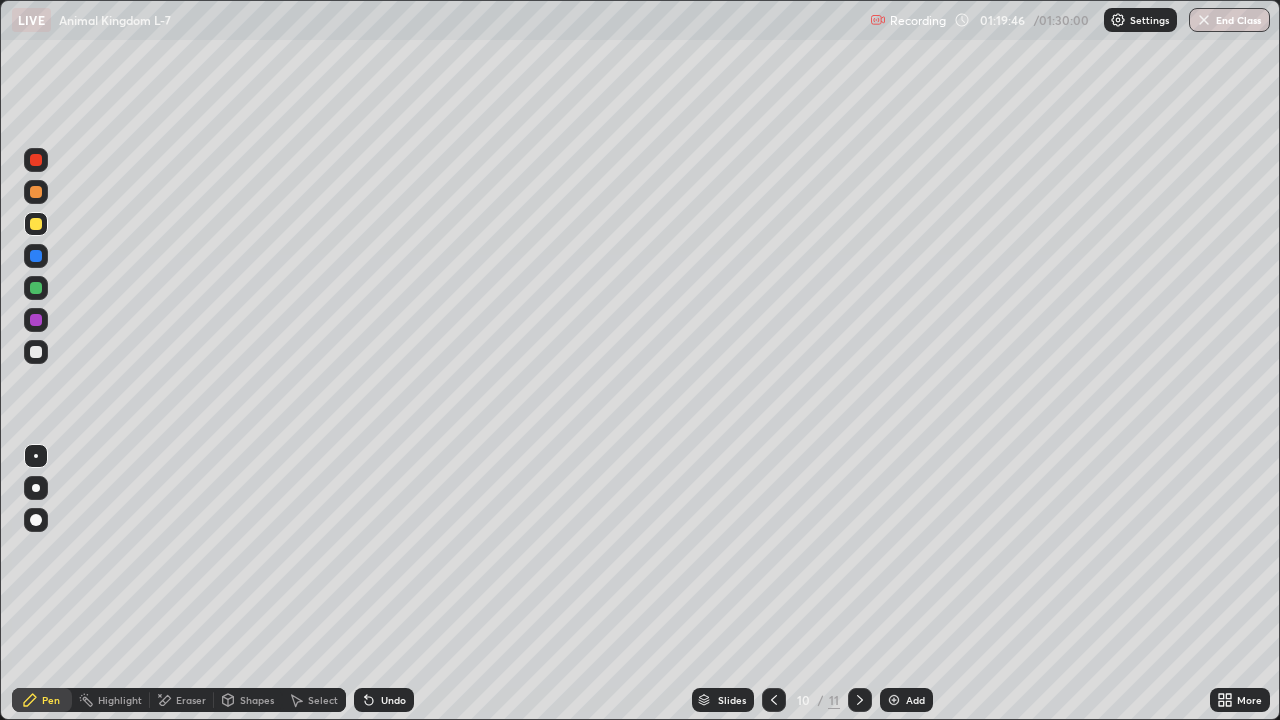 click at bounding box center (36, 224) 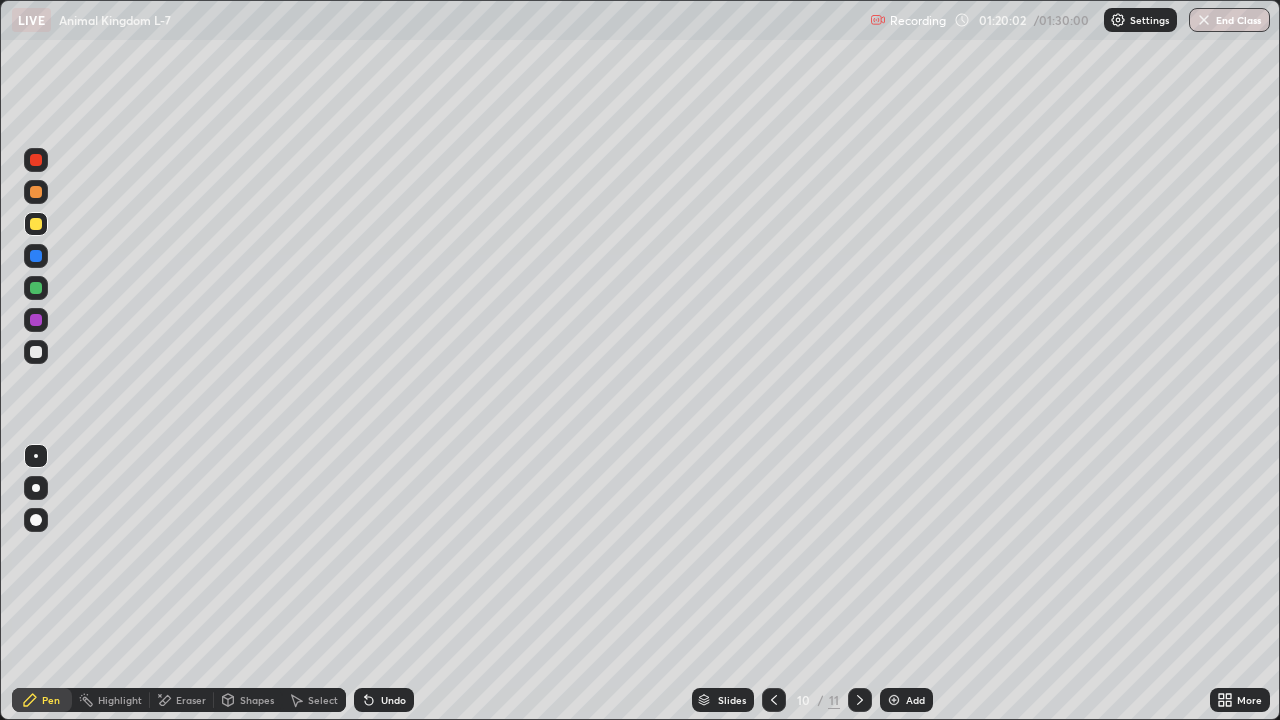 click 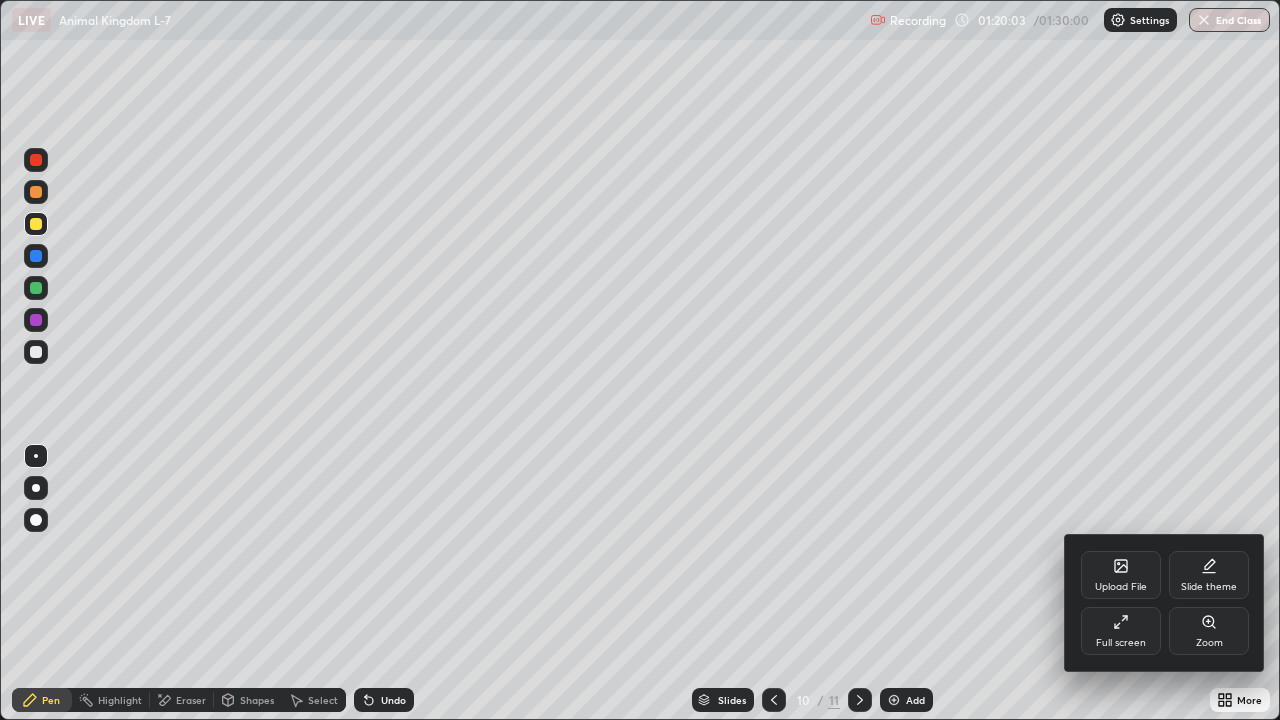 click on "Full screen" at bounding box center [1121, 631] 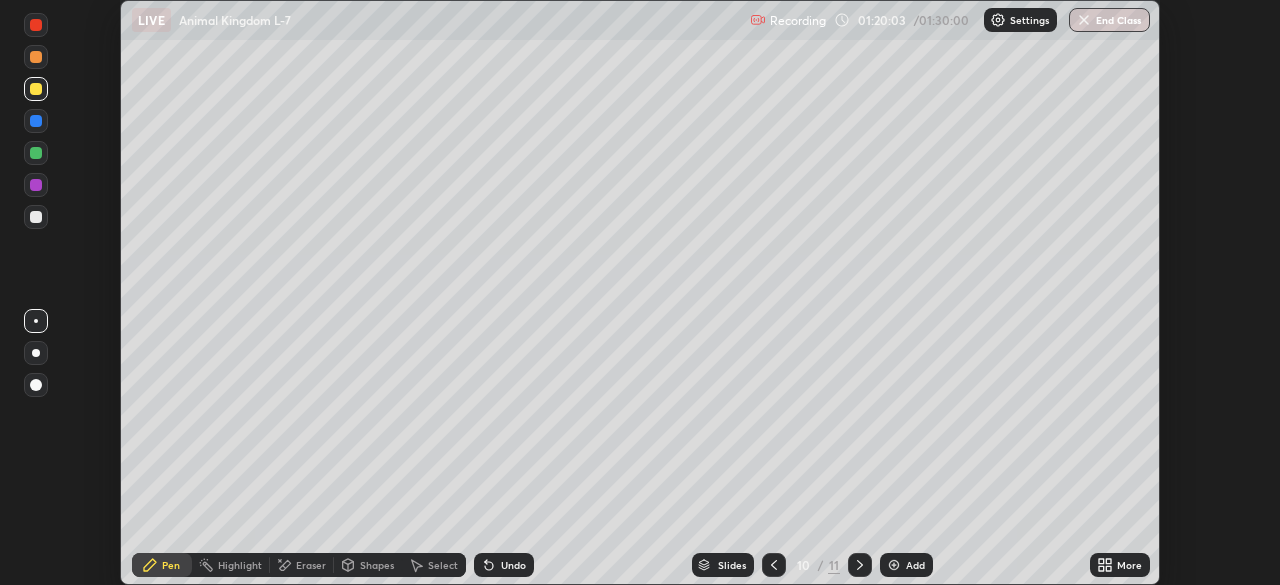 scroll, scrollTop: 585, scrollLeft: 1280, axis: both 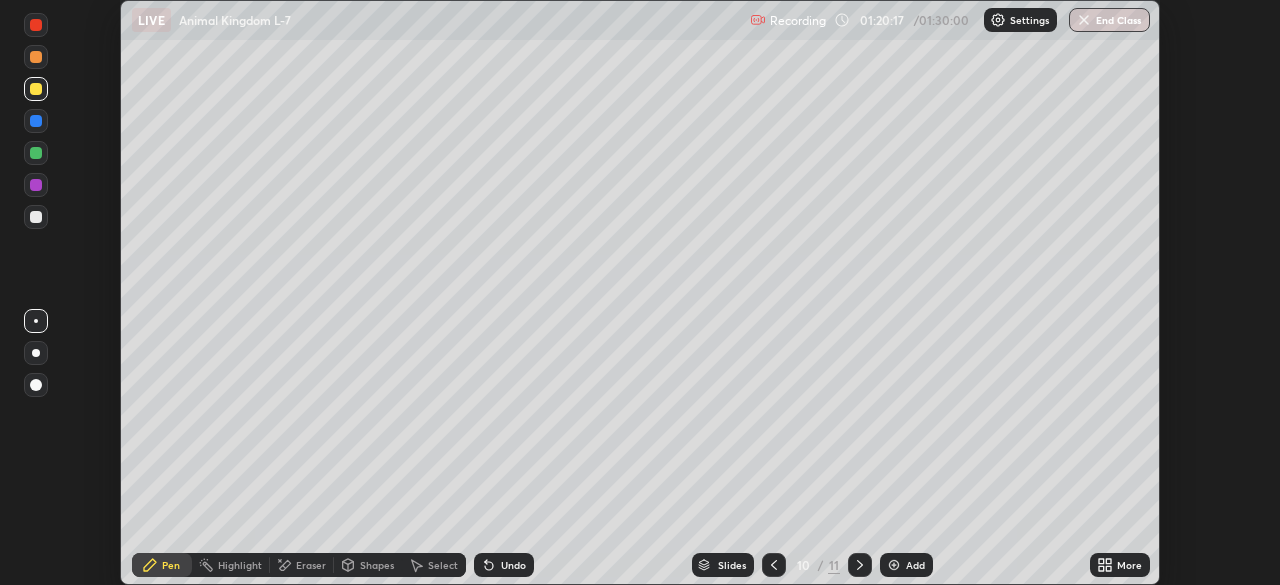 click on "End Class" at bounding box center [1109, 20] 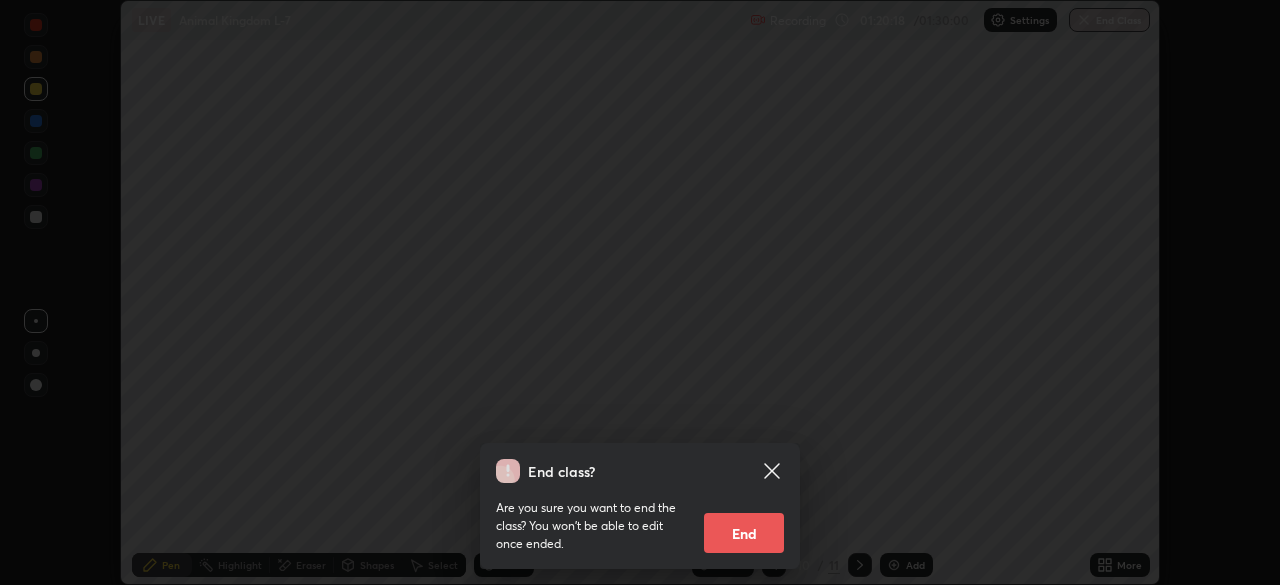click on "End" at bounding box center (744, 533) 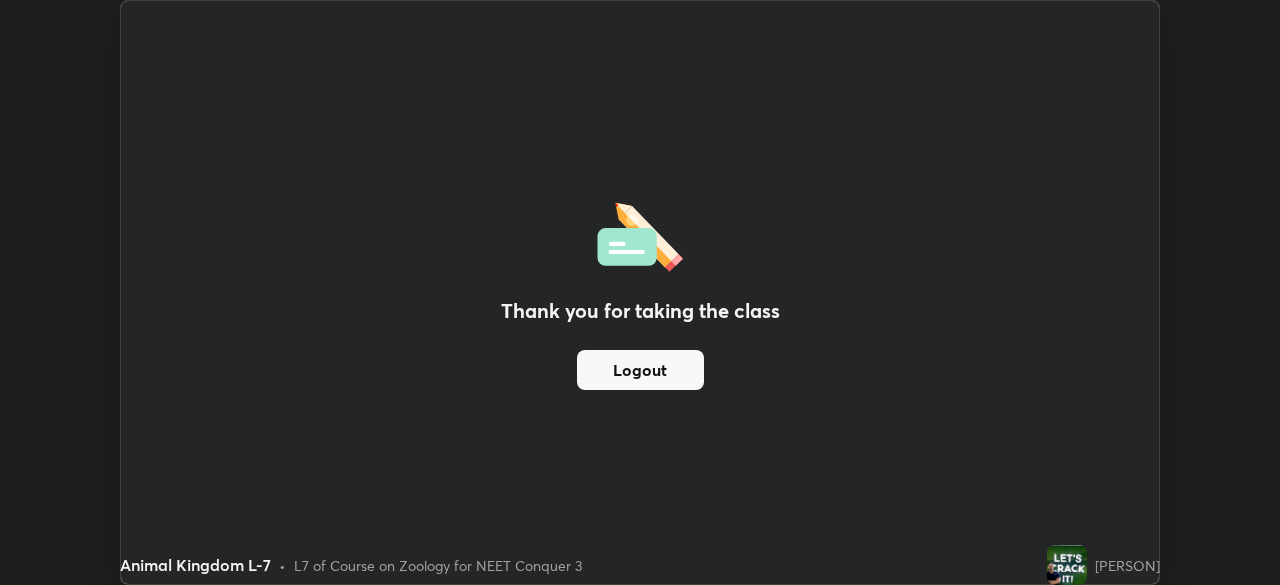 click on "Logout" at bounding box center [640, 370] 